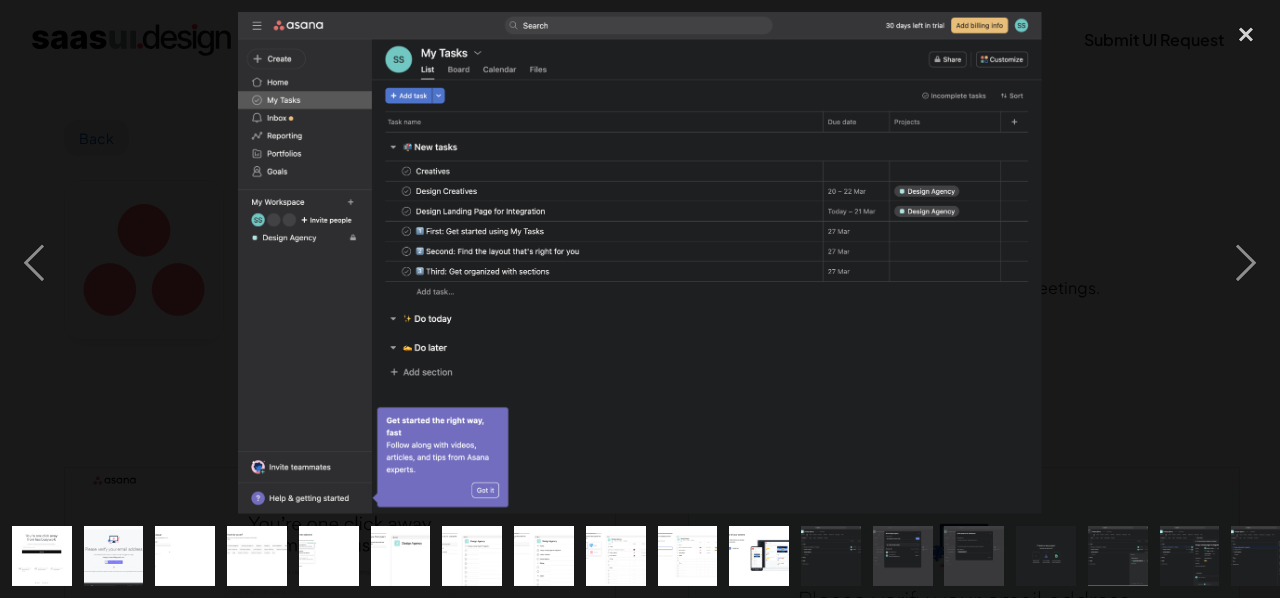 scroll, scrollTop: 2174, scrollLeft: 0, axis: vertical 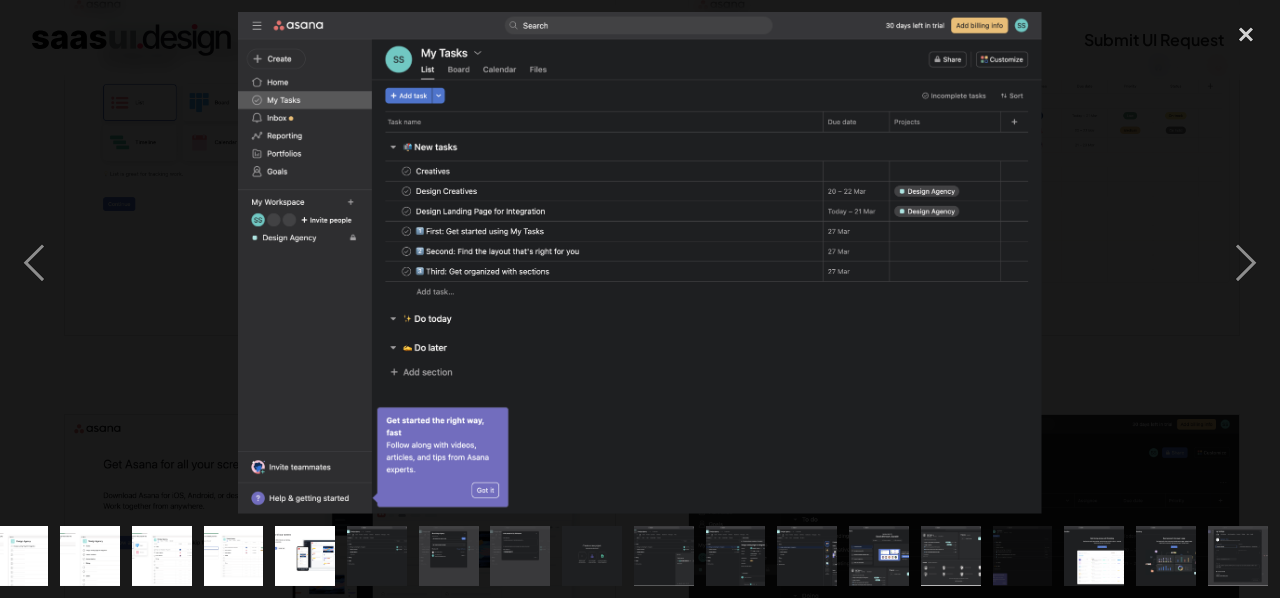 click at bounding box center [1246, 263] 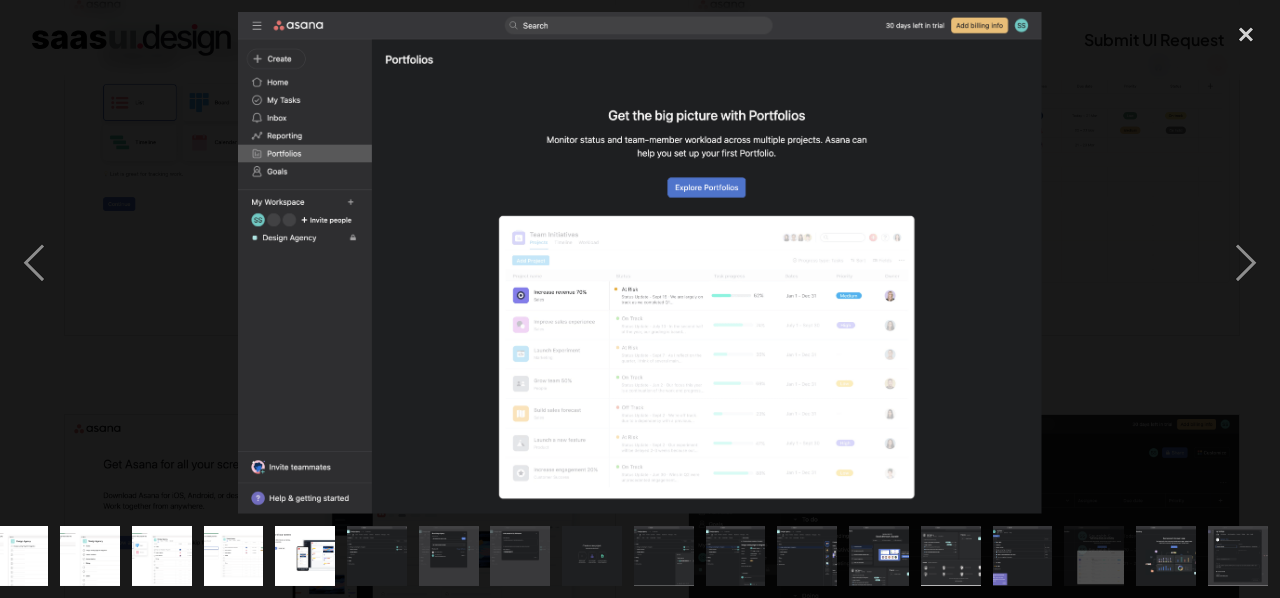 click at bounding box center (1246, 263) 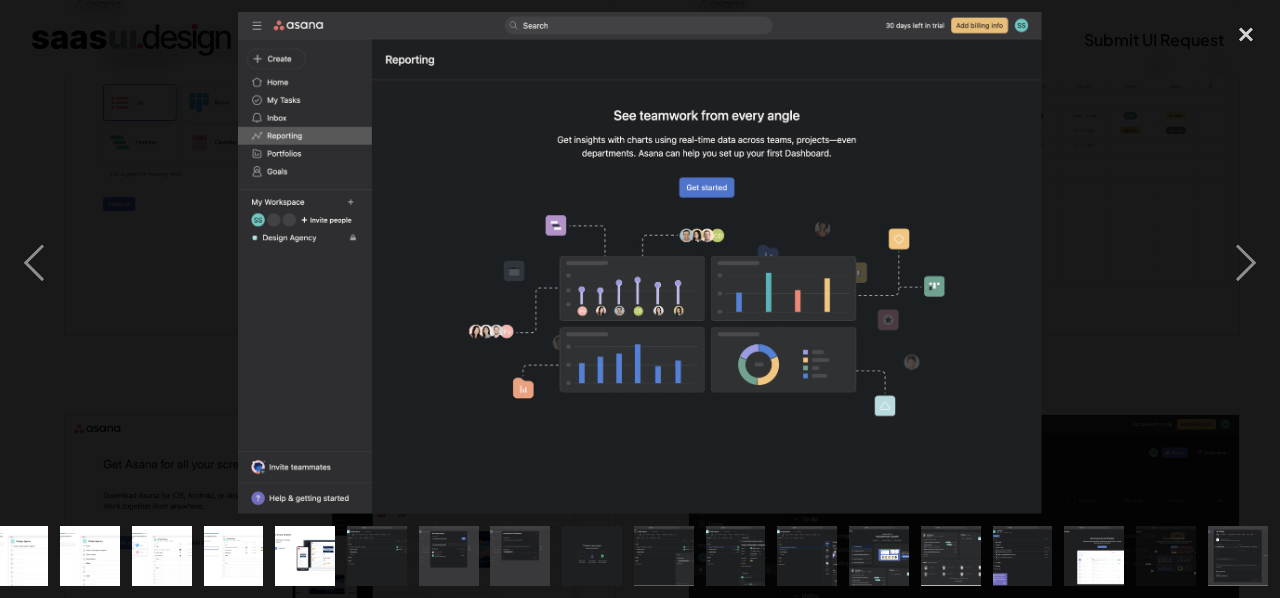 click at bounding box center (1246, 263) 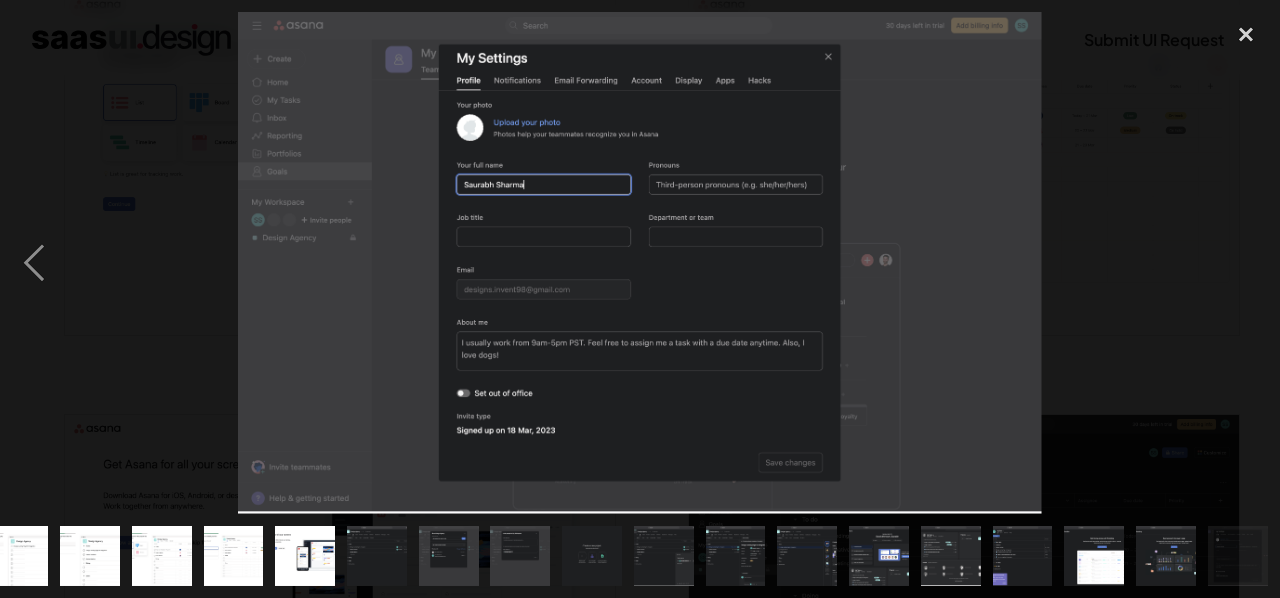 click at bounding box center (1246, 263) 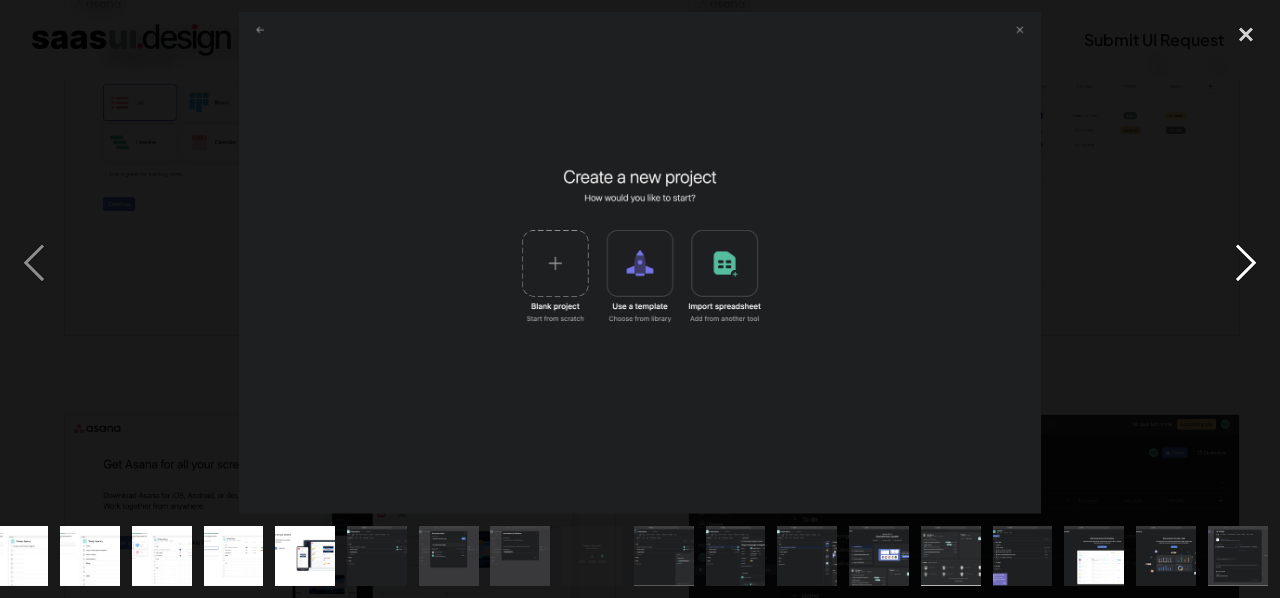 click at bounding box center [1246, 263] 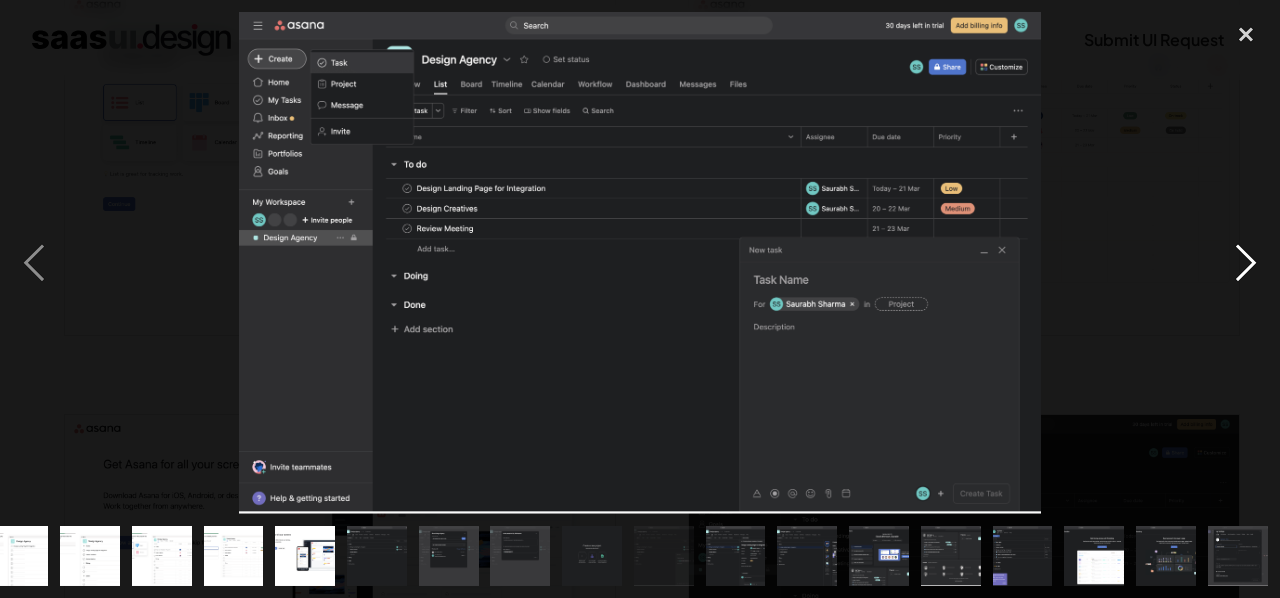 click at bounding box center (1246, 263) 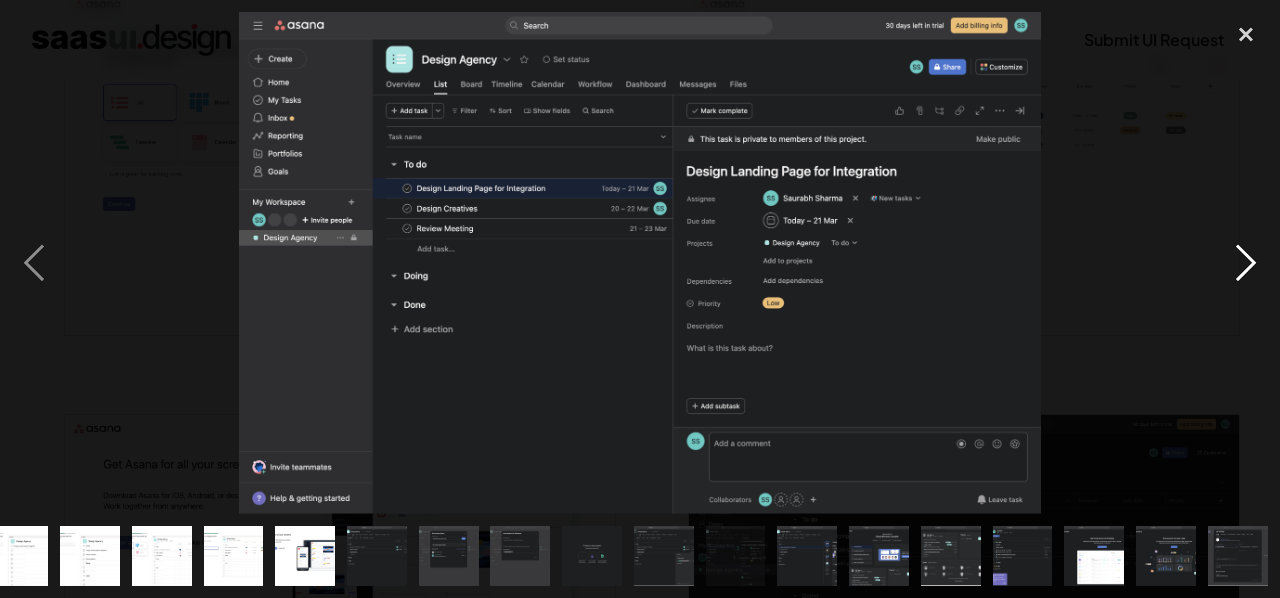 click at bounding box center (1246, 263) 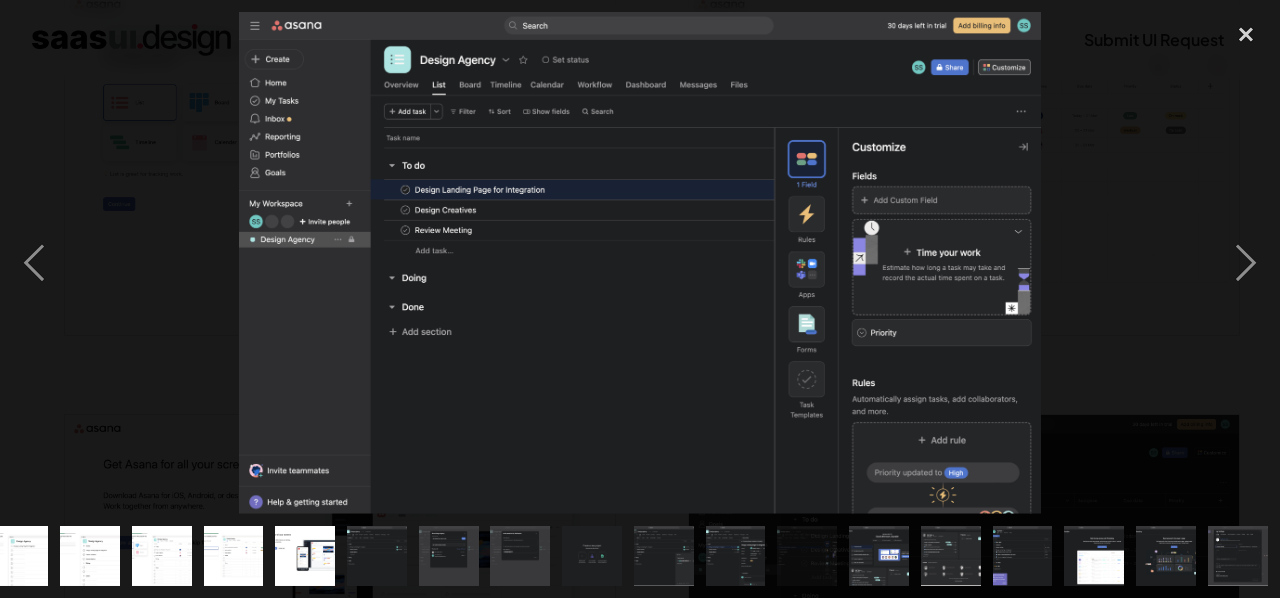 click at bounding box center [640, 263] 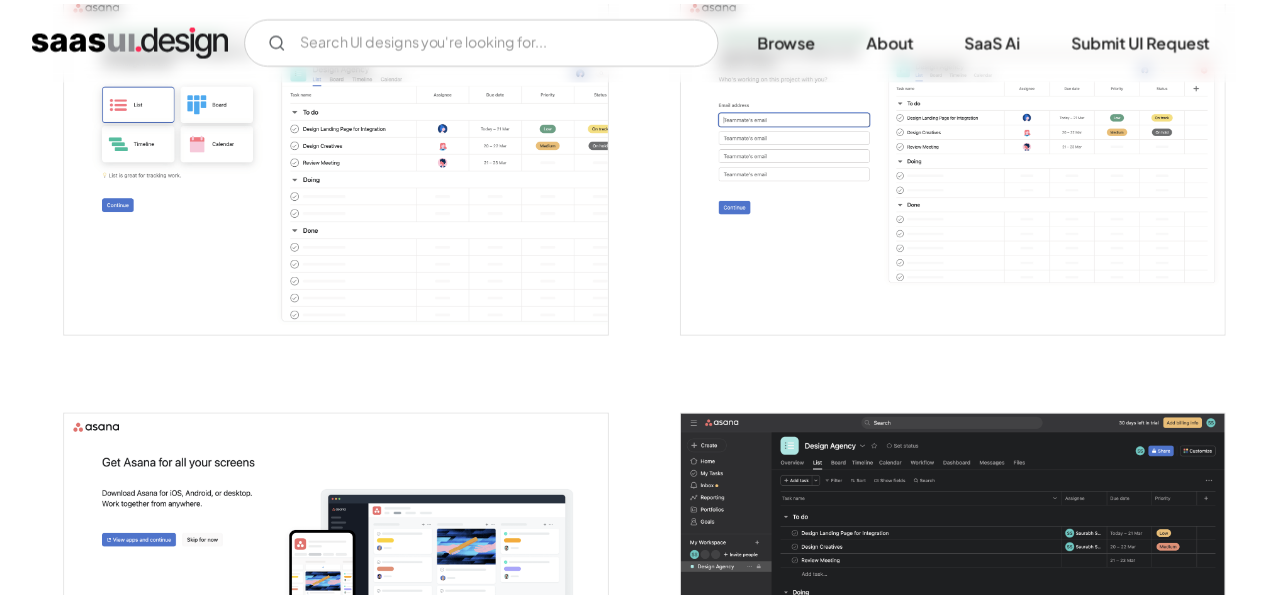 scroll, scrollTop: 2145, scrollLeft: 0, axis: vertical 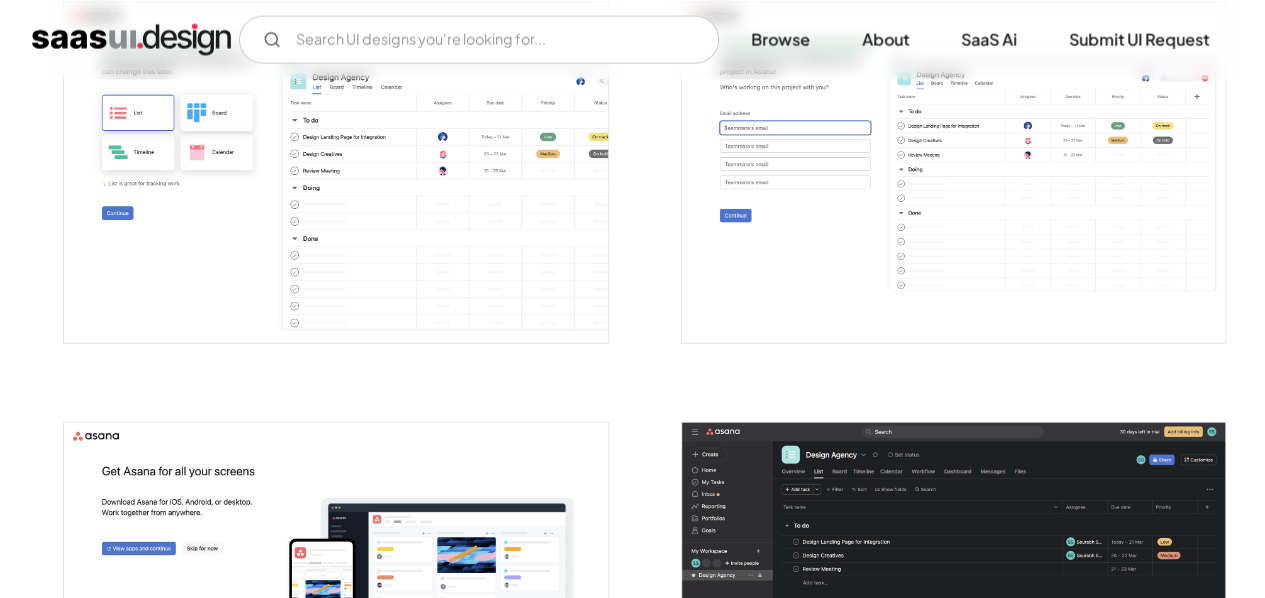 click at bounding box center (953, 173) 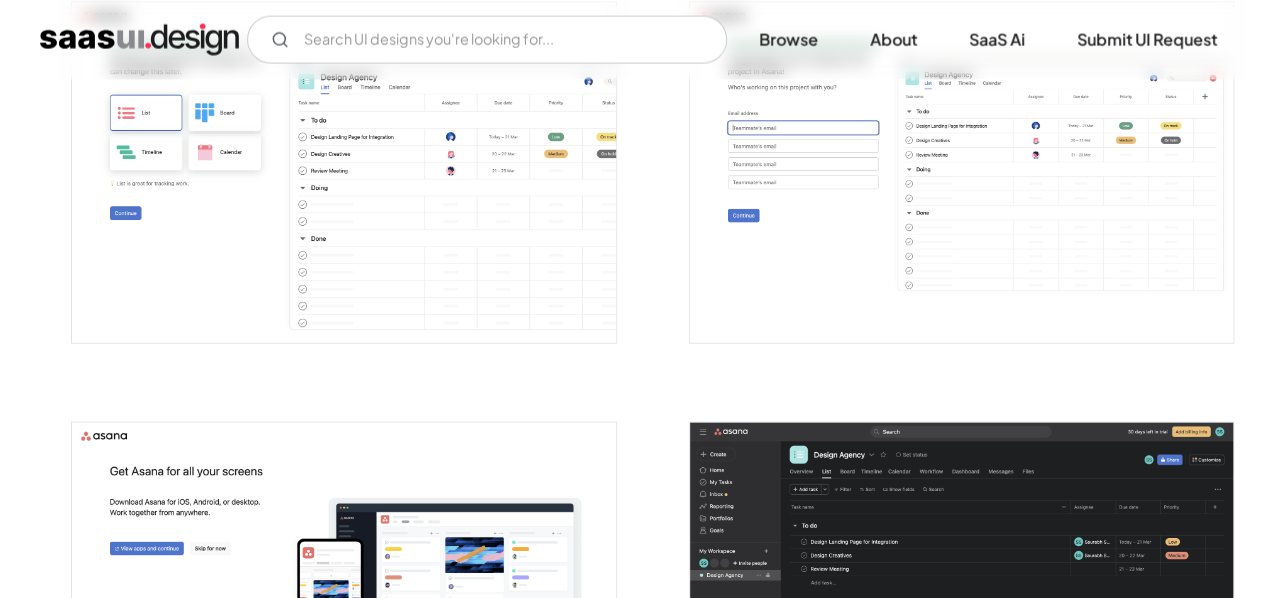 scroll, scrollTop: 2162, scrollLeft: 0, axis: vertical 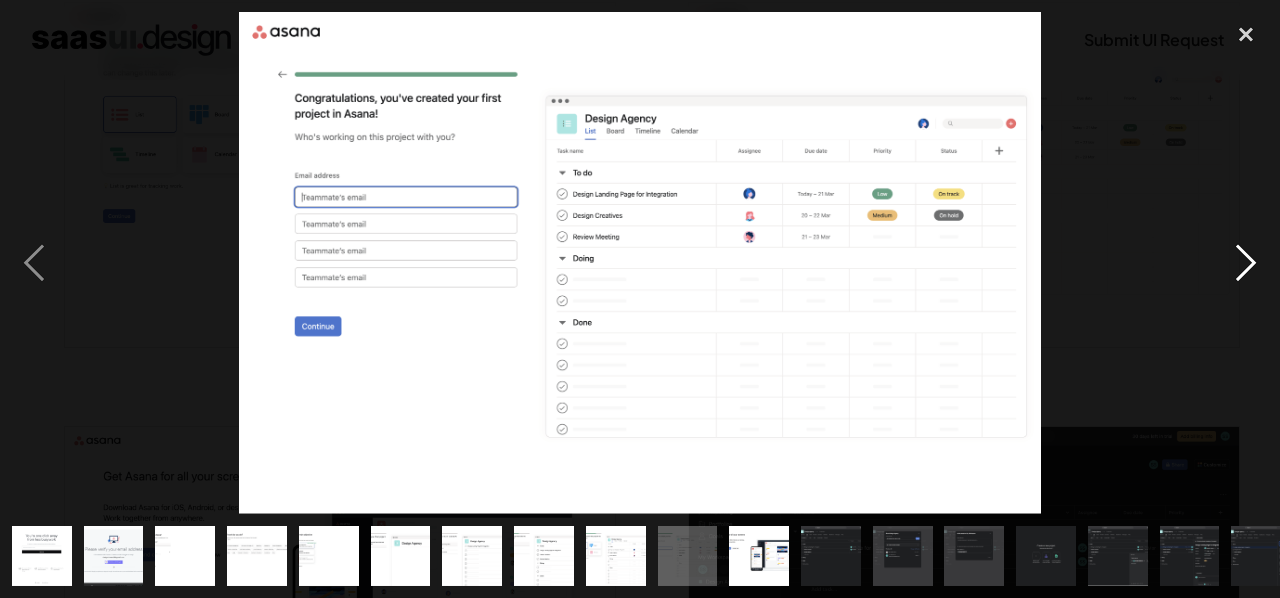 click at bounding box center (1246, 263) 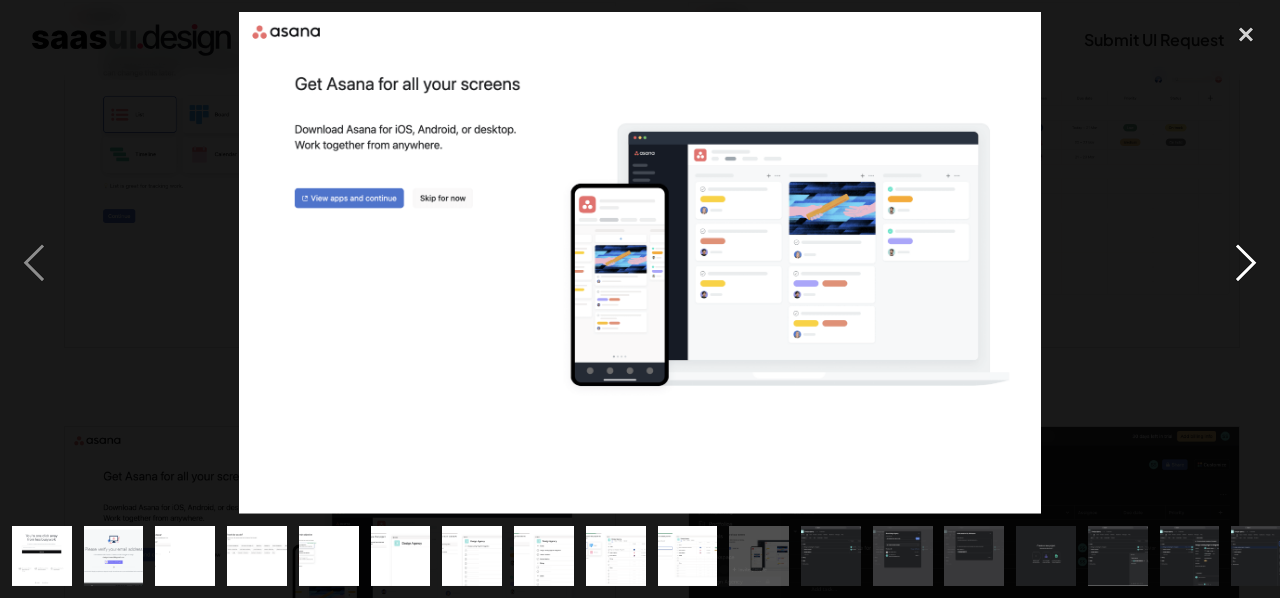 click at bounding box center [1246, 263] 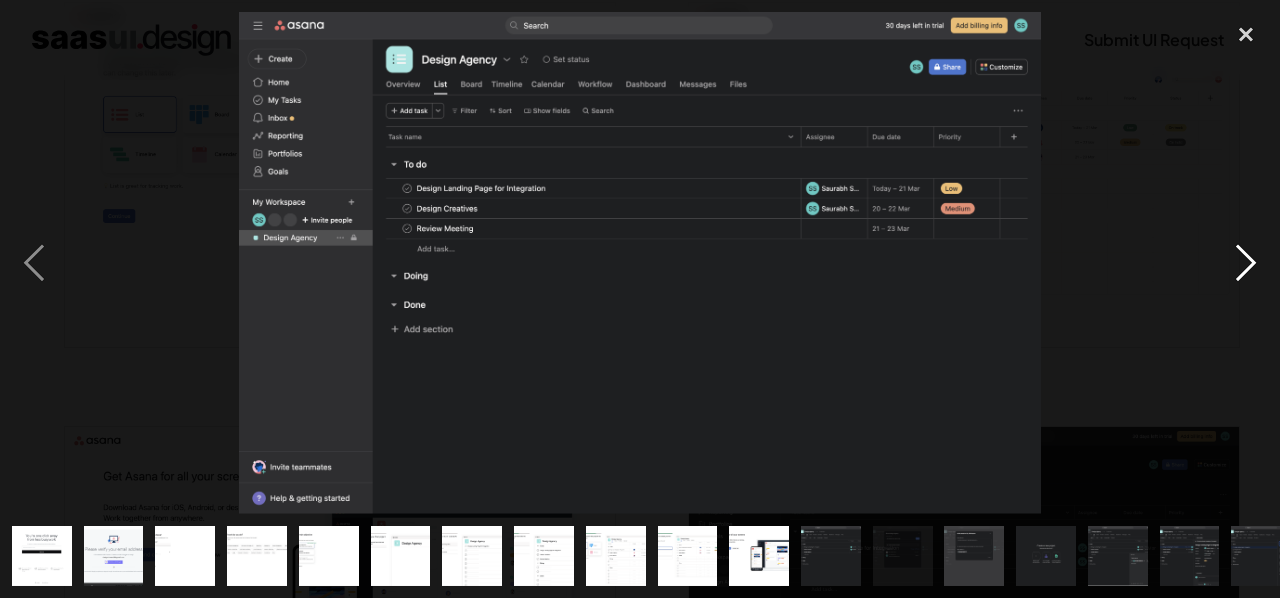 click at bounding box center (1246, 263) 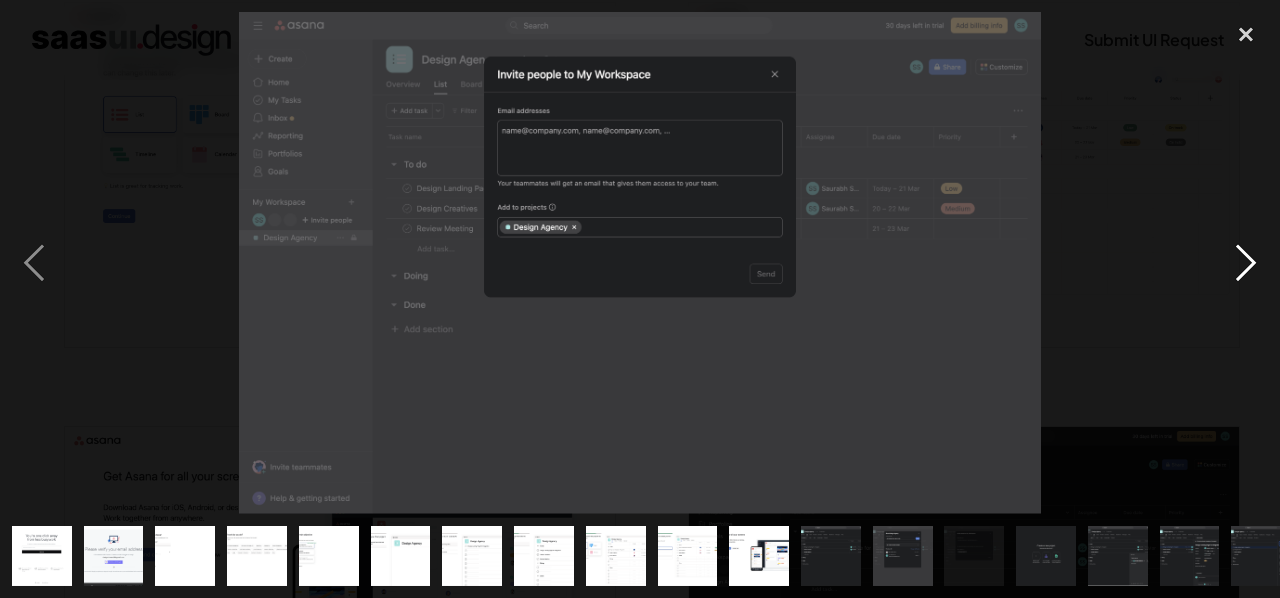 click at bounding box center [1246, 263] 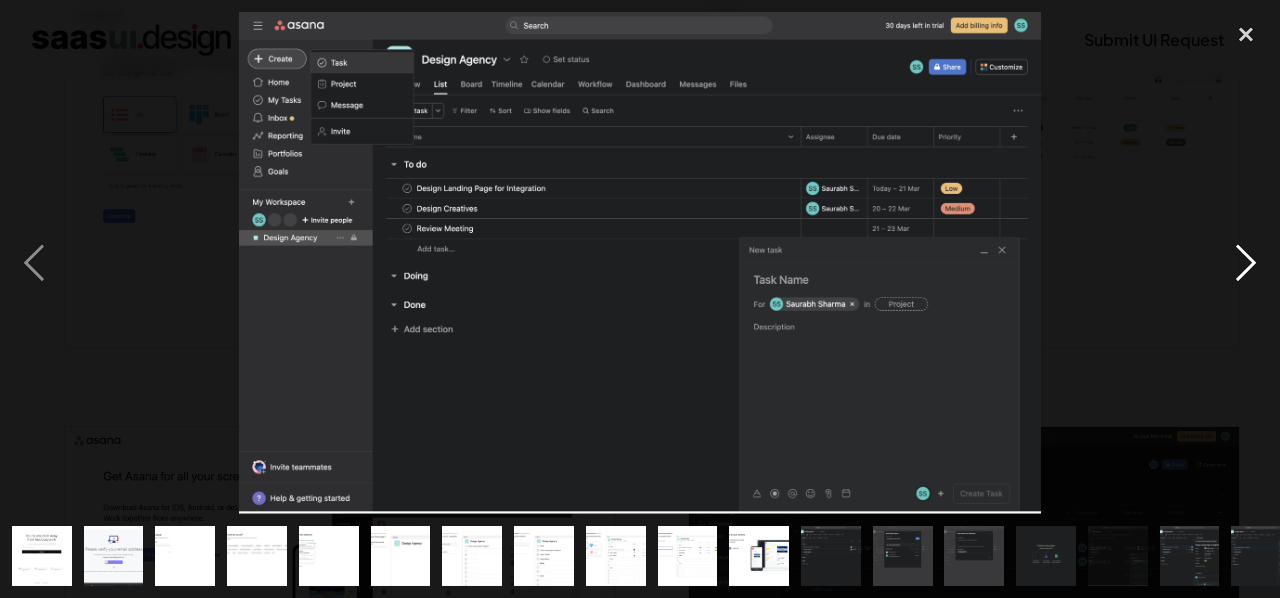 click at bounding box center (1246, 263) 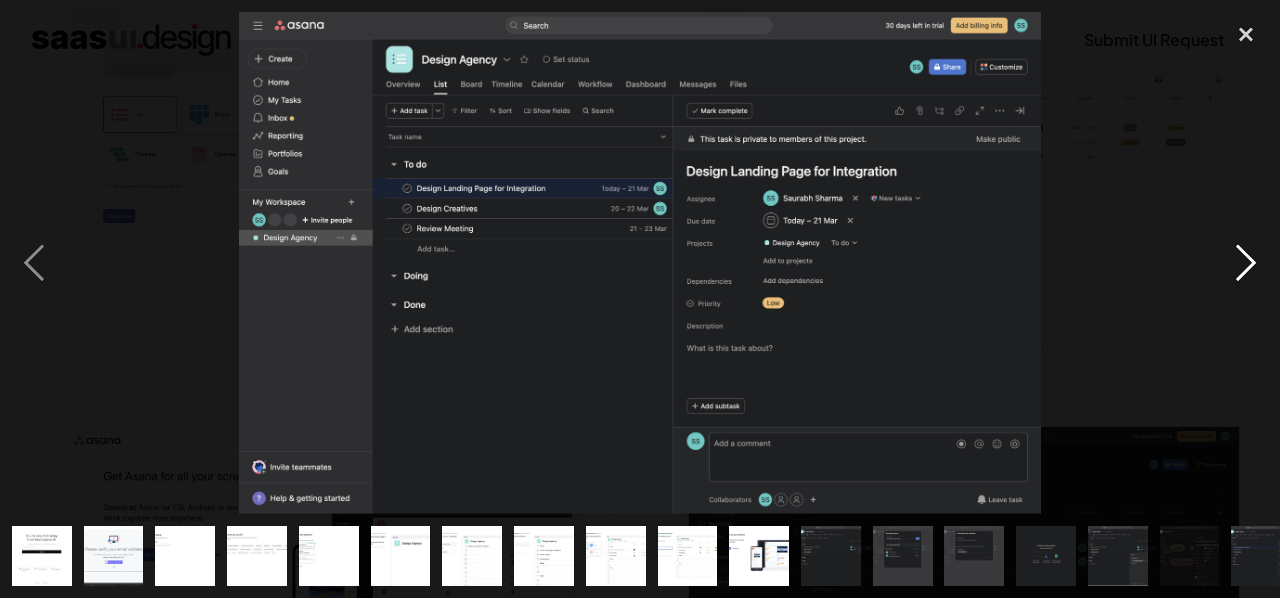 click at bounding box center (1246, 263) 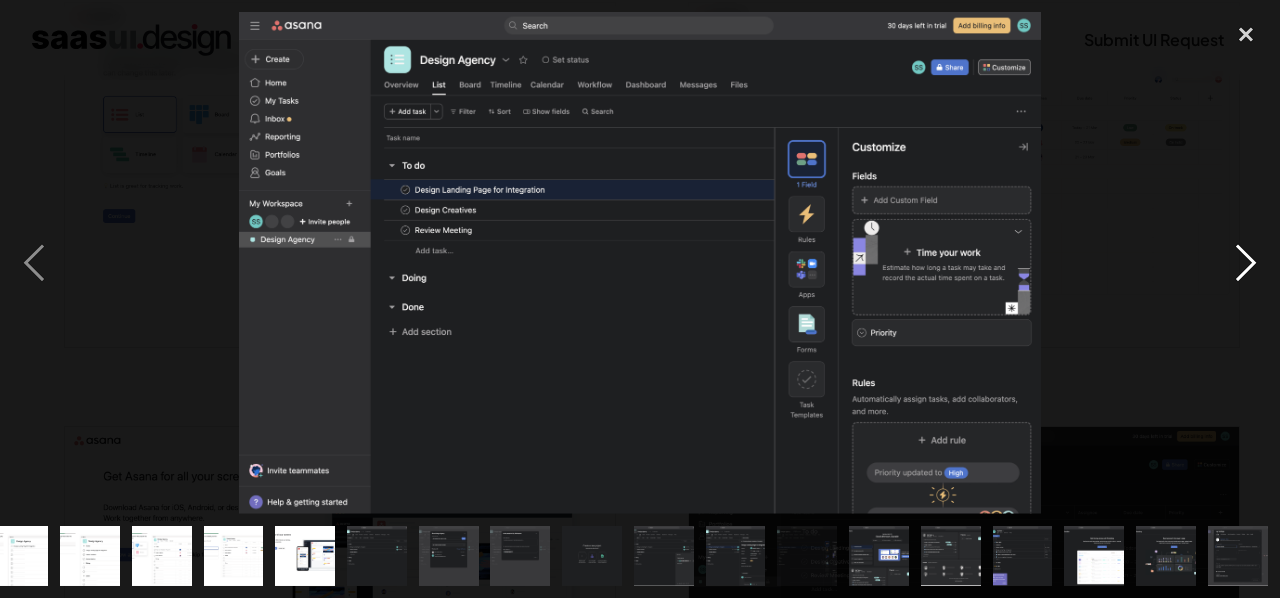 scroll, scrollTop: 0, scrollLeft: 454, axis: horizontal 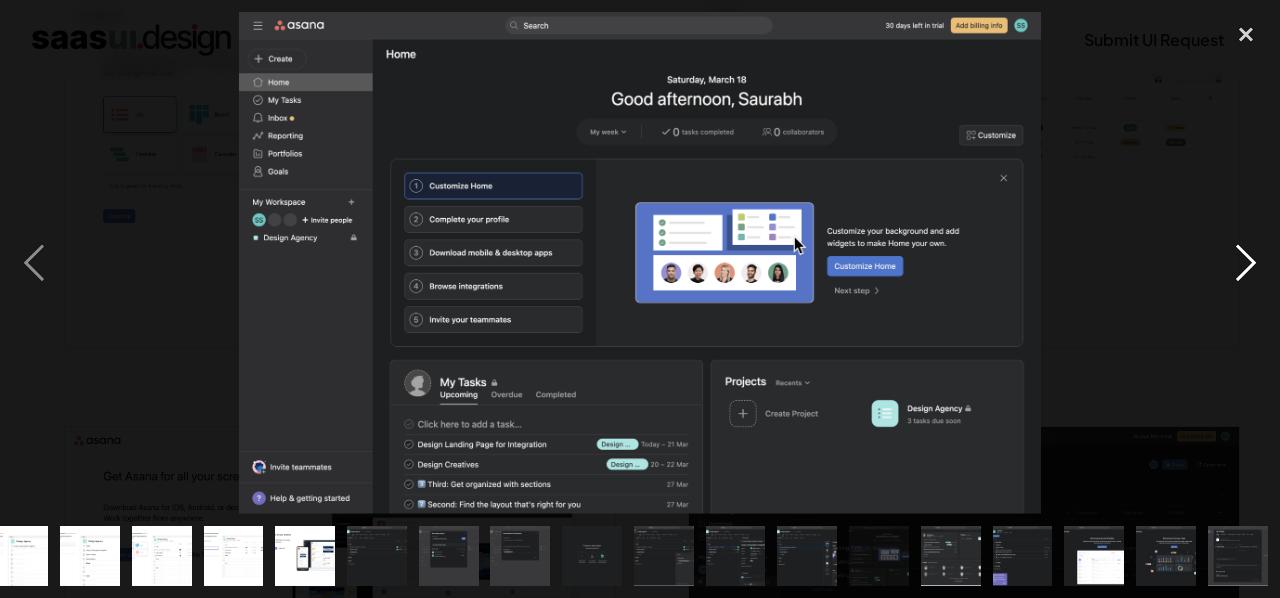 click at bounding box center (1246, 263) 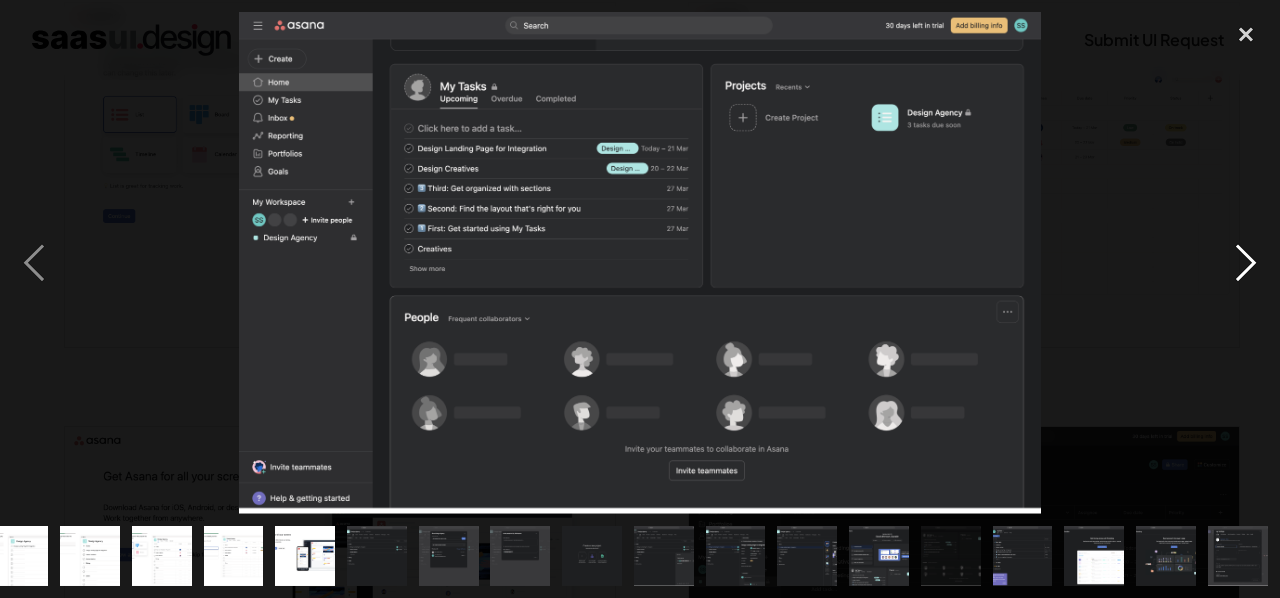 click at bounding box center (1246, 263) 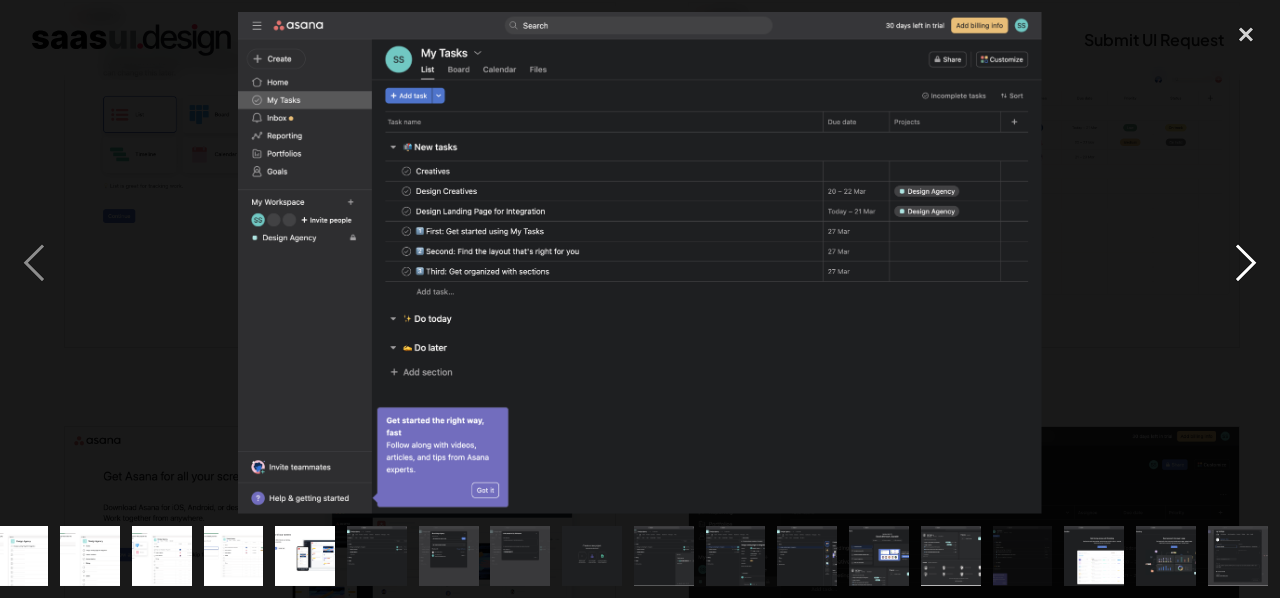 click at bounding box center [1246, 263] 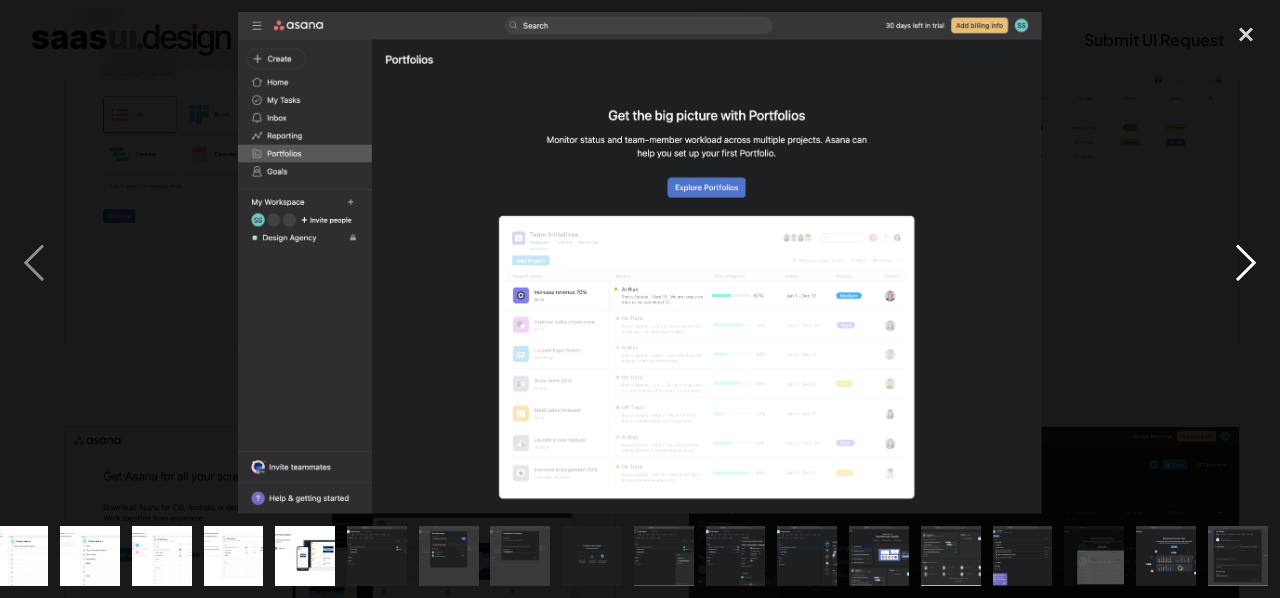 click at bounding box center [1246, 263] 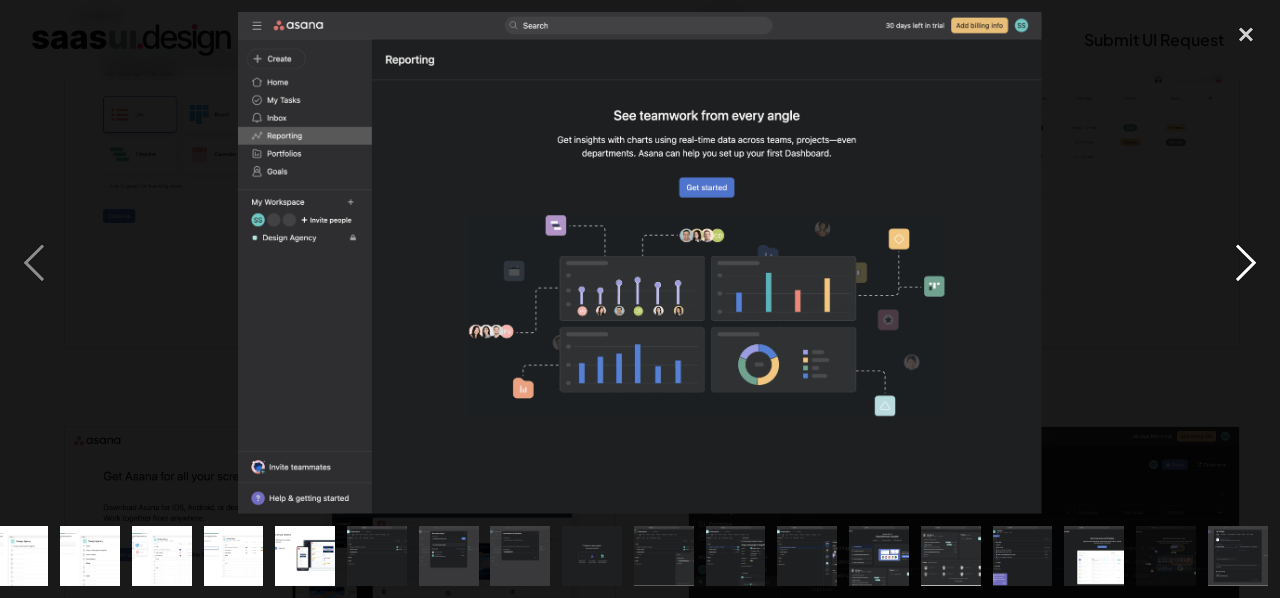 click at bounding box center (1246, 263) 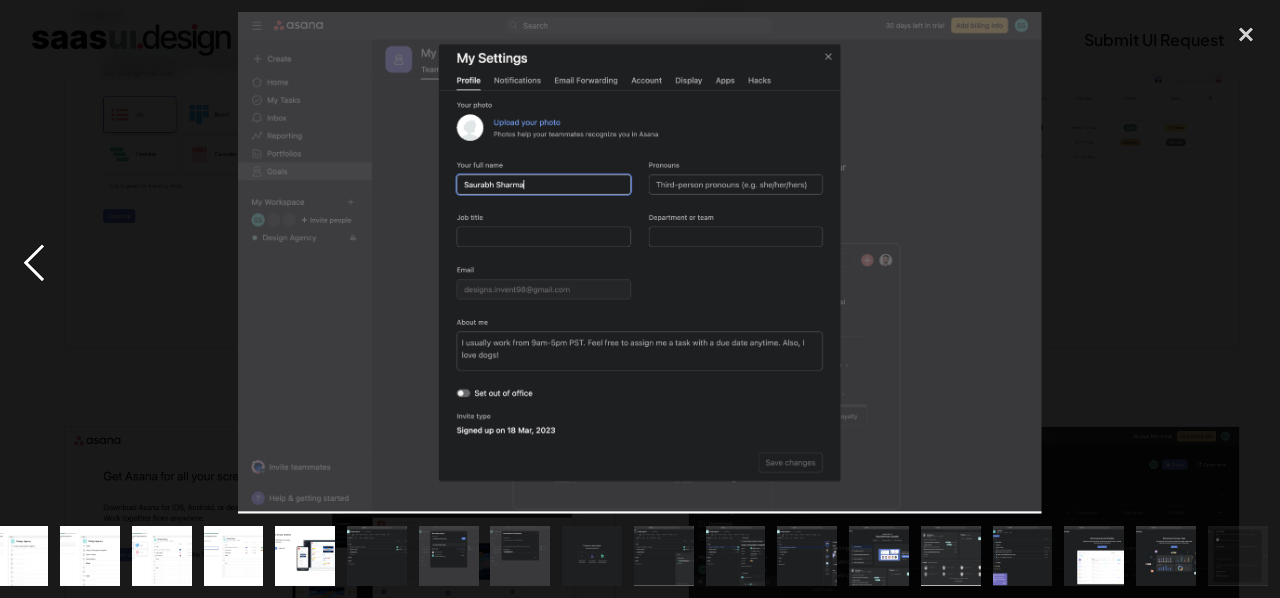 click at bounding box center [34, 263] 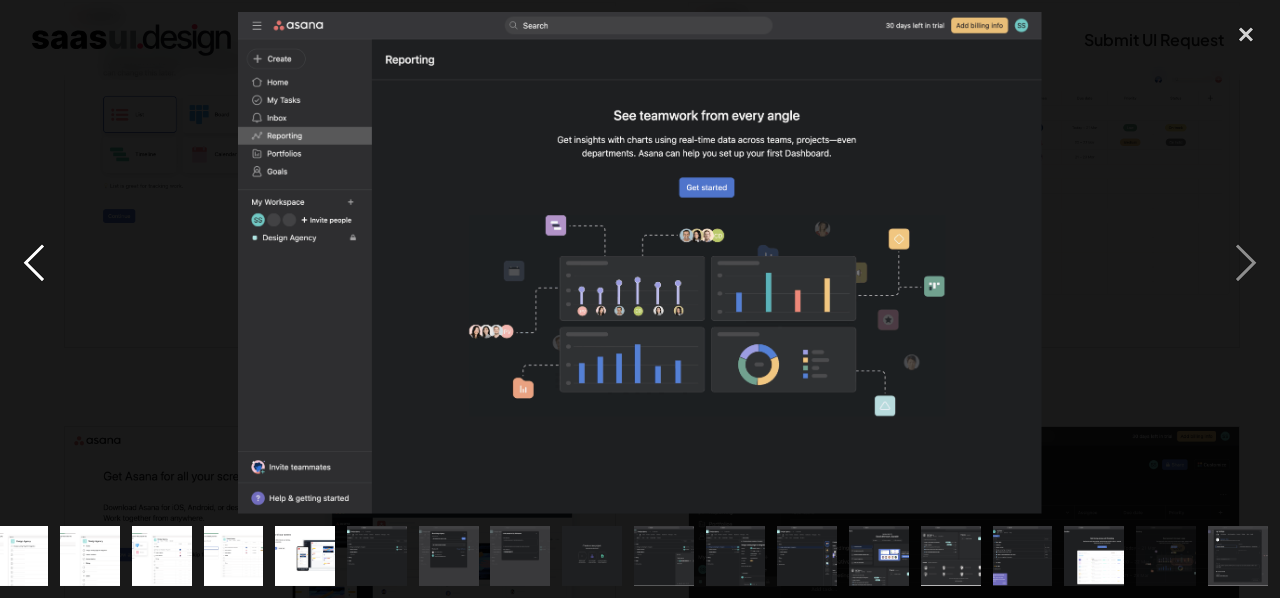 click at bounding box center (34, 263) 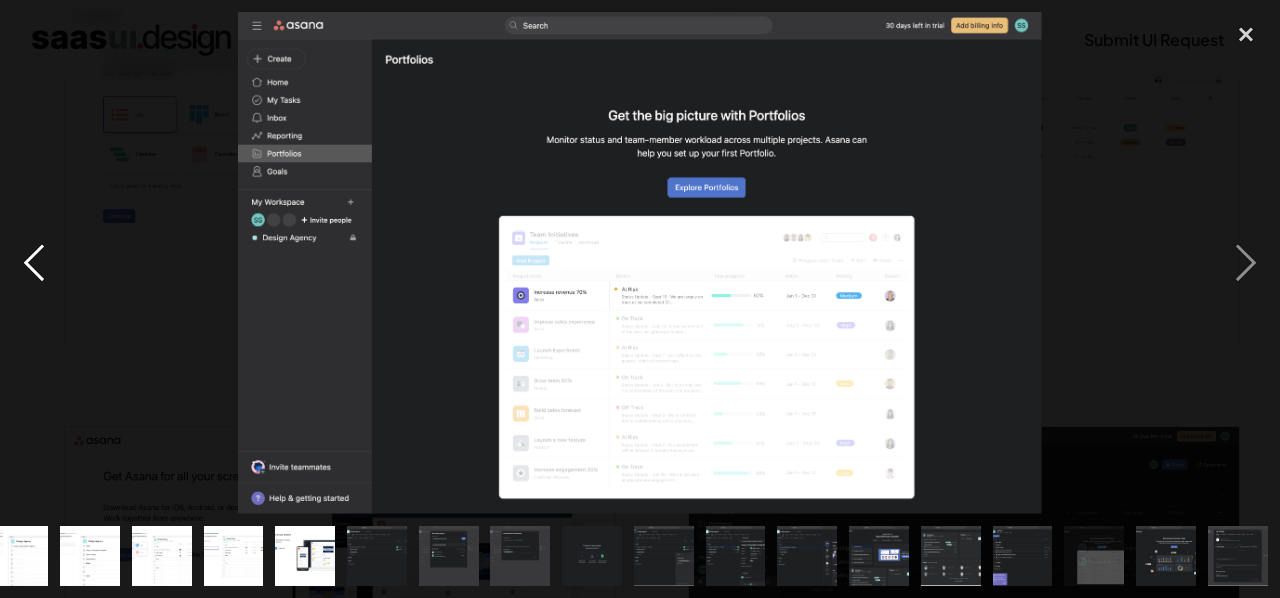 click at bounding box center (34, 263) 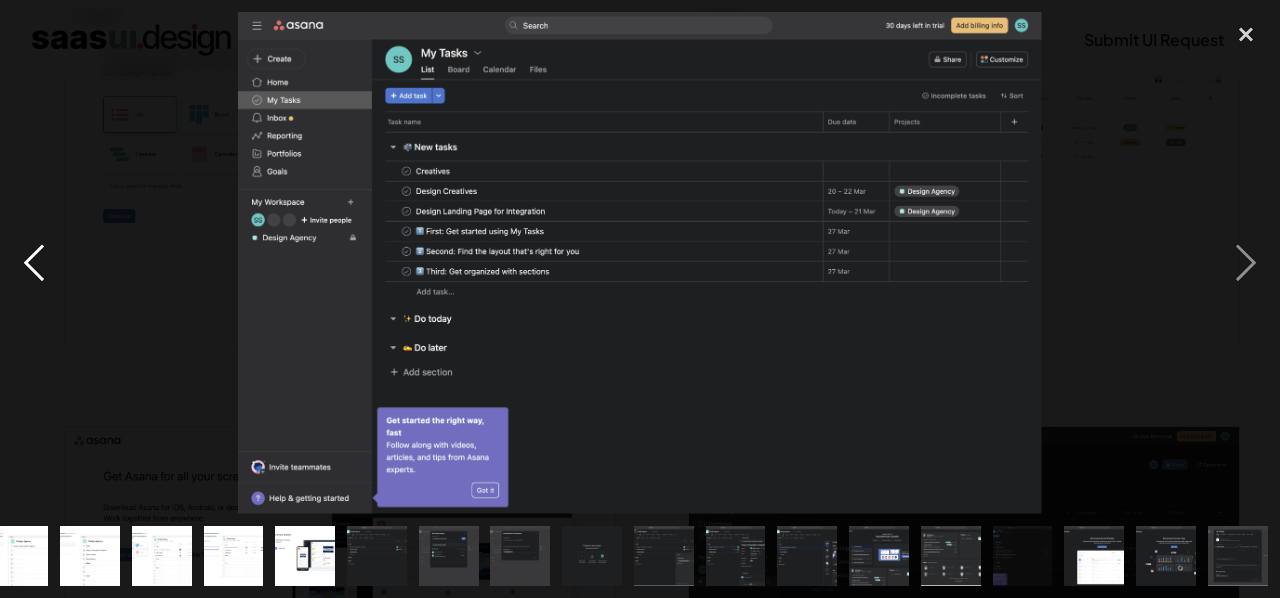 click at bounding box center (34, 263) 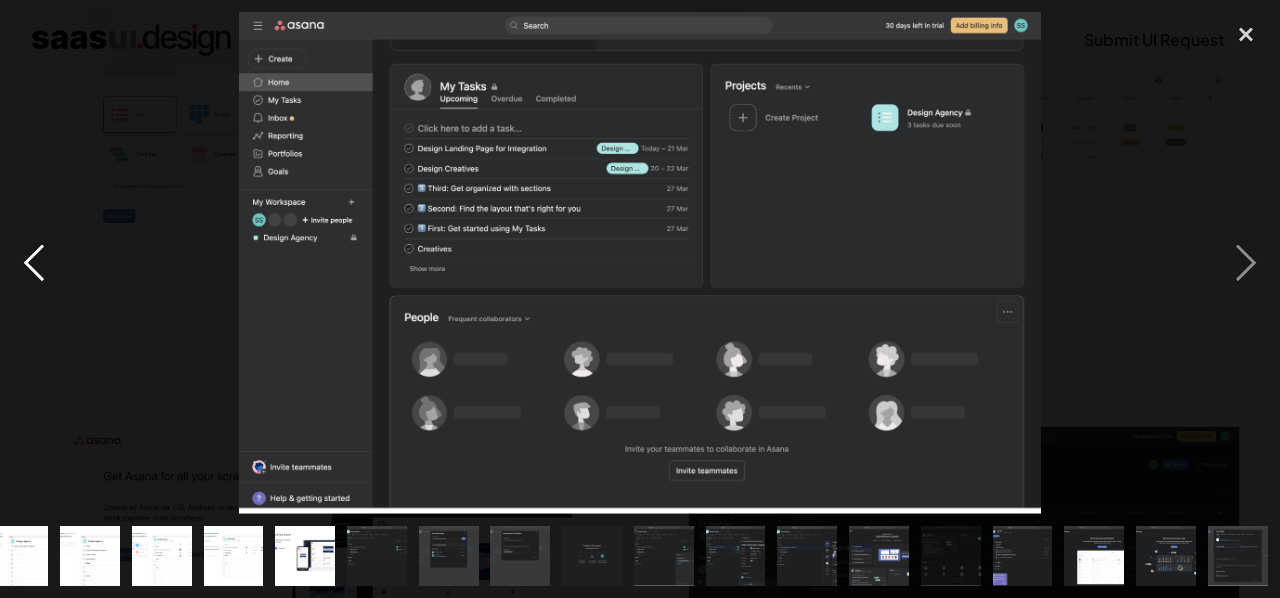 click at bounding box center (34, 263) 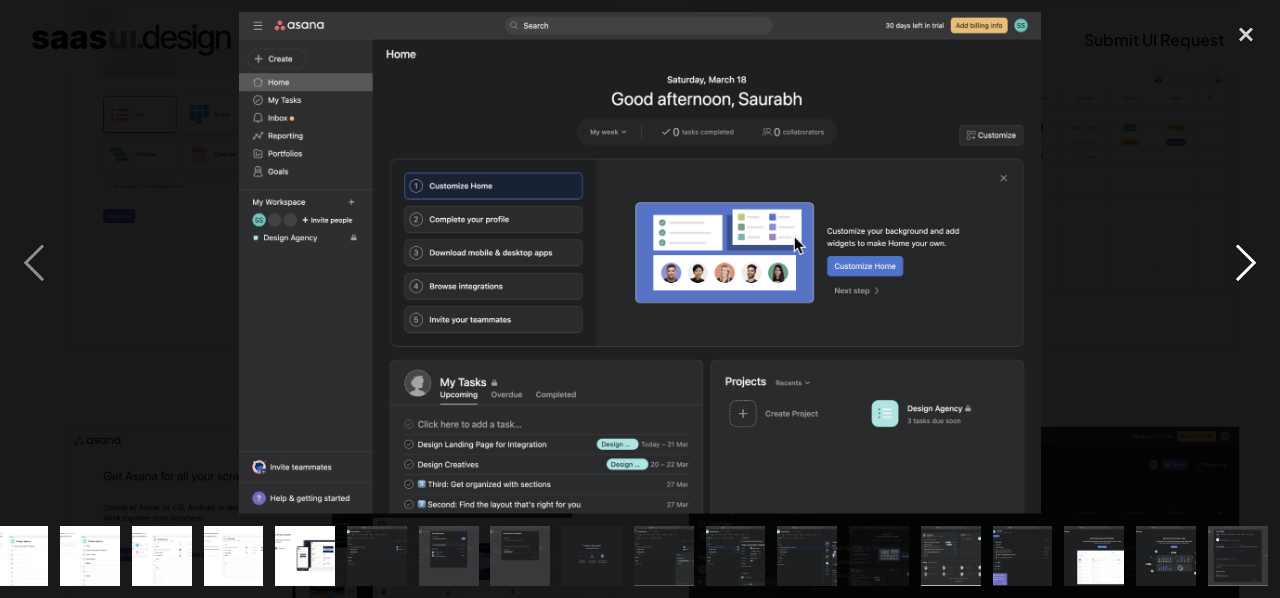 click at bounding box center (1246, 263) 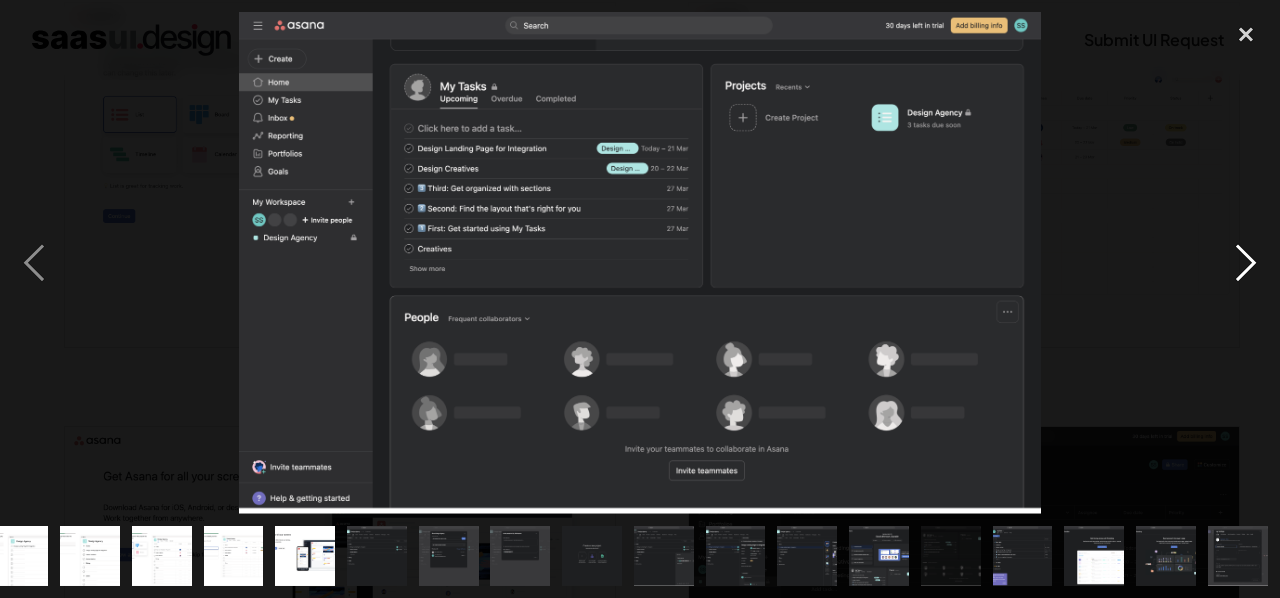 click at bounding box center [1246, 263] 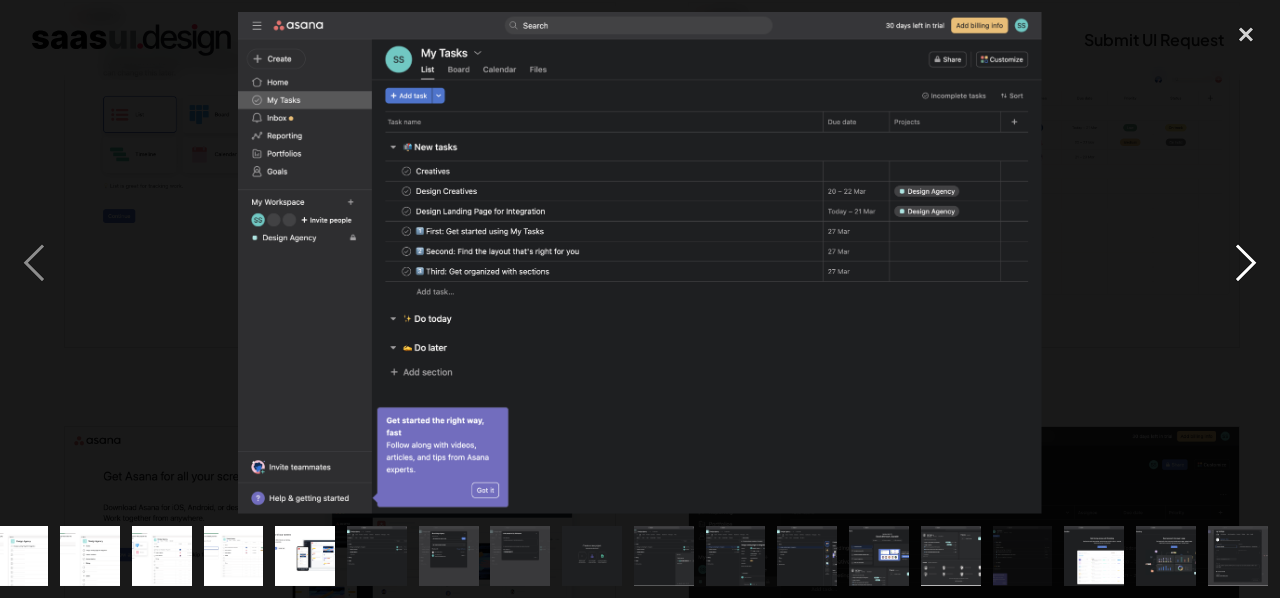 click at bounding box center (1246, 263) 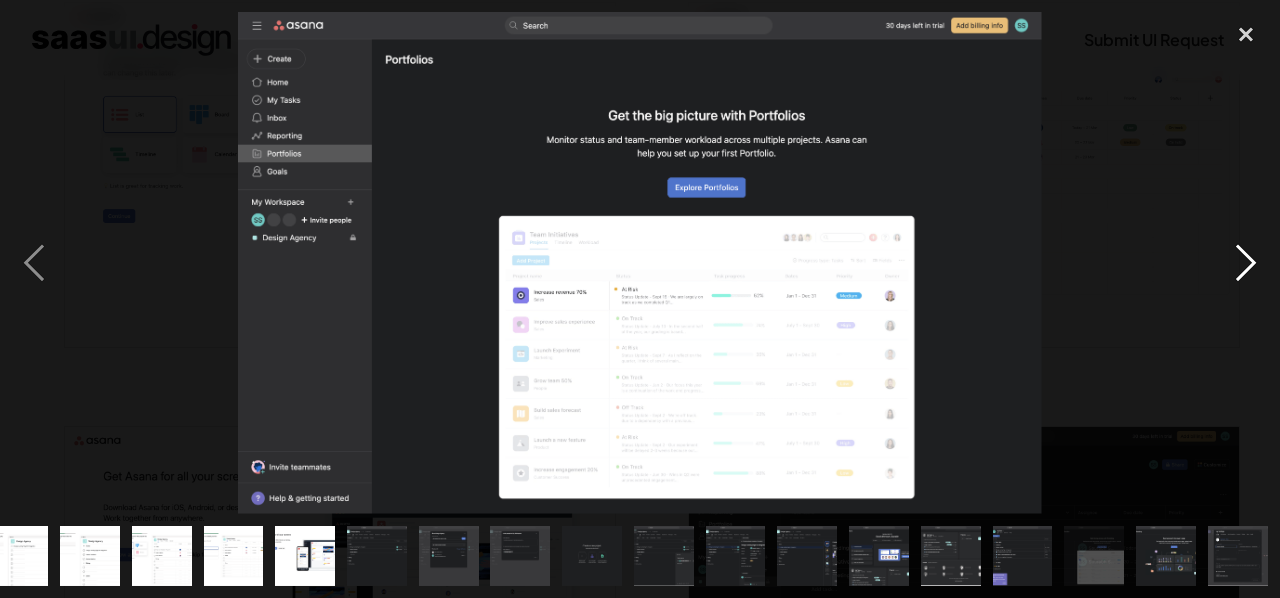 click at bounding box center (1246, 263) 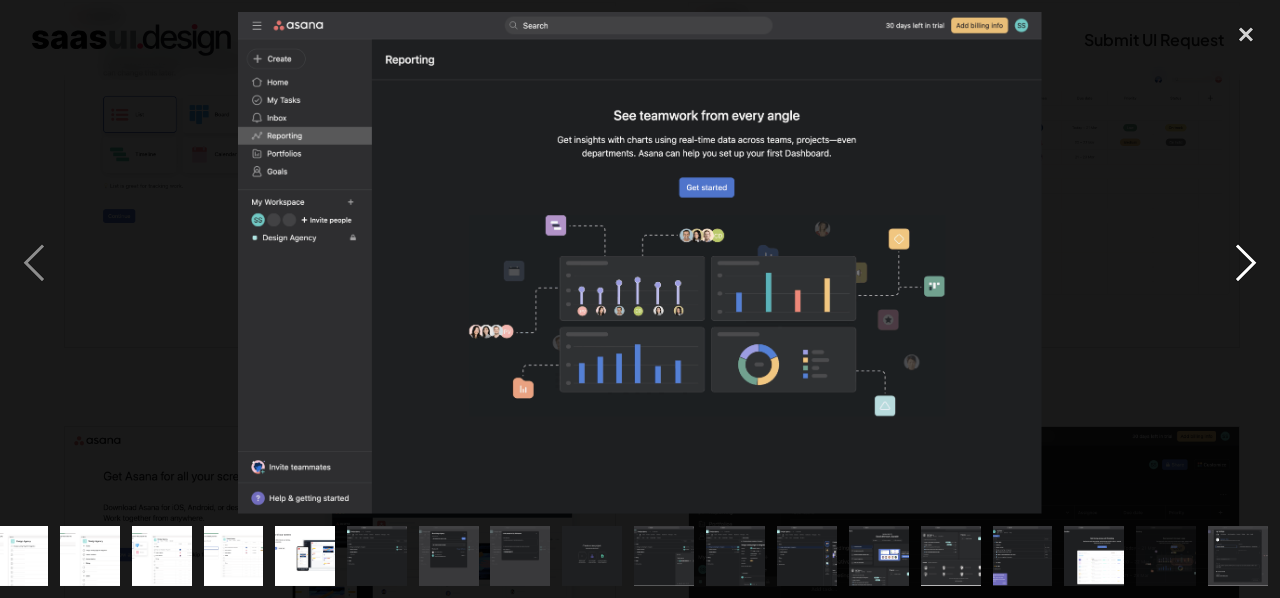 click at bounding box center (1246, 263) 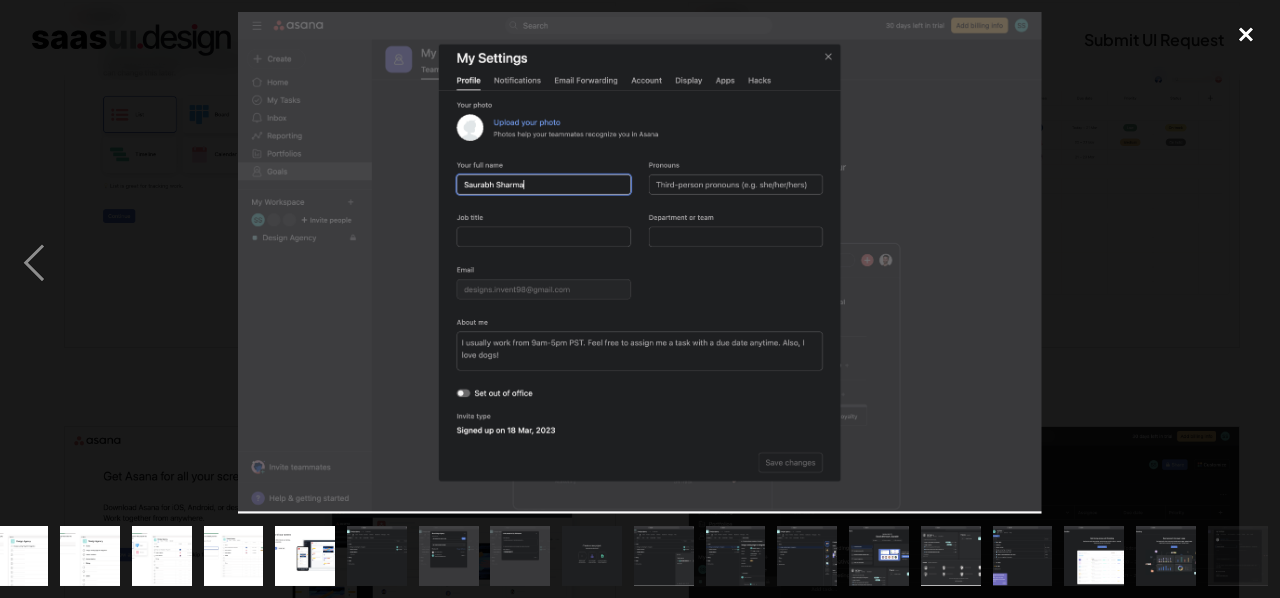 click at bounding box center (1246, 34) 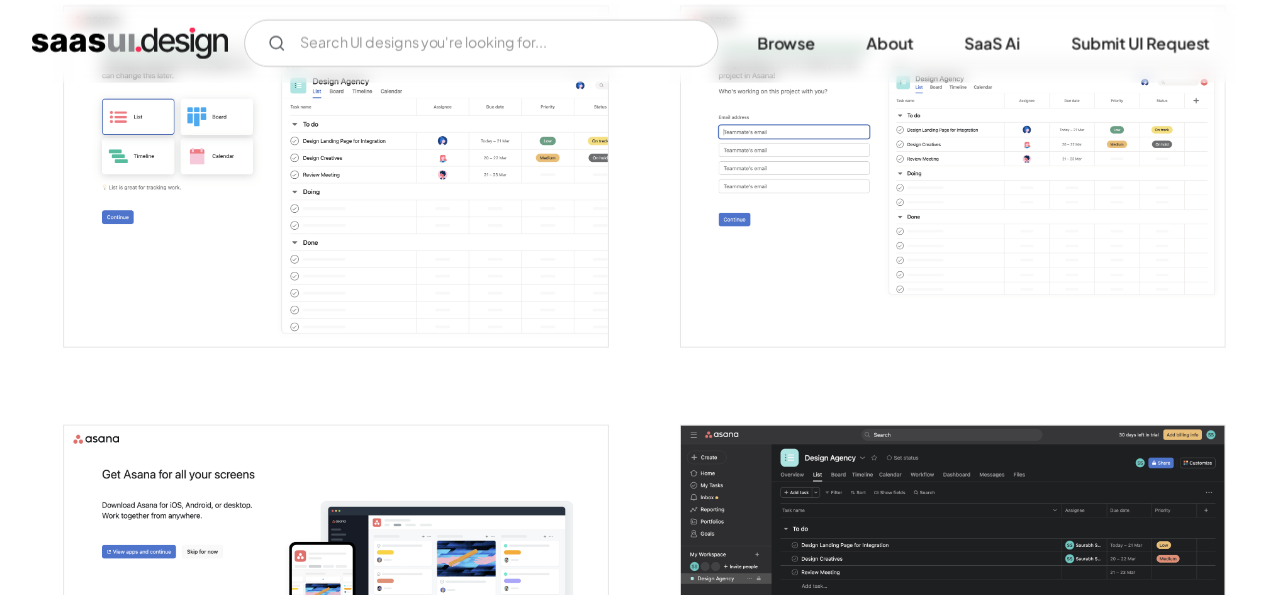 scroll, scrollTop: 2145, scrollLeft: 0, axis: vertical 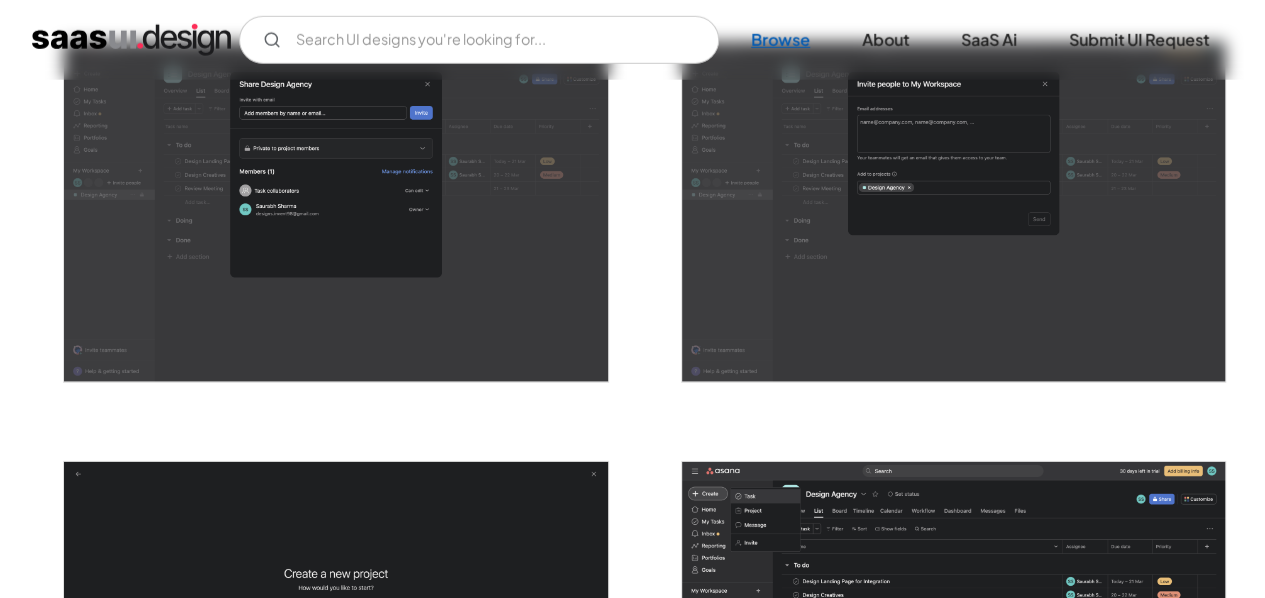 click on "Browse" at bounding box center (780, 40) 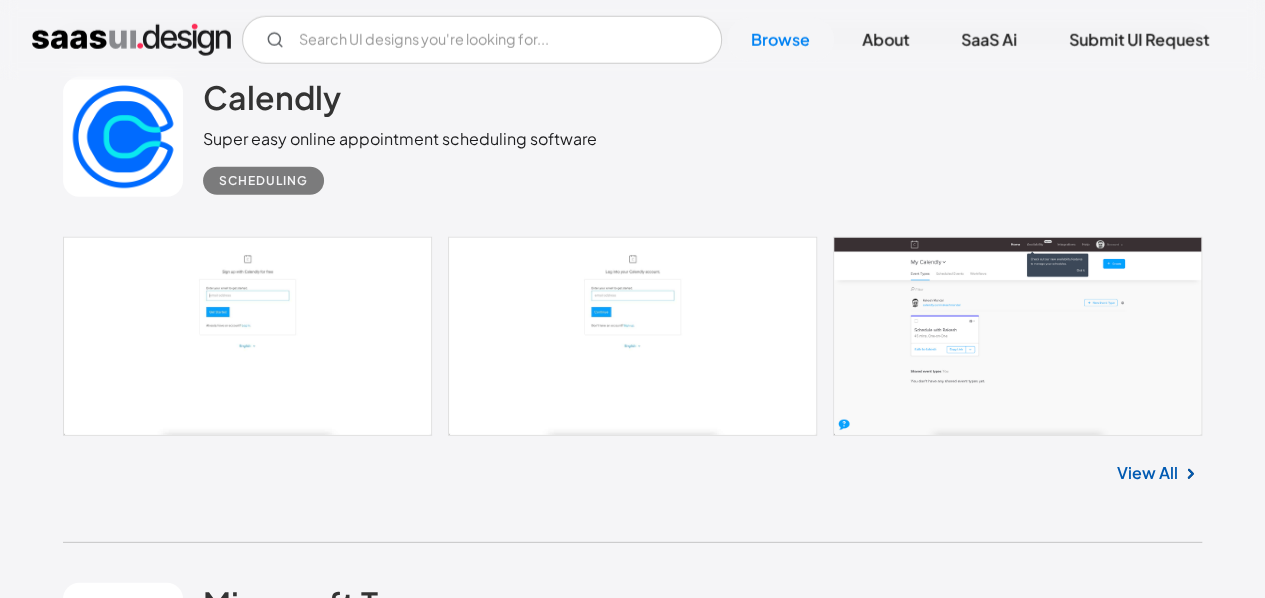 scroll, scrollTop: 2619, scrollLeft: 0, axis: vertical 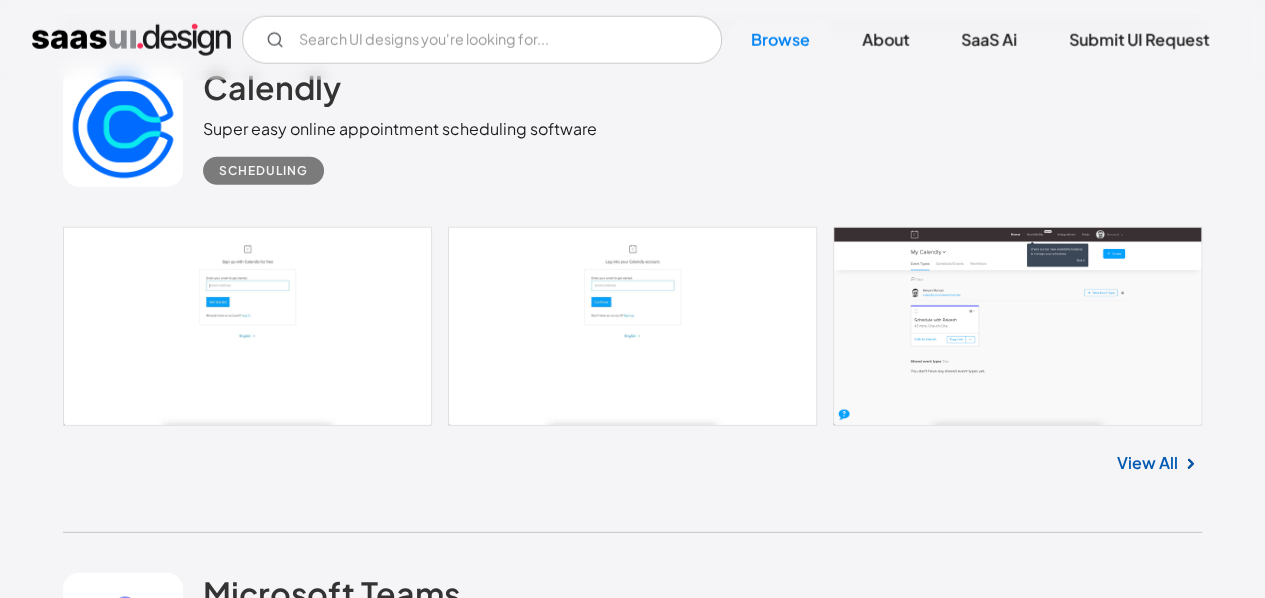 click at bounding box center [632, 327] 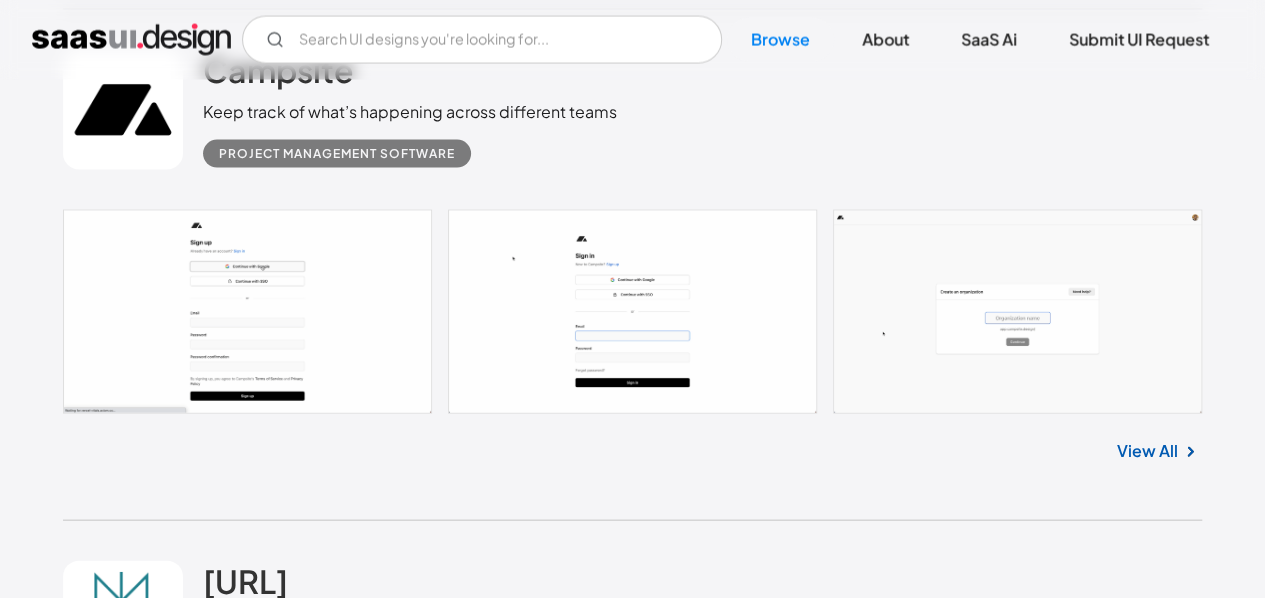 scroll, scrollTop: 5700, scrollLeft: 0, axis: vertical 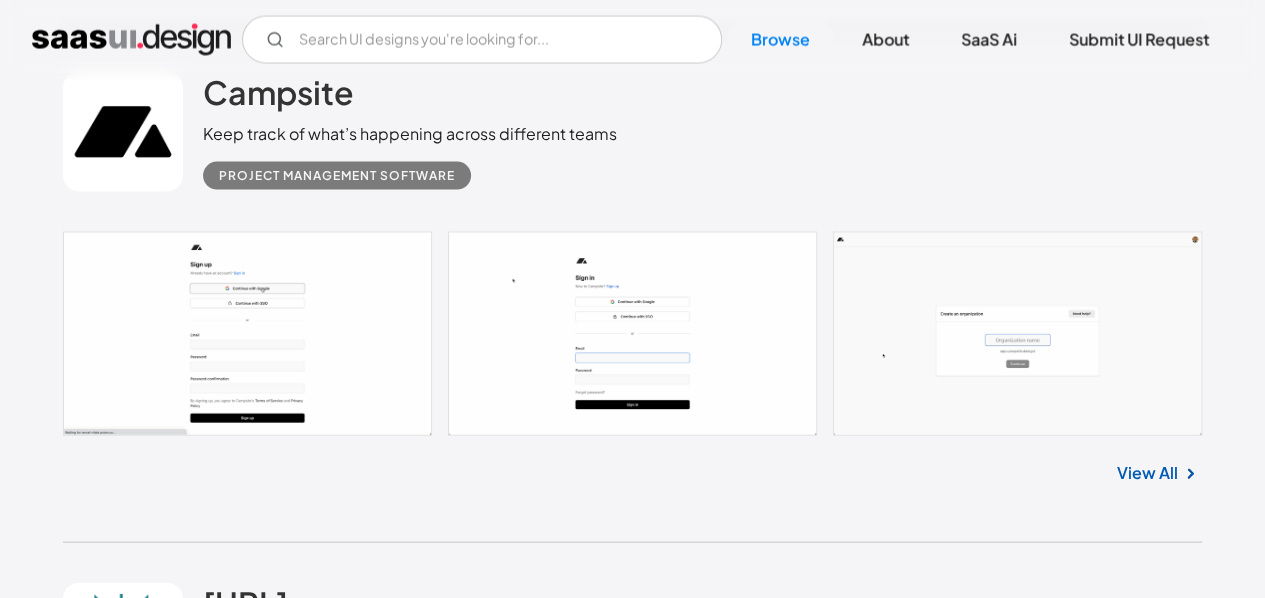 click at bounding box center [632, 334] 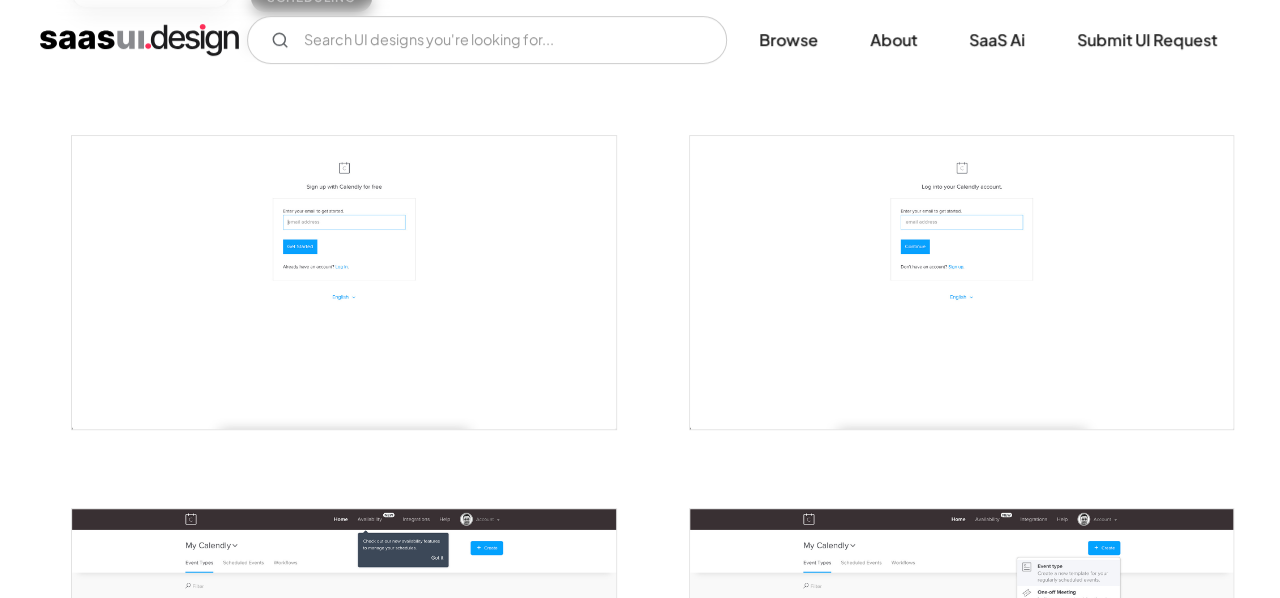 scroll, scrollTop: 364, scrollLeft: 0, axis: vertical 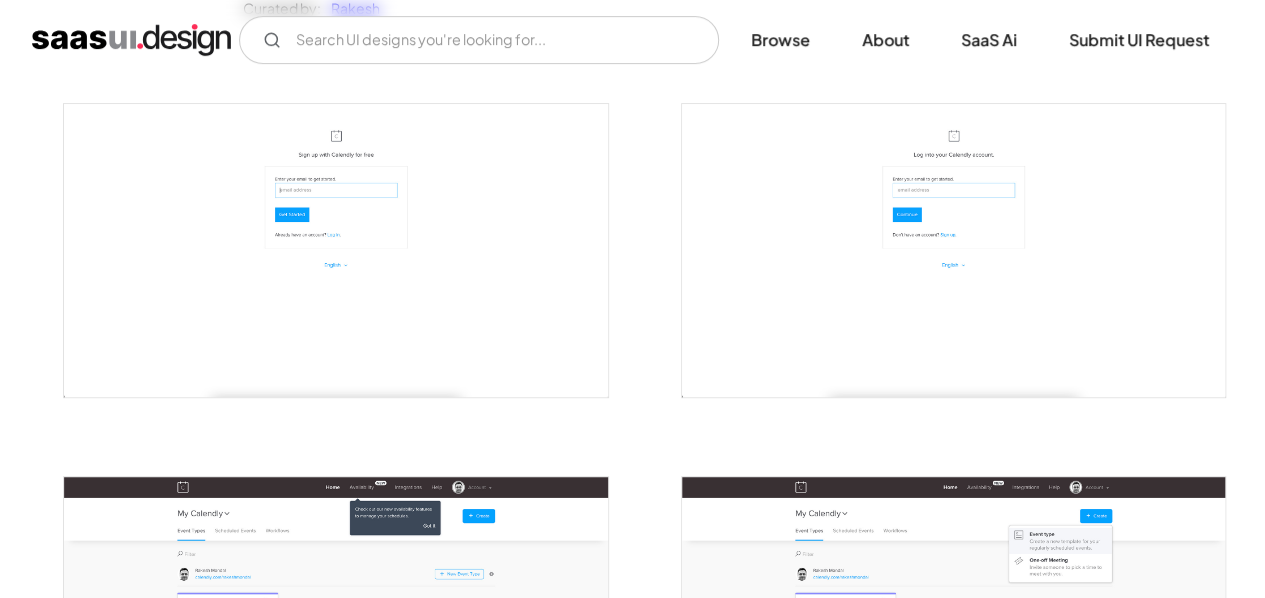 click at bounding box center (335, 250) 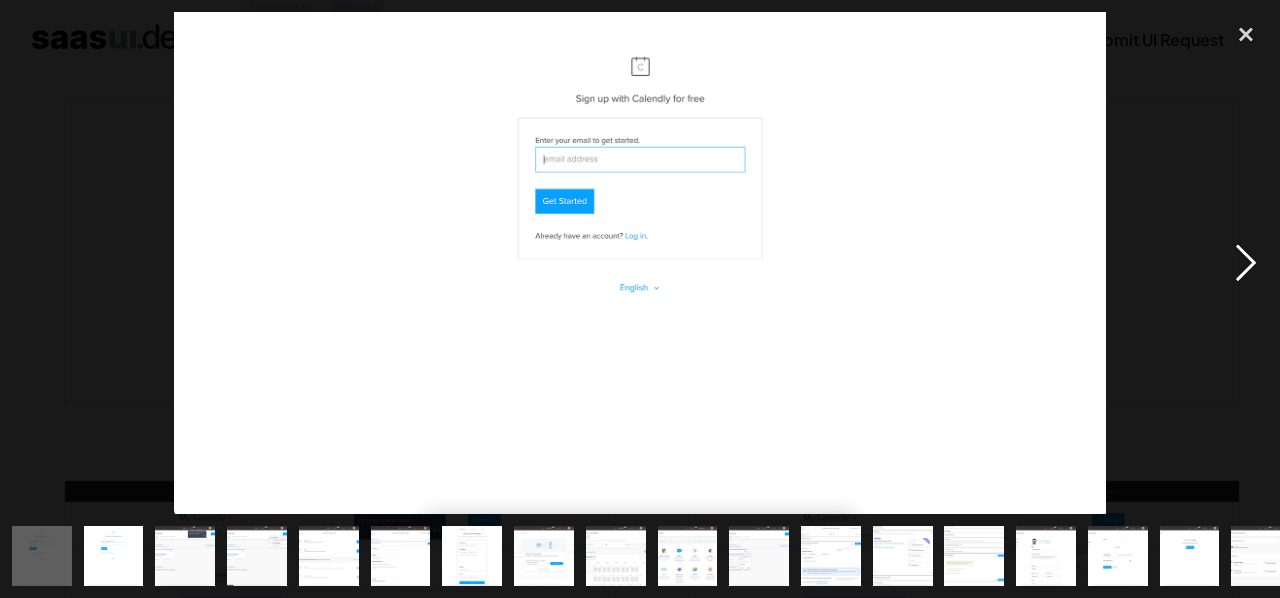 click at bounding box center [1246, 263] 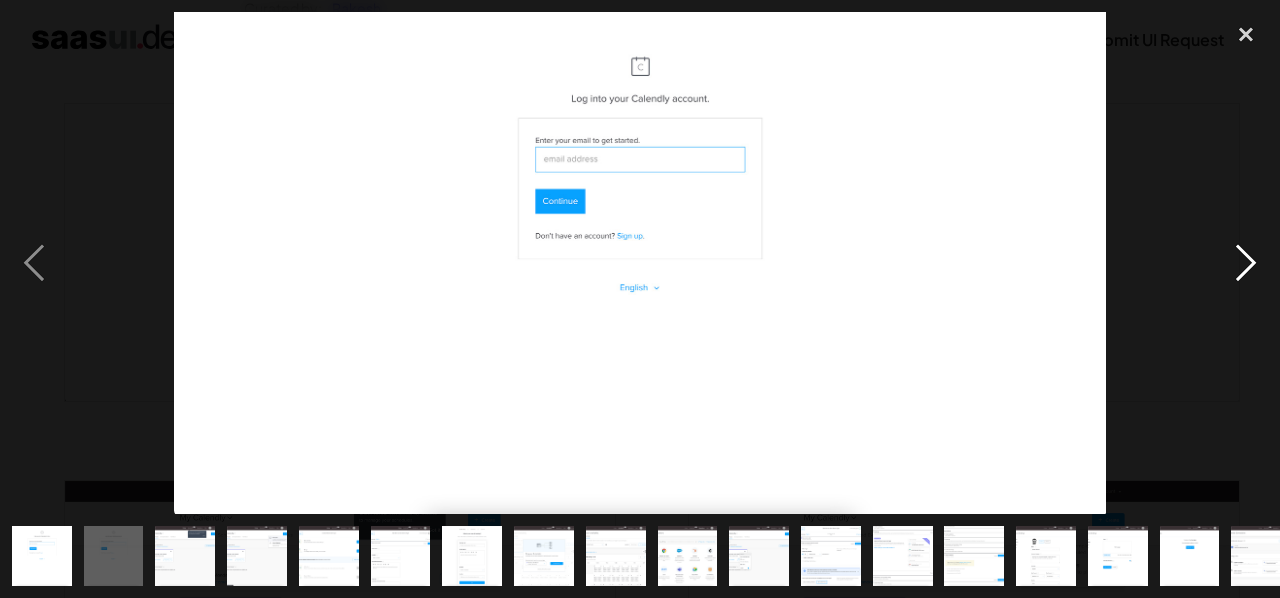 click at bounding box center (1246, 263) 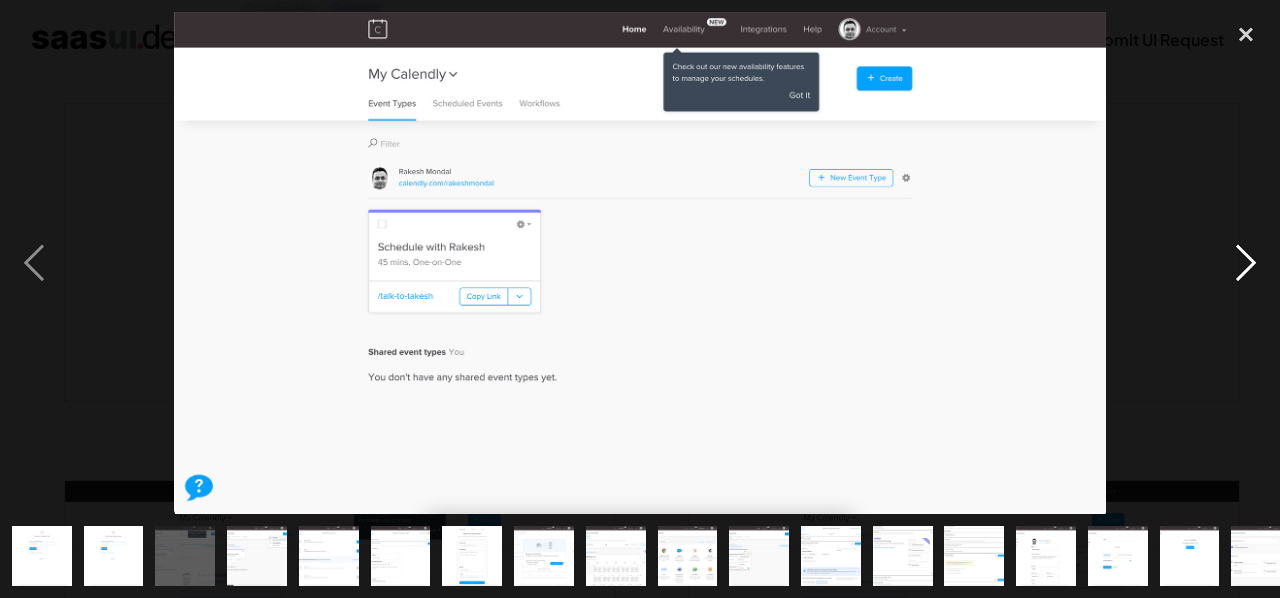 click at bounding box center [1246, 263] 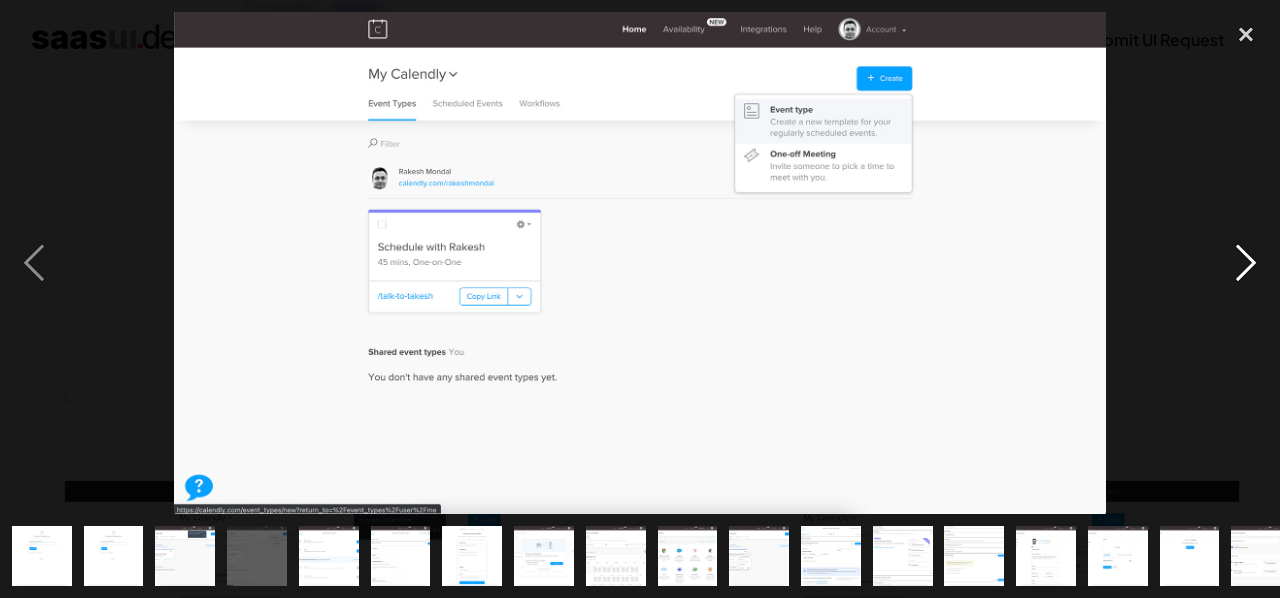 click at bounding box center [1246, 263] 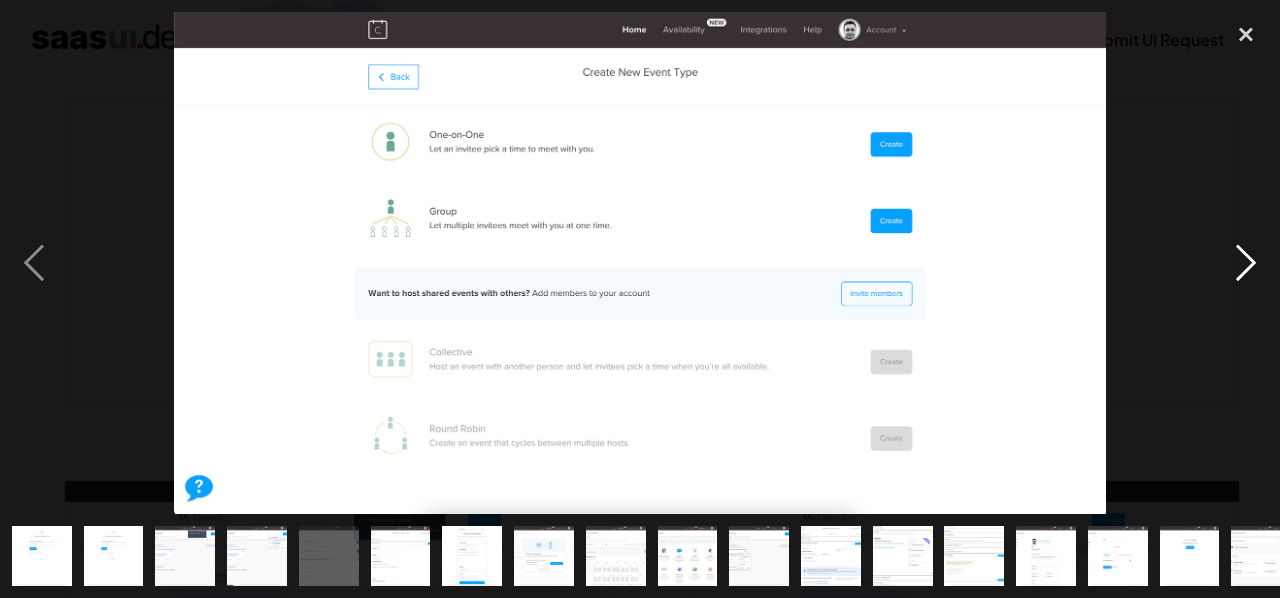 click at bounding box center [1246, 263] 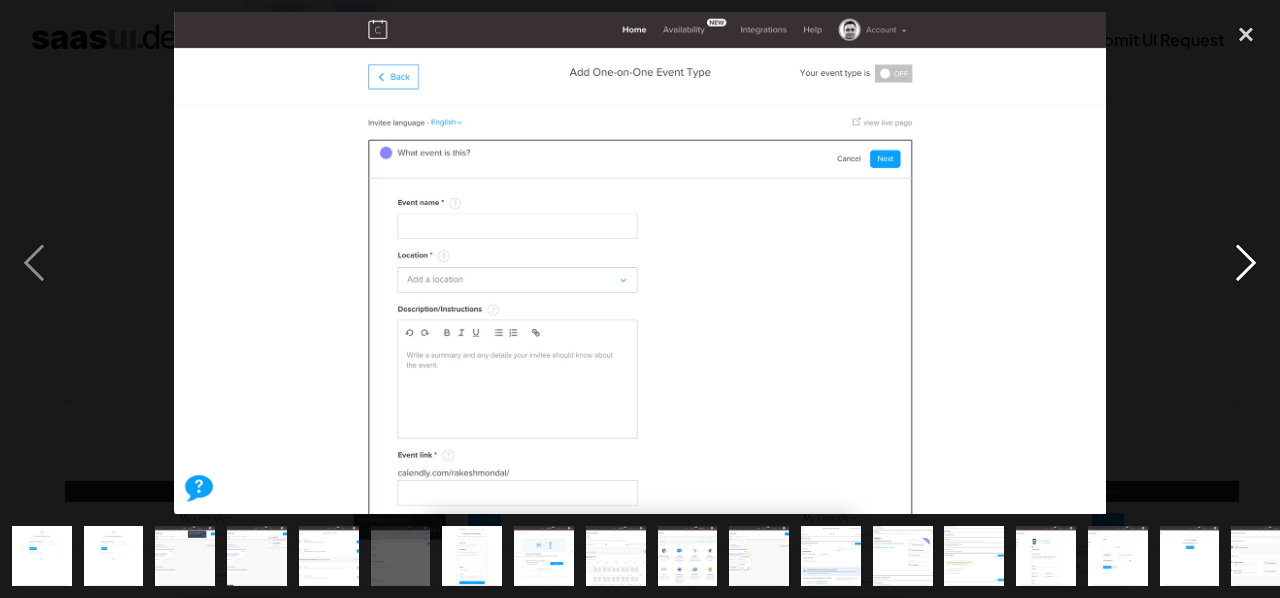 click at bounding box center [1246, 263] 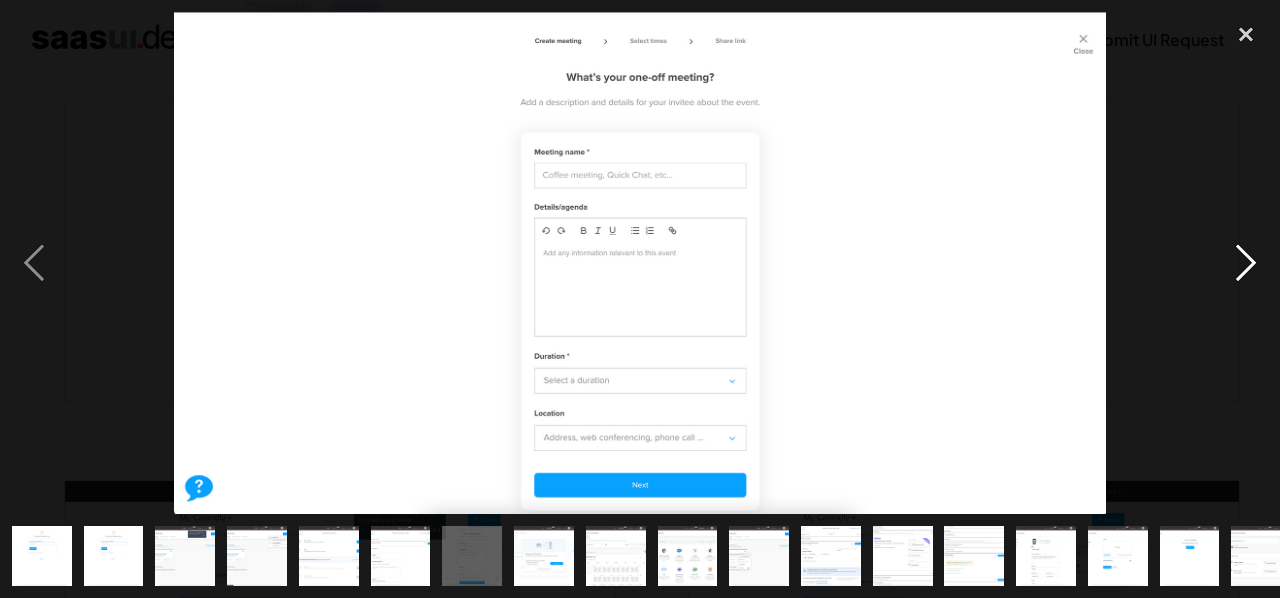 click at bounding box center (1246, 263) 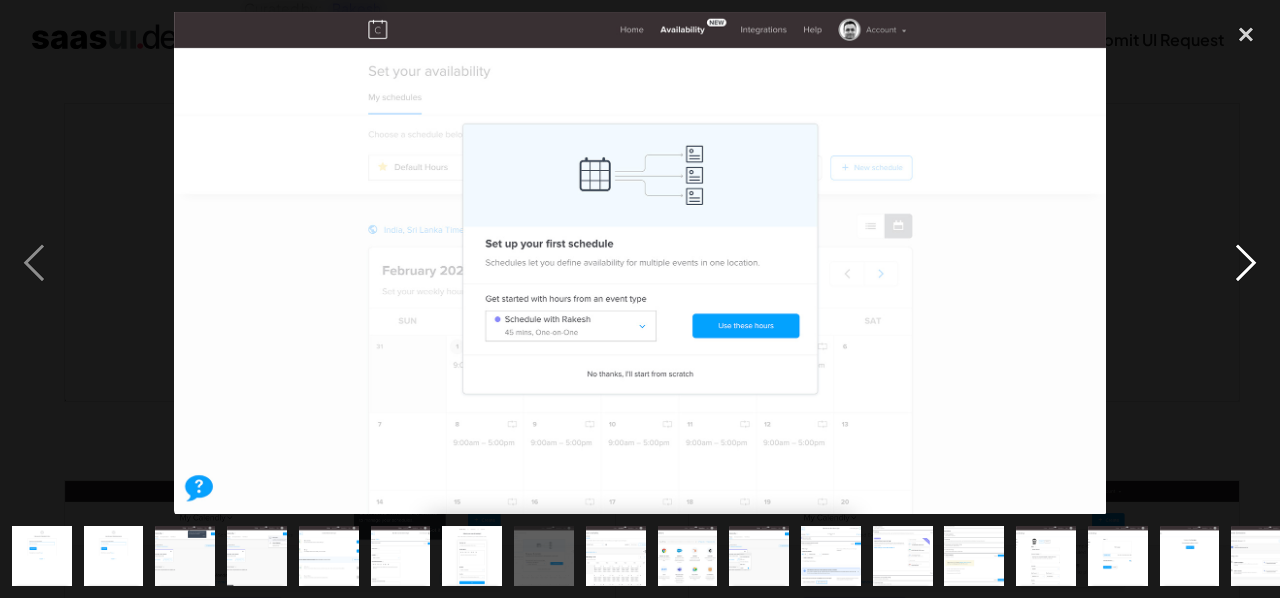 click at bounding box center (1246, 263) 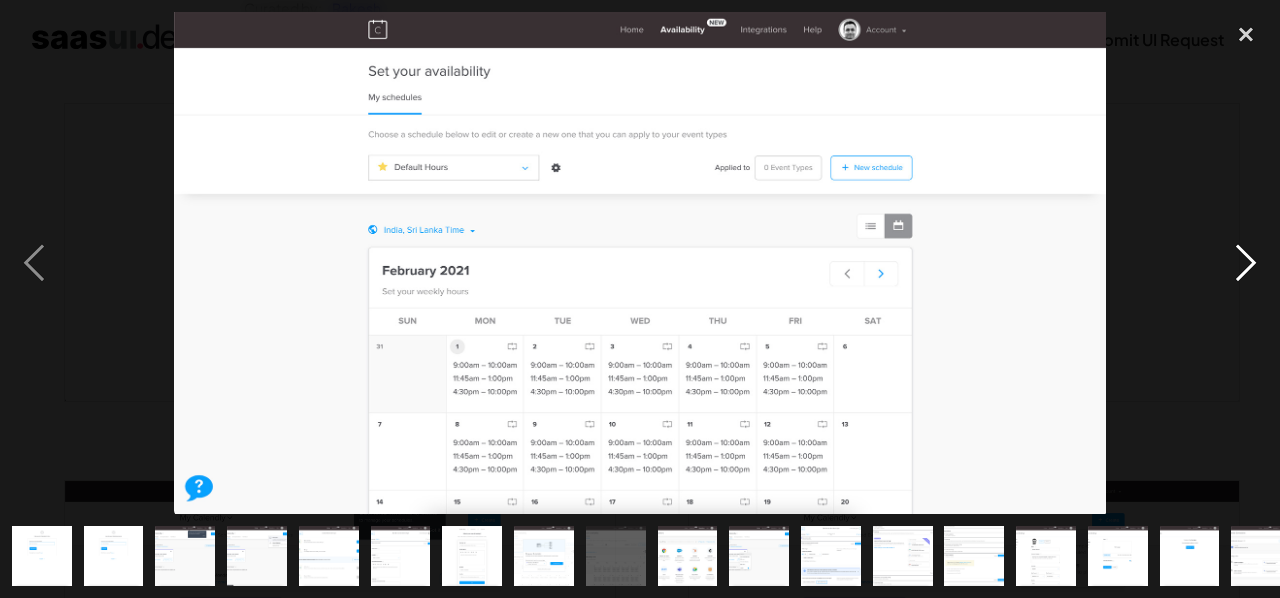 click at bounding box center [1246, 263] 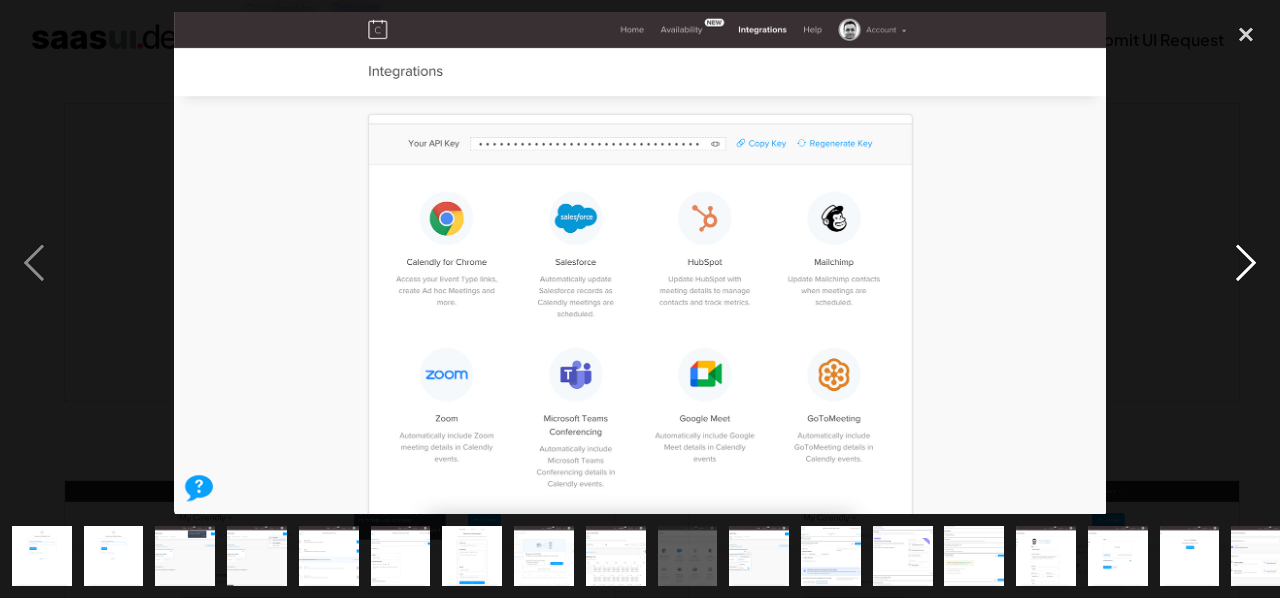 click at bounding box center (1246, 263) 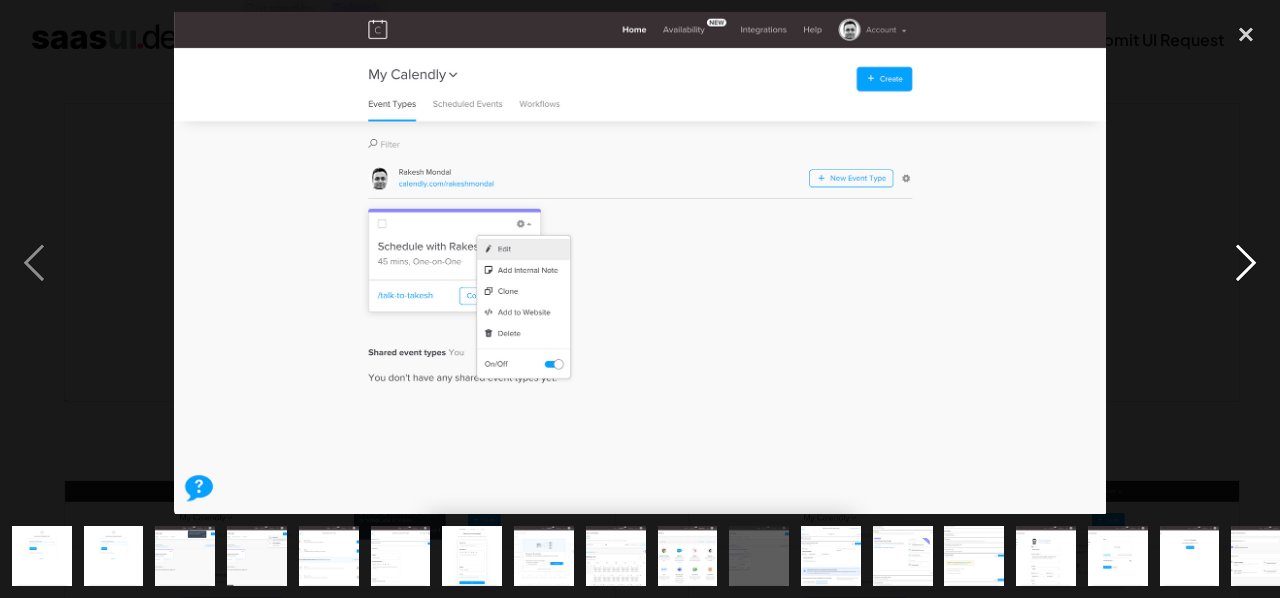 click at bounding box center [1246, 263] 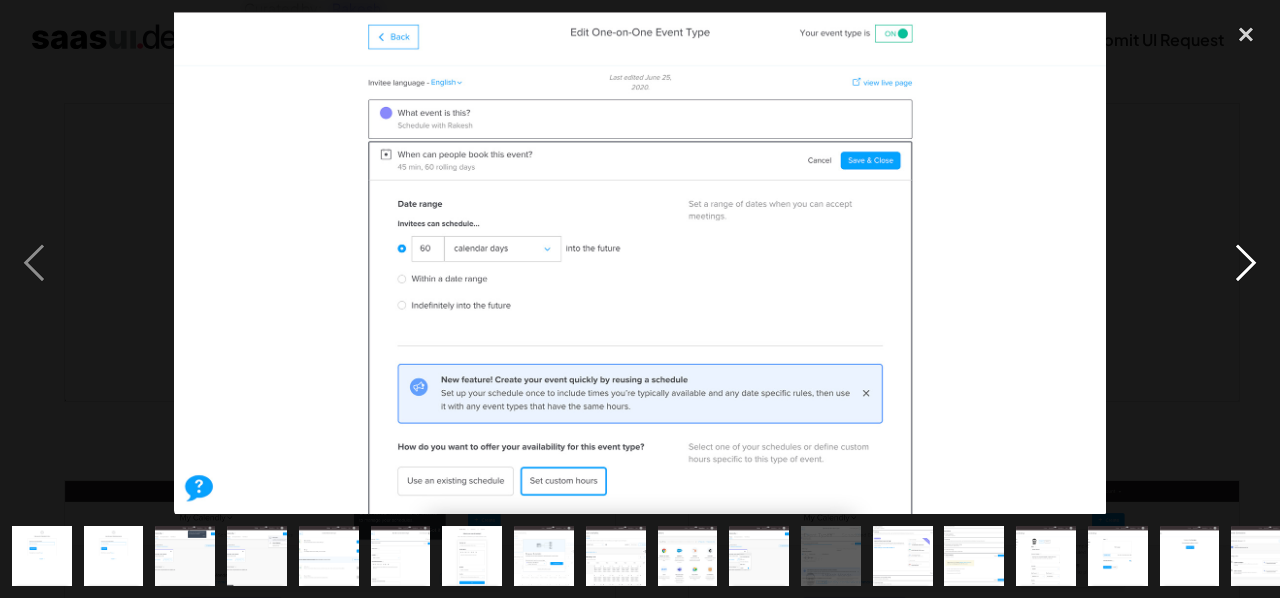 click at bounding box center [1246, 263] 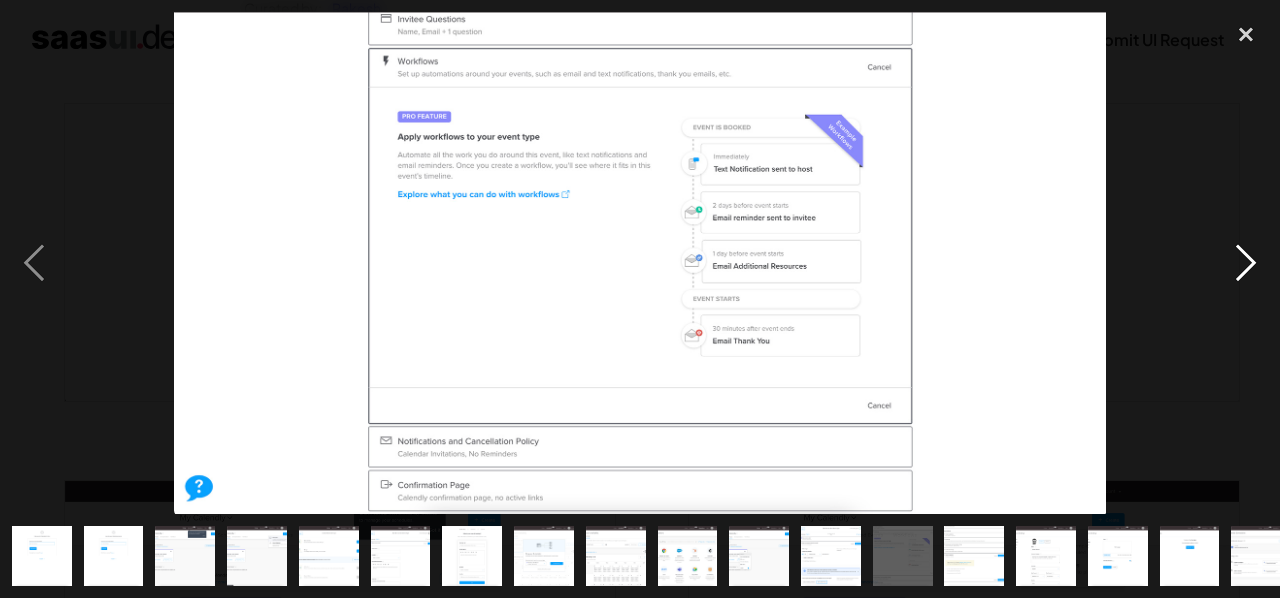 click at bounding box center [1246, 263] 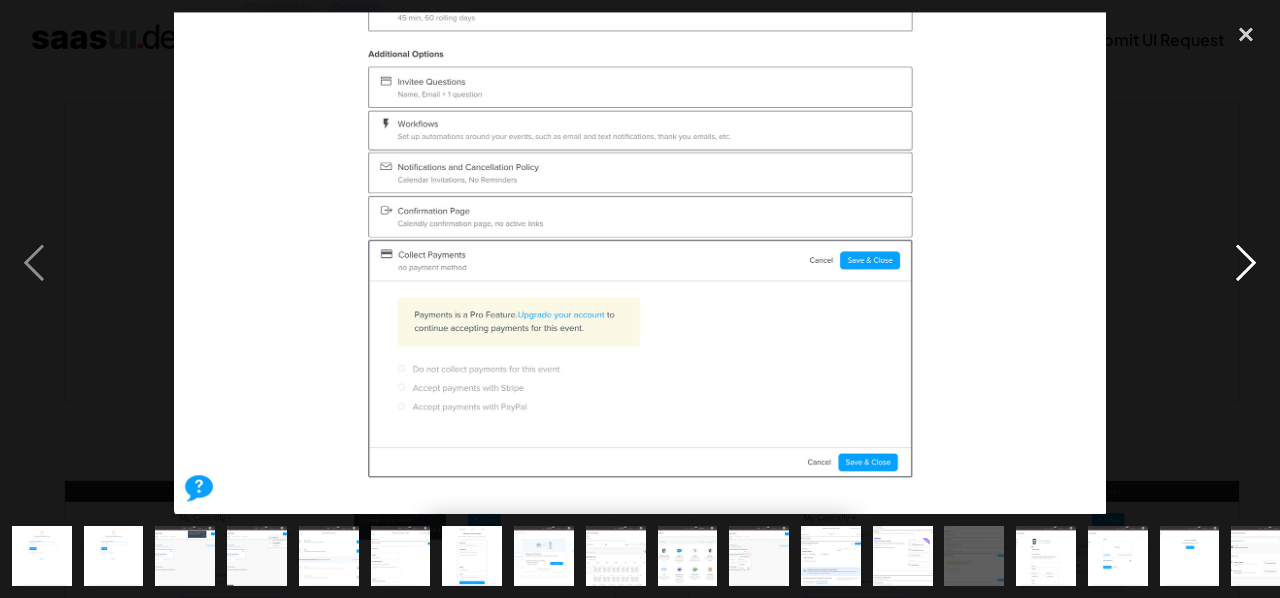 click at bounding box center [1246, 263] 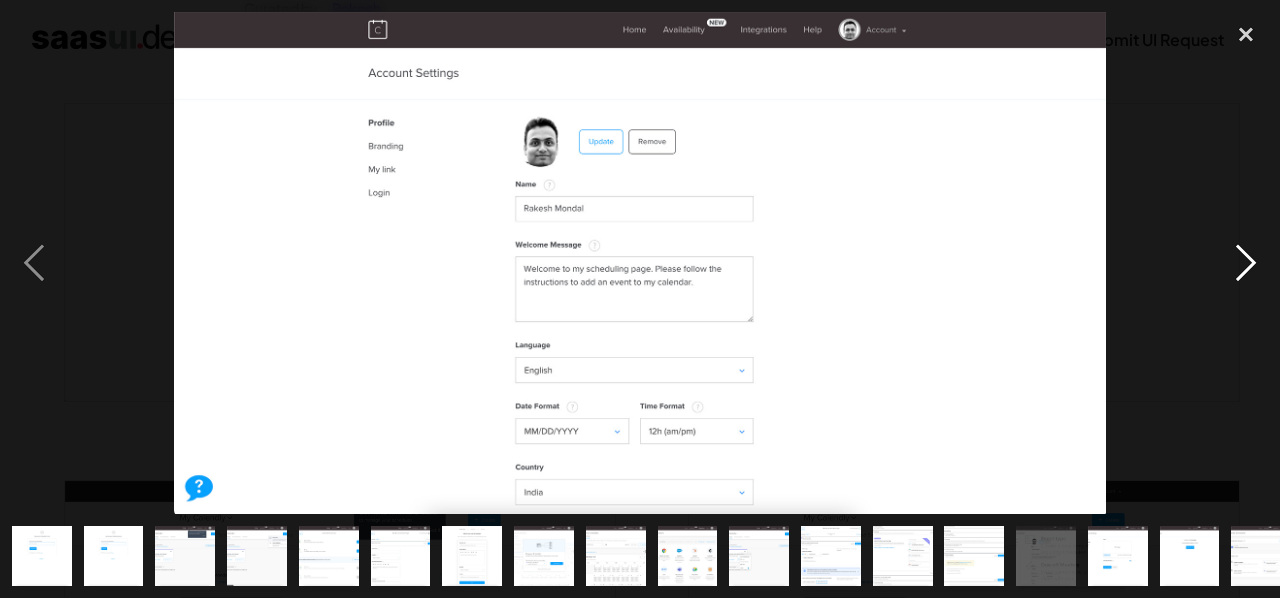 click at bounding box center [1246, 263] 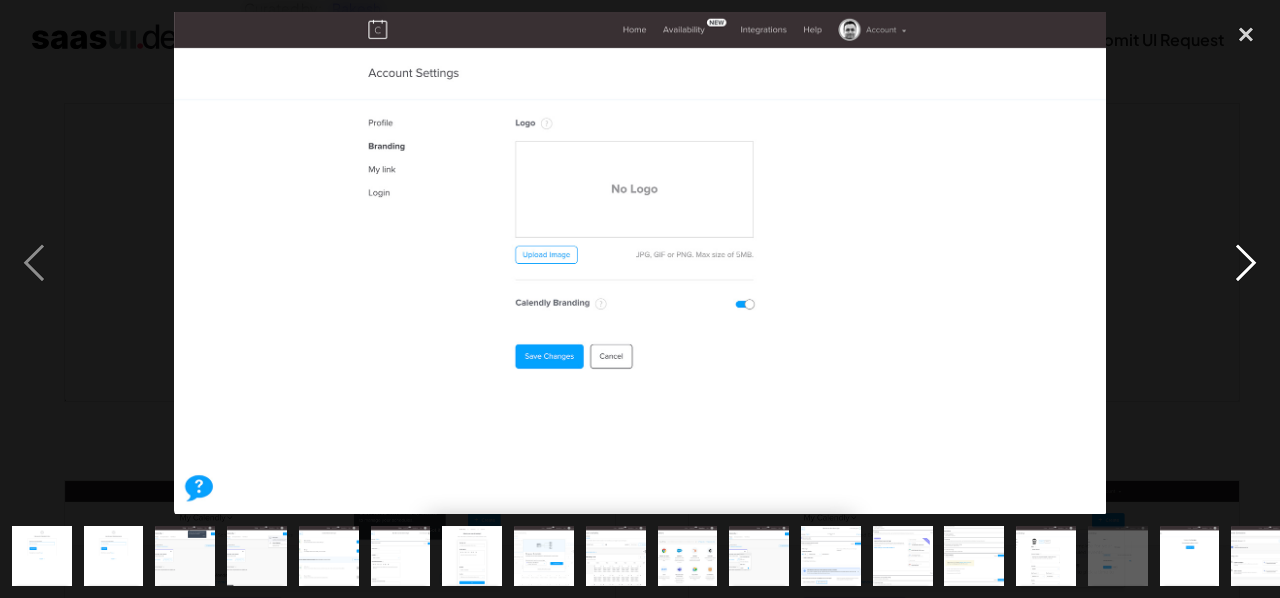 click at bounding box center [1246, 263] 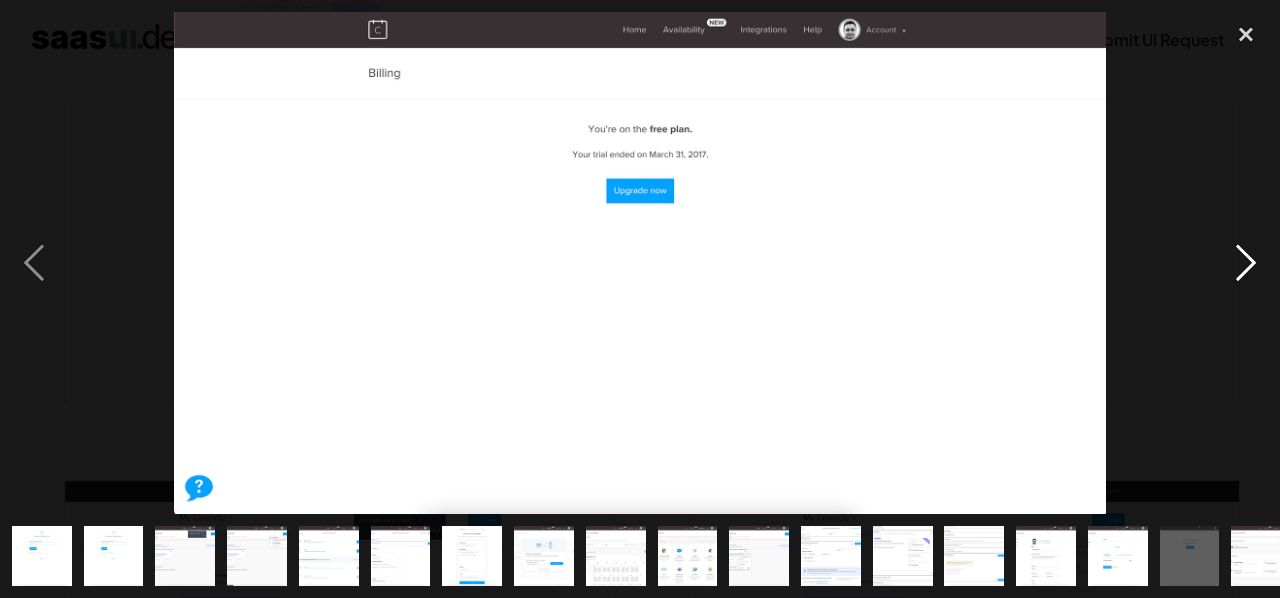 click at bounding box center (1246, 263) 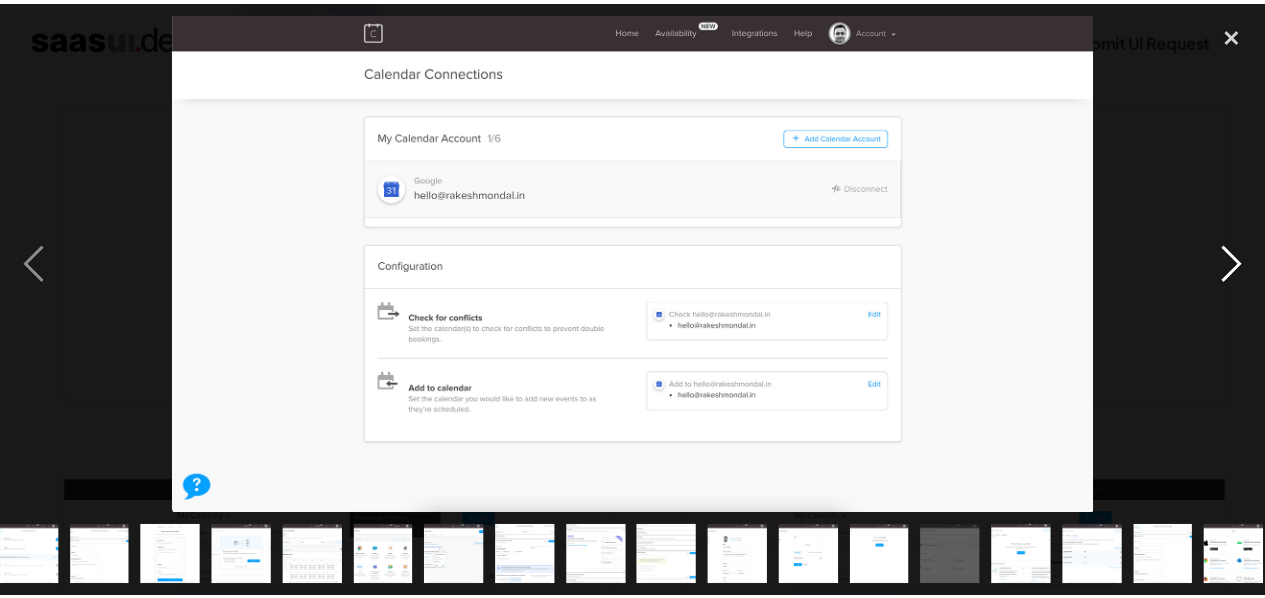 scroll, scrollTop: 0, scrollLeft: 310, axis: horizontal 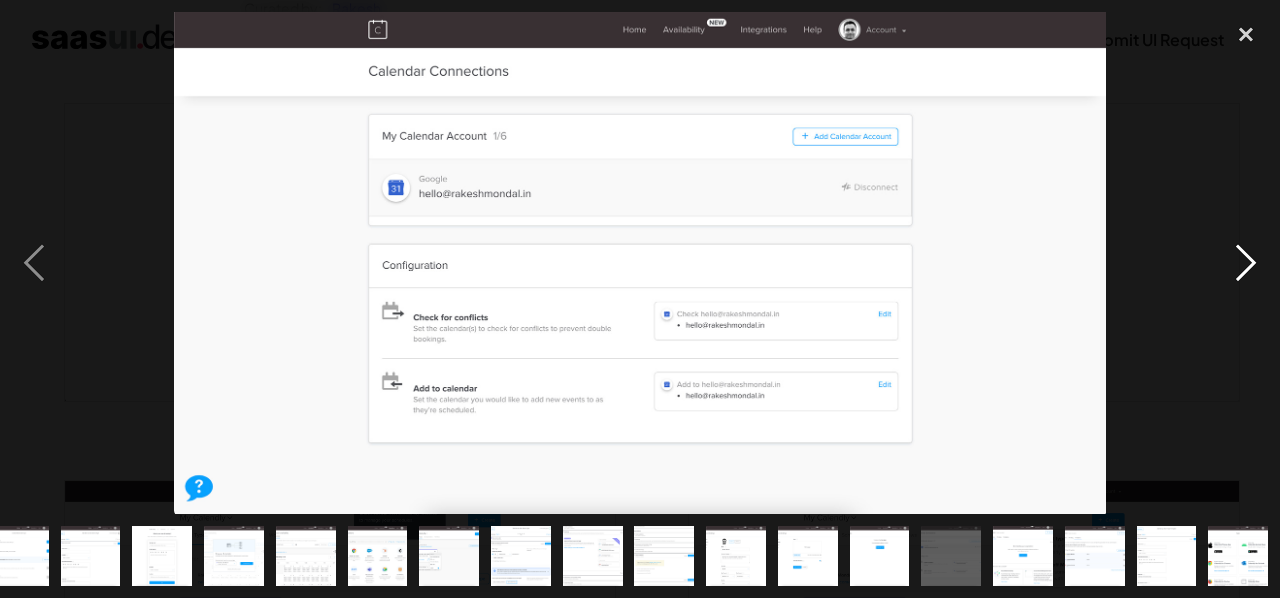 click at bounding box center [1246, 263] 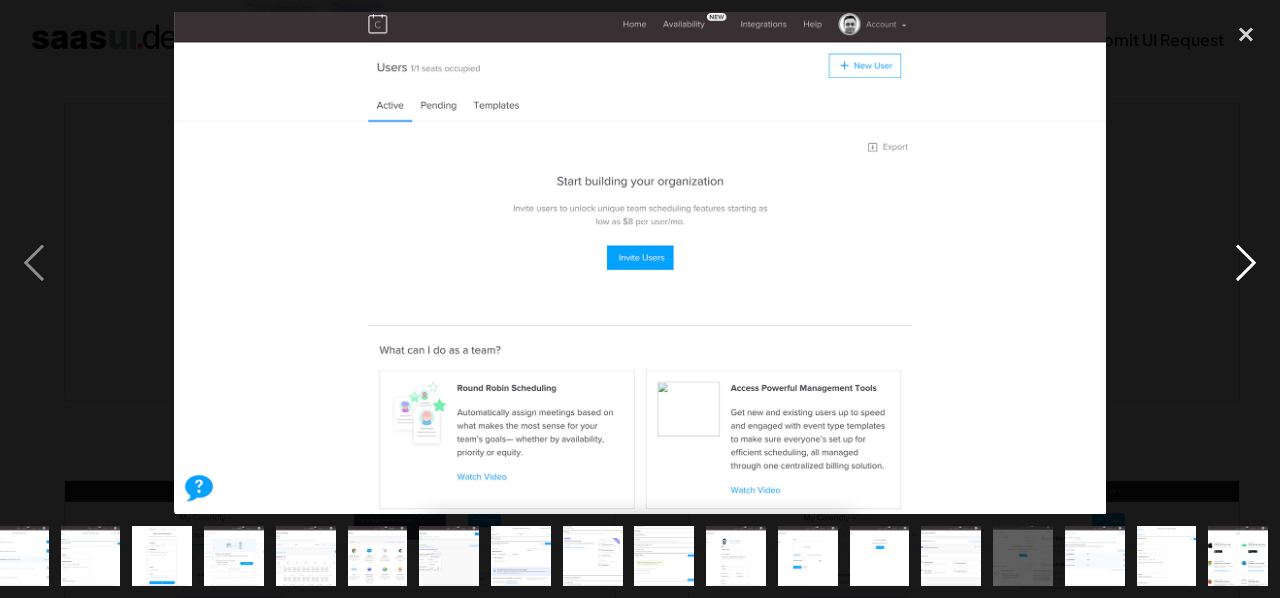 click at bounding box center (1246, 263) 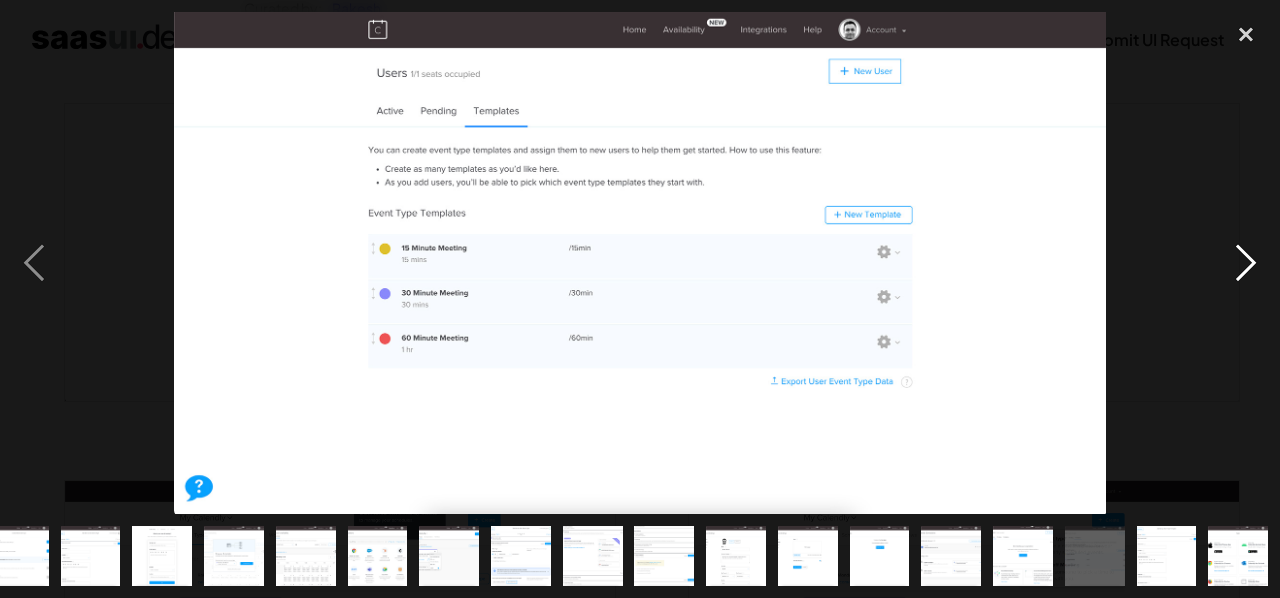 click at bounding box center (1246, 263) 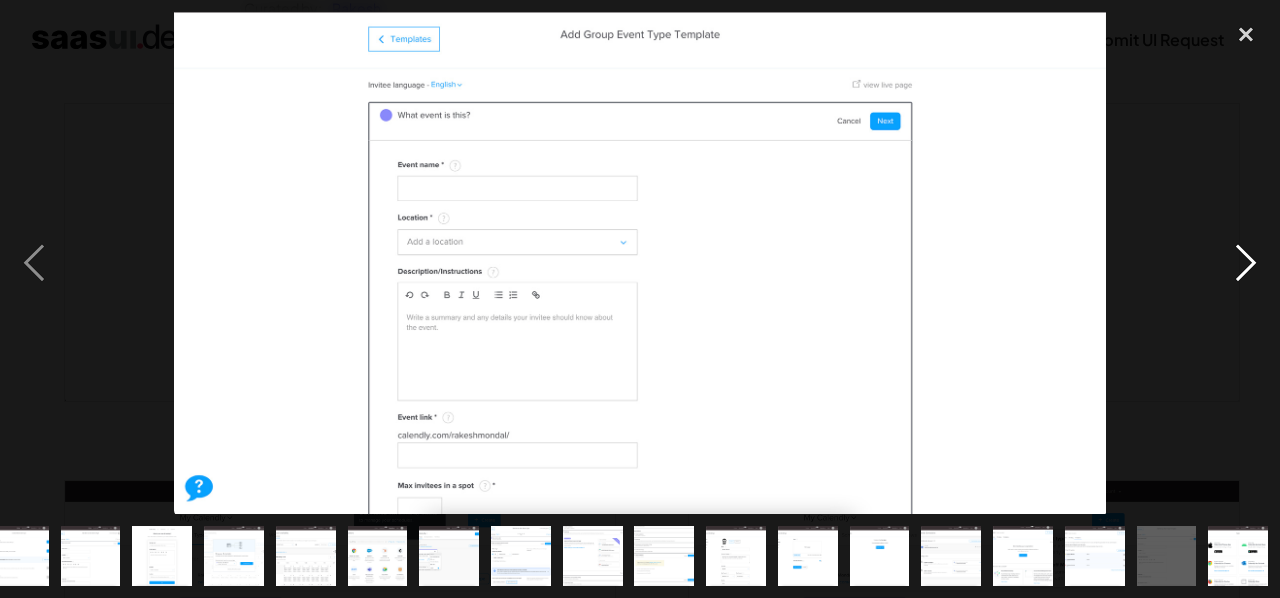 click at bounding box center (1246, 263) 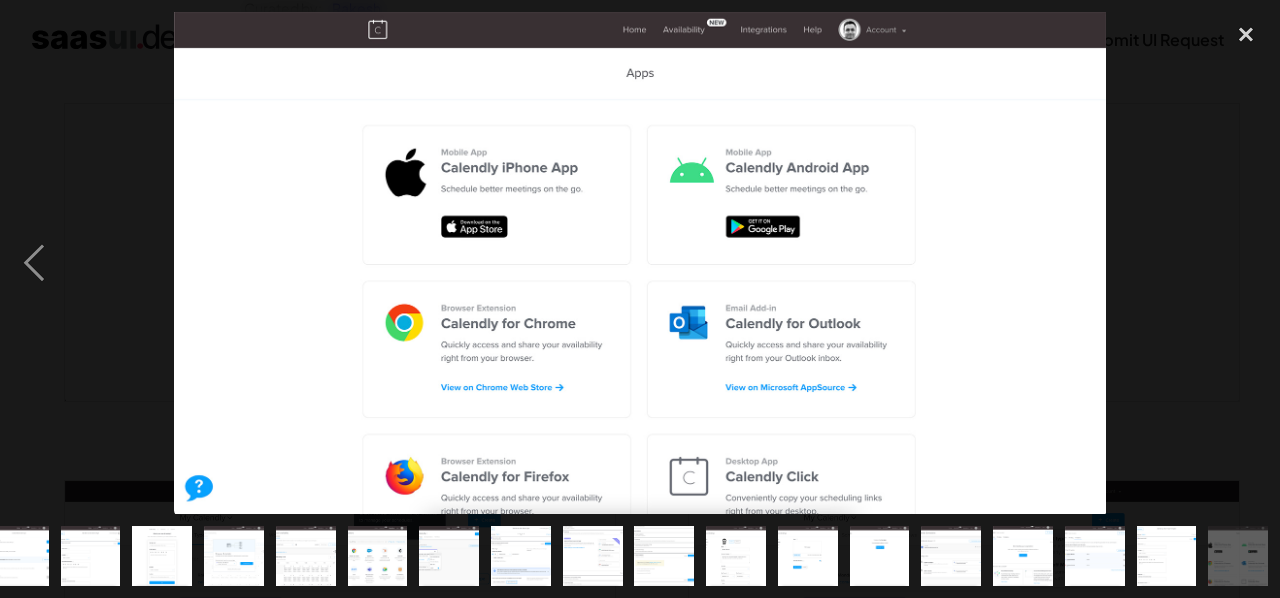 click at bounding box center [1246, 263] 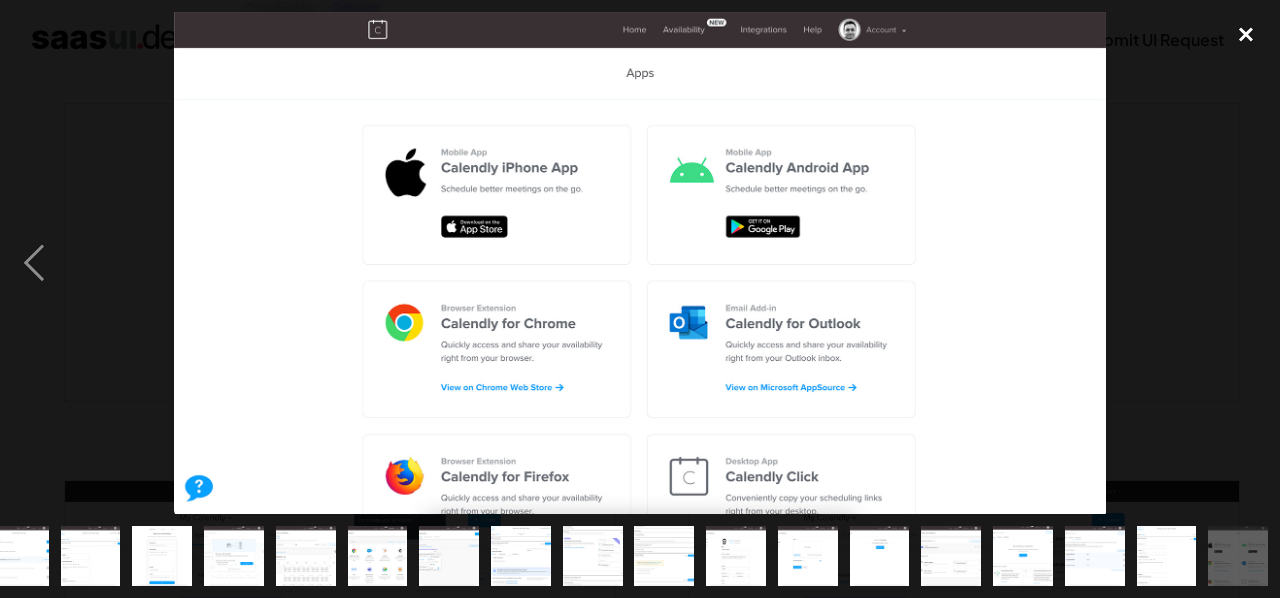 click at bounding box center [1246, 34] 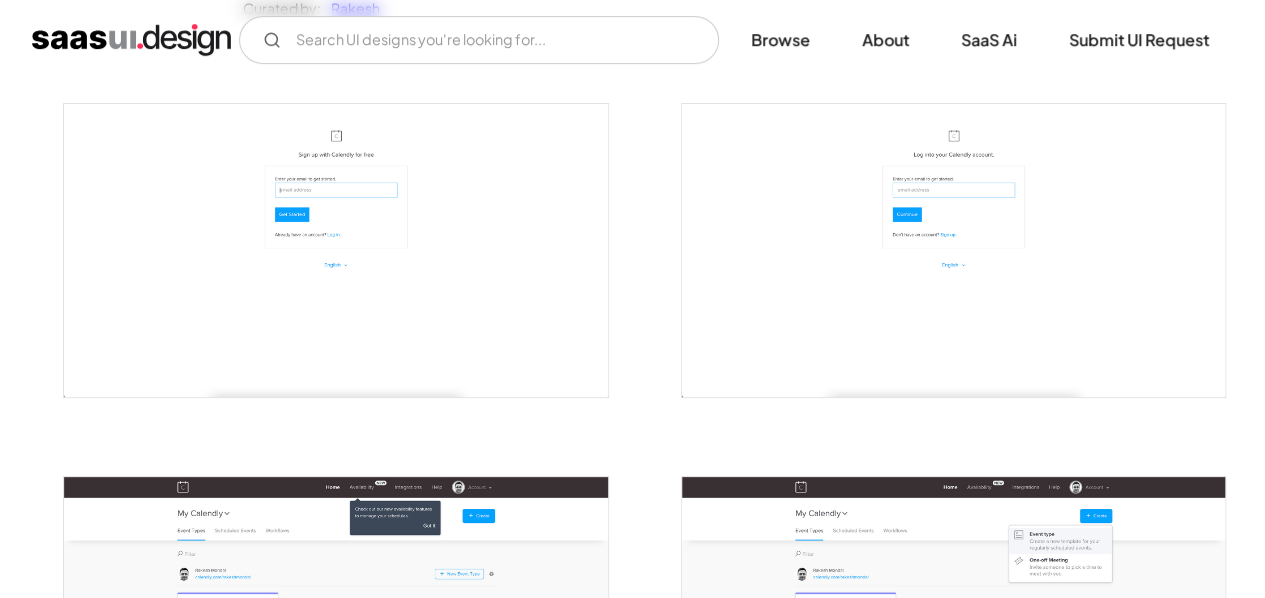 scroll, scrollTop: 0, scrollLeft: 0, axis: both 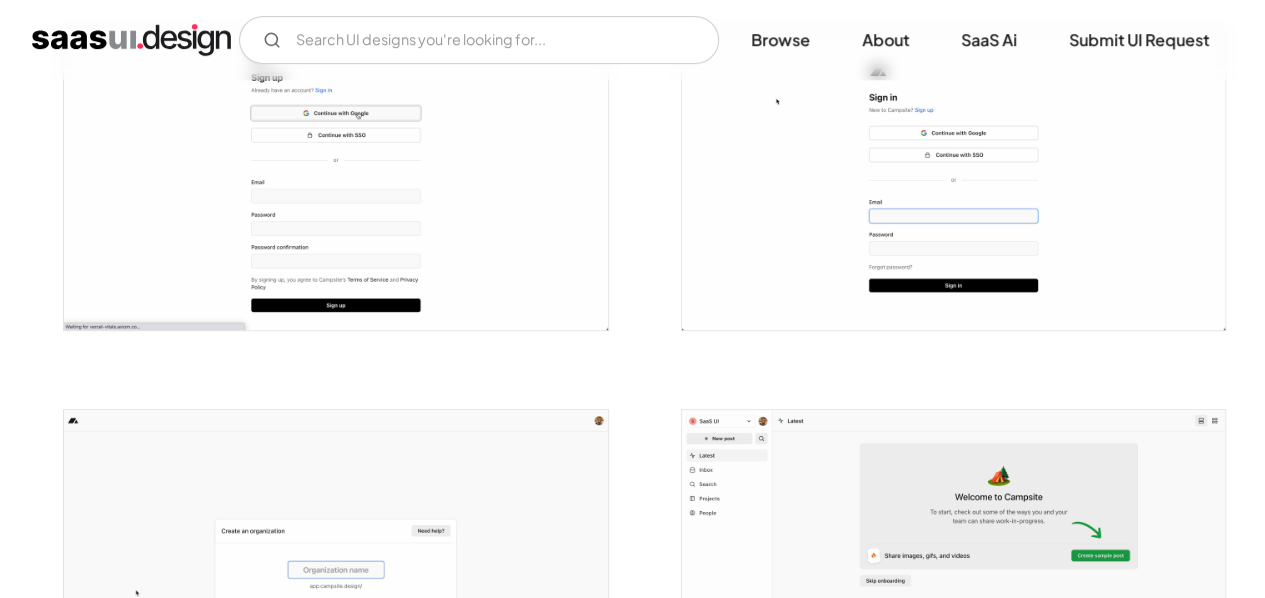 click at bounding box center [335, 180] 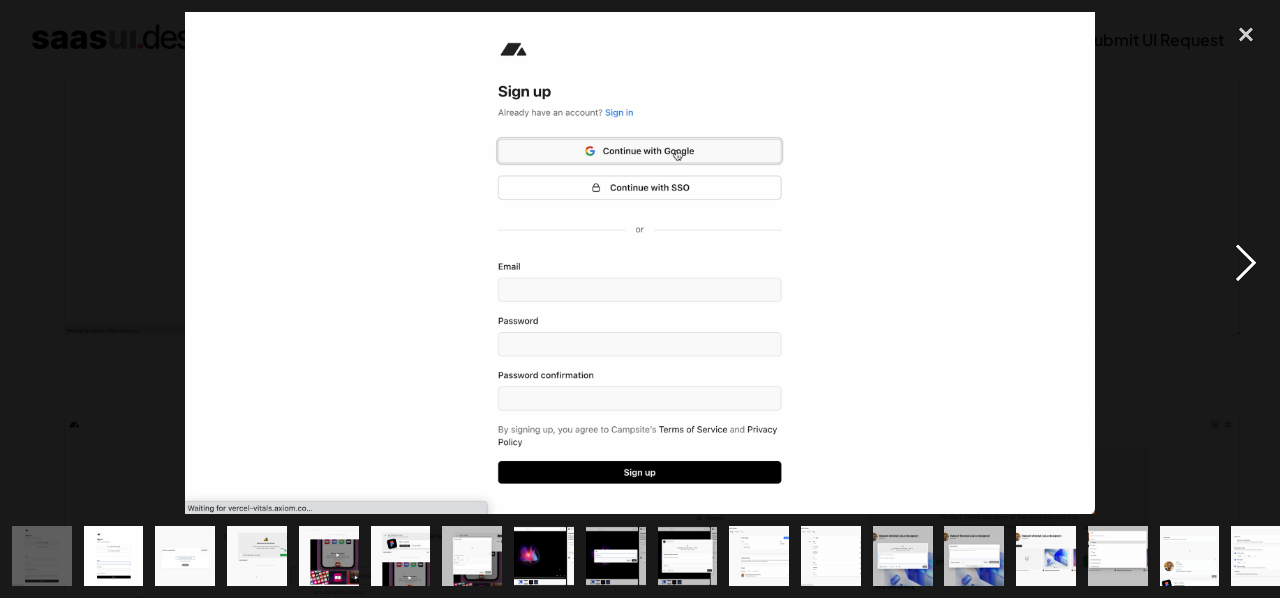 click at bounding box center (1246, 263) 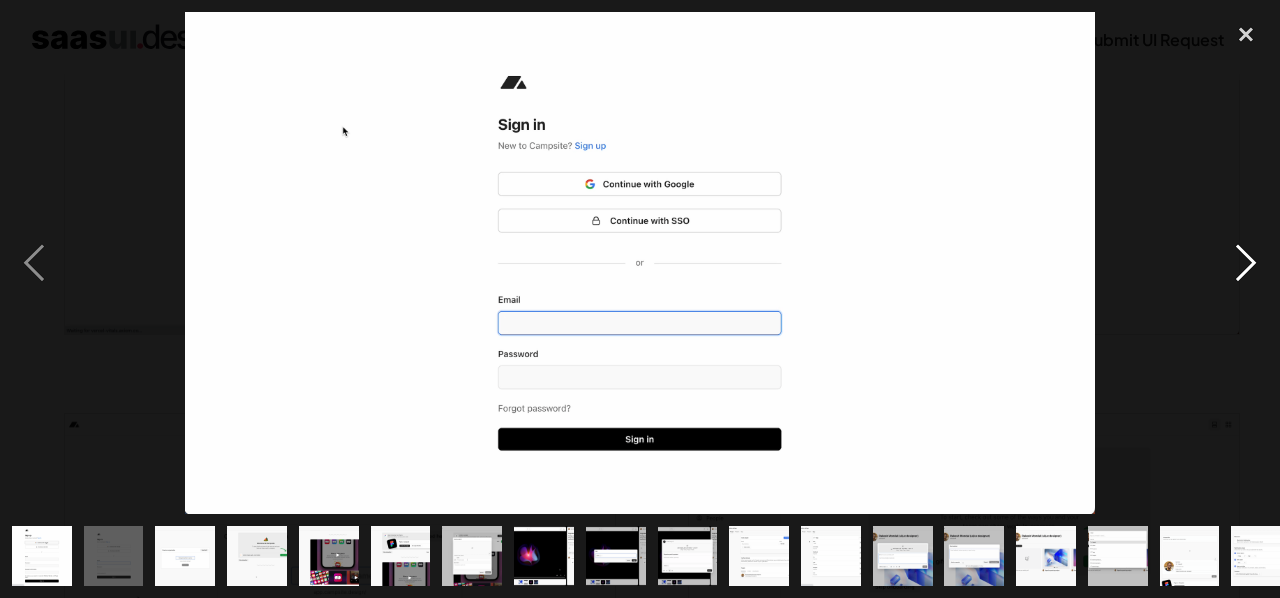 click at bounding box center (1246, 263) 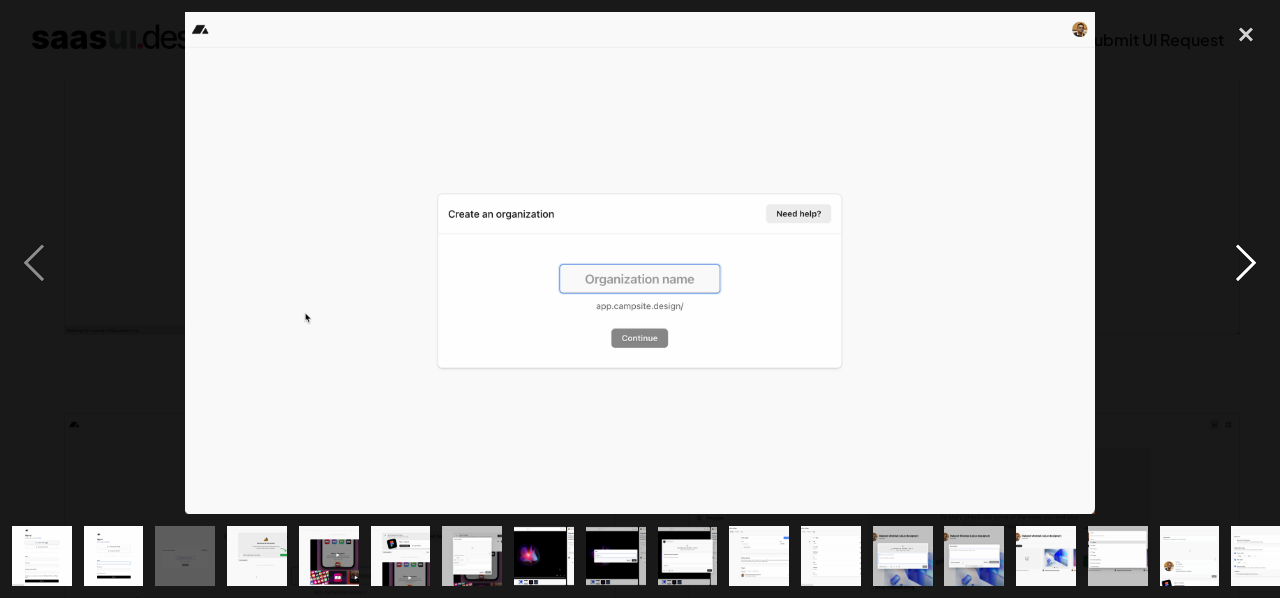 click at bounding box center [1246, 263] 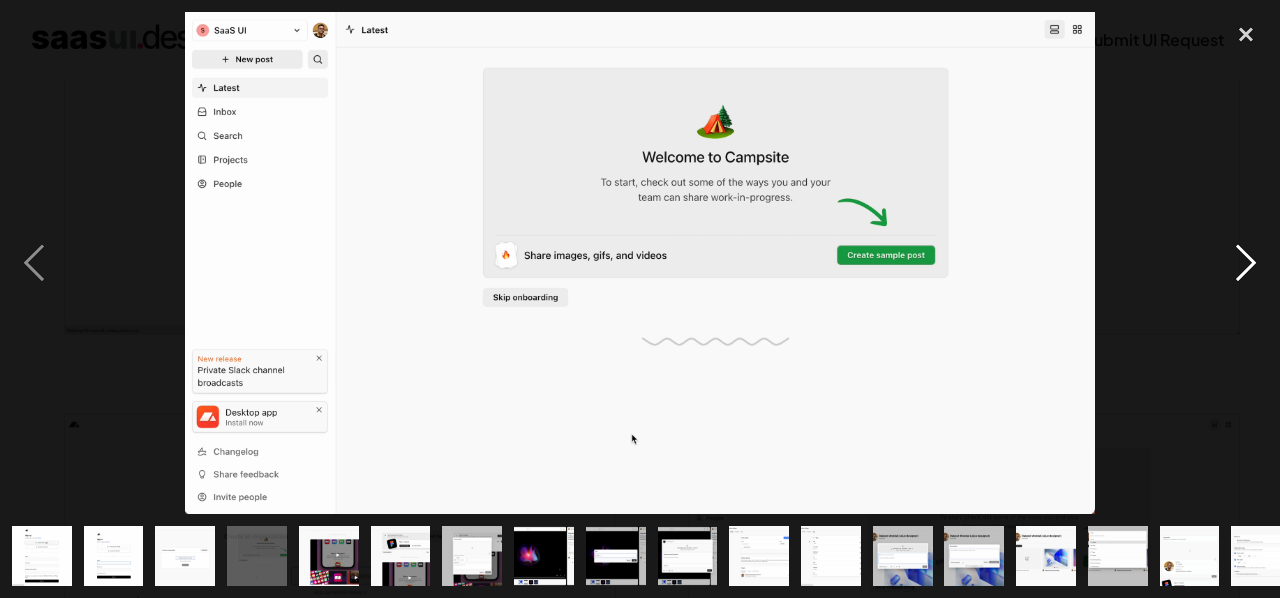 click at bounding box center [1246, 263] 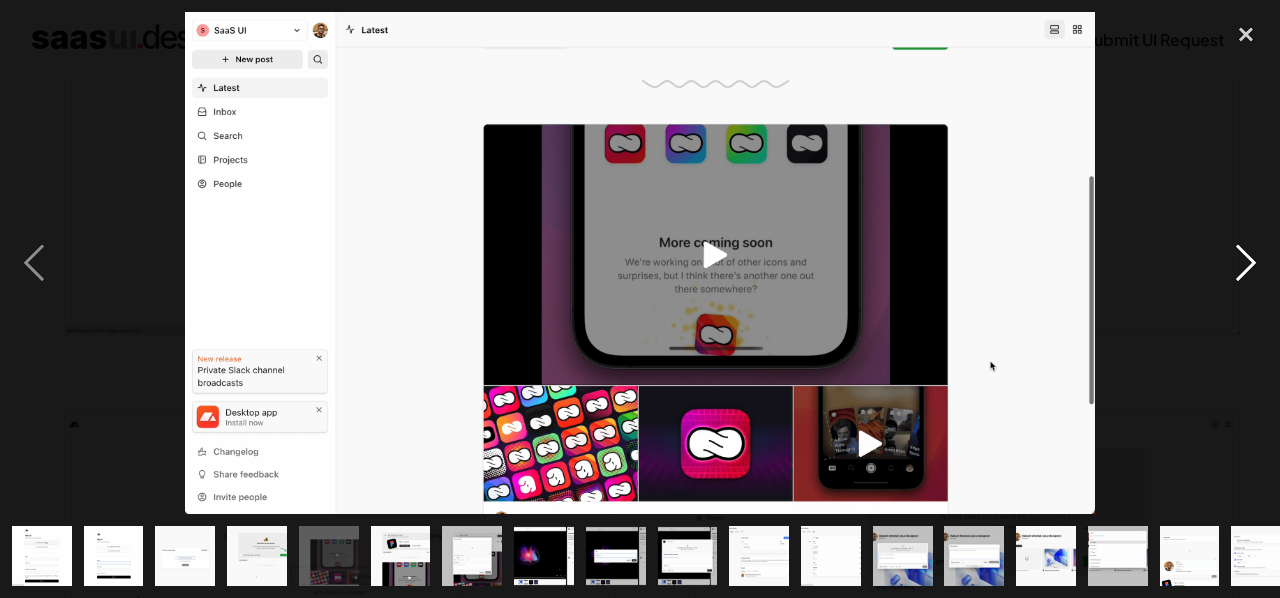 click at bounding box center [1246, 263] 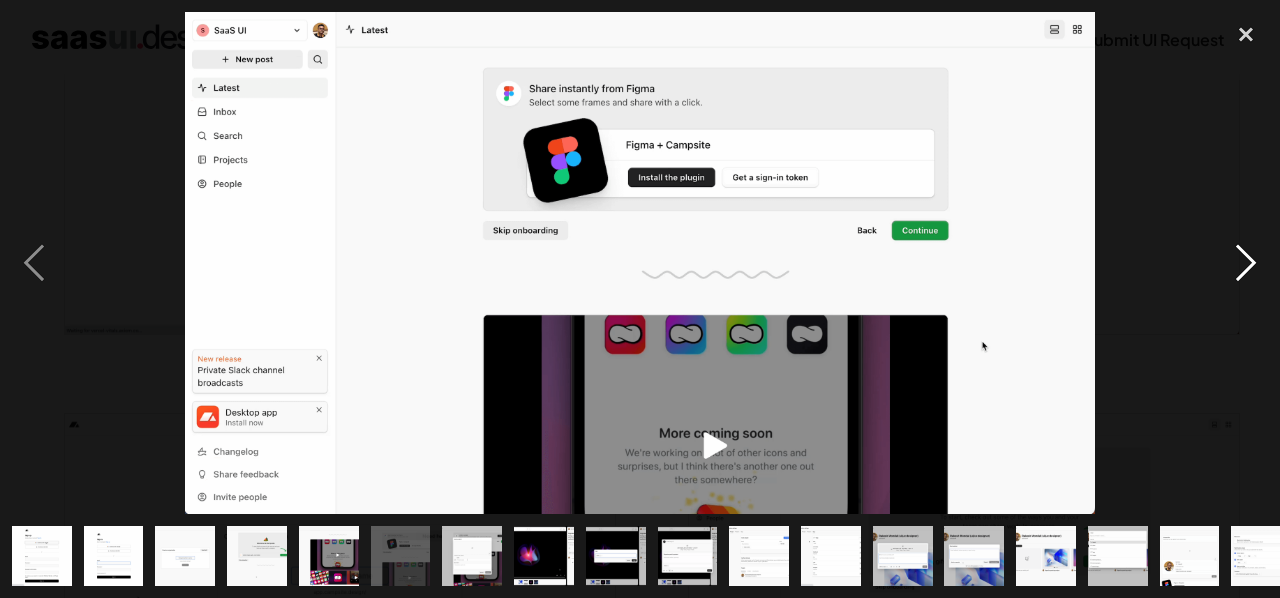 click at bounding box center (1246, 263) 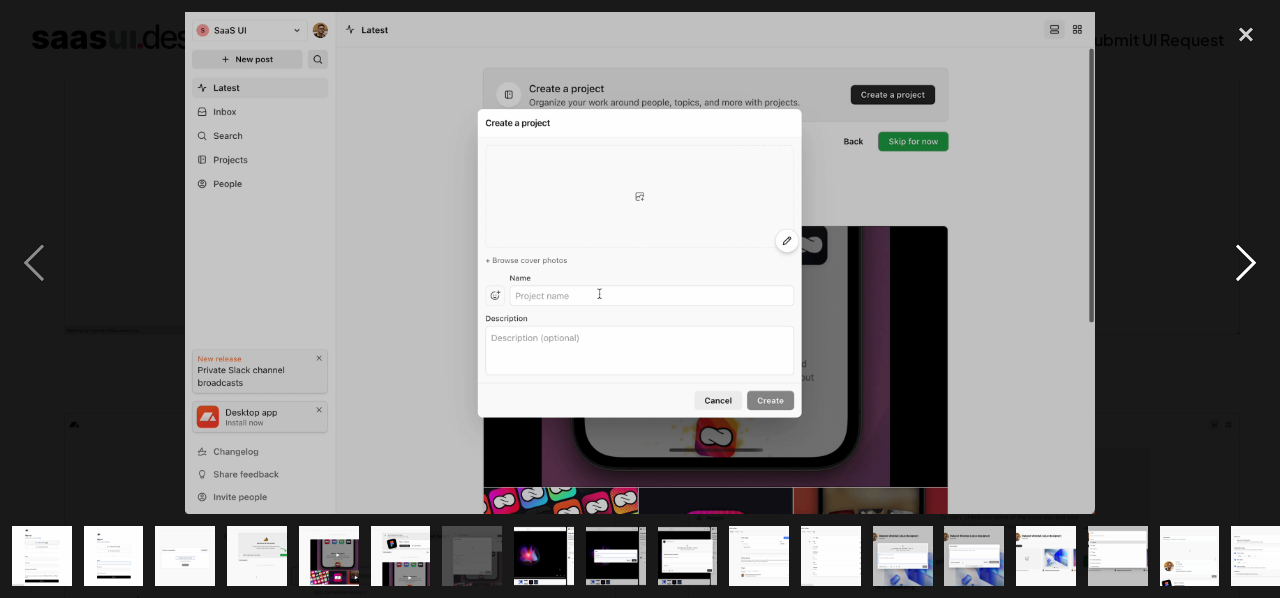 click at bounding box center (1246, 263) 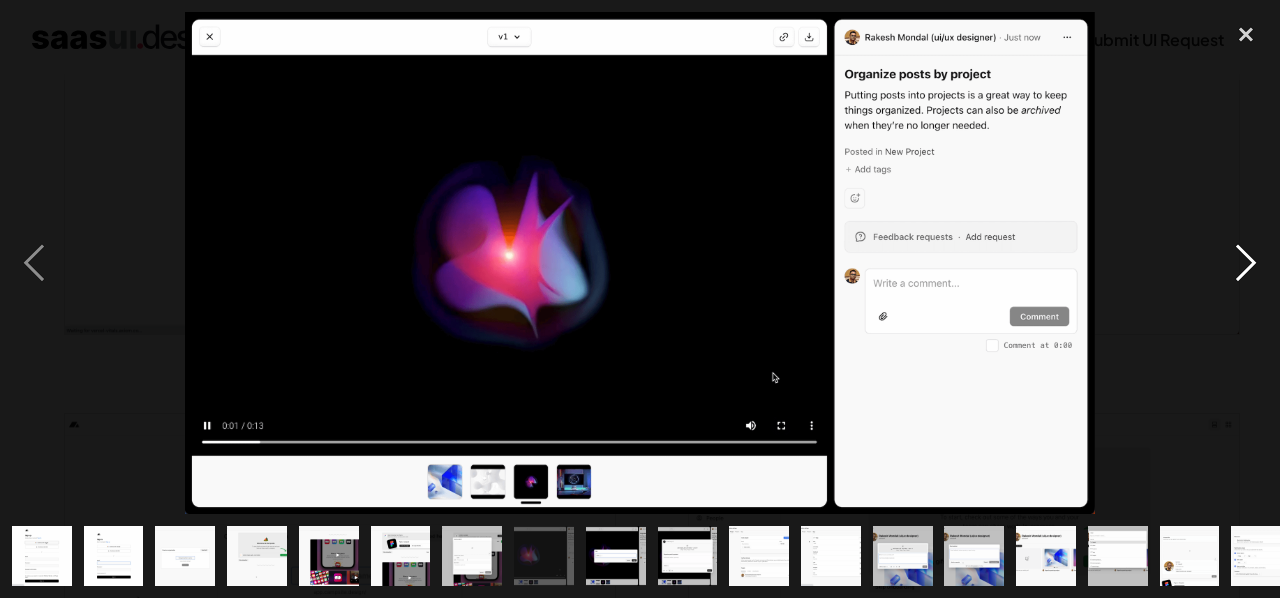 click at bounding box center [1246, 263] 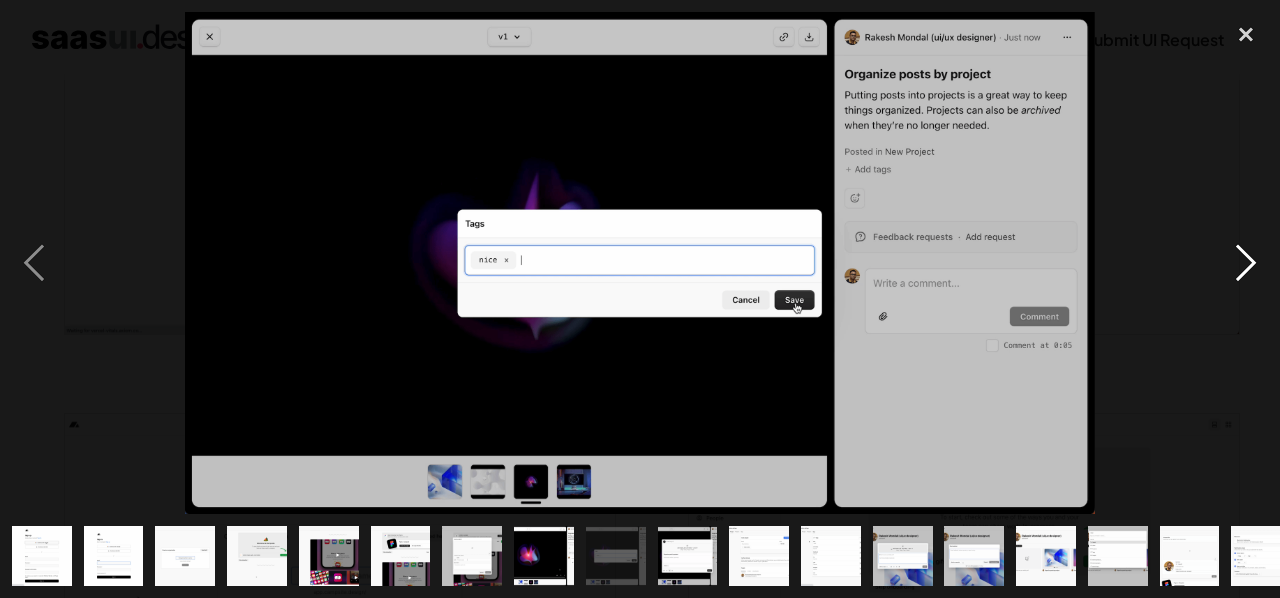 click at bounding box center (1246, 263) 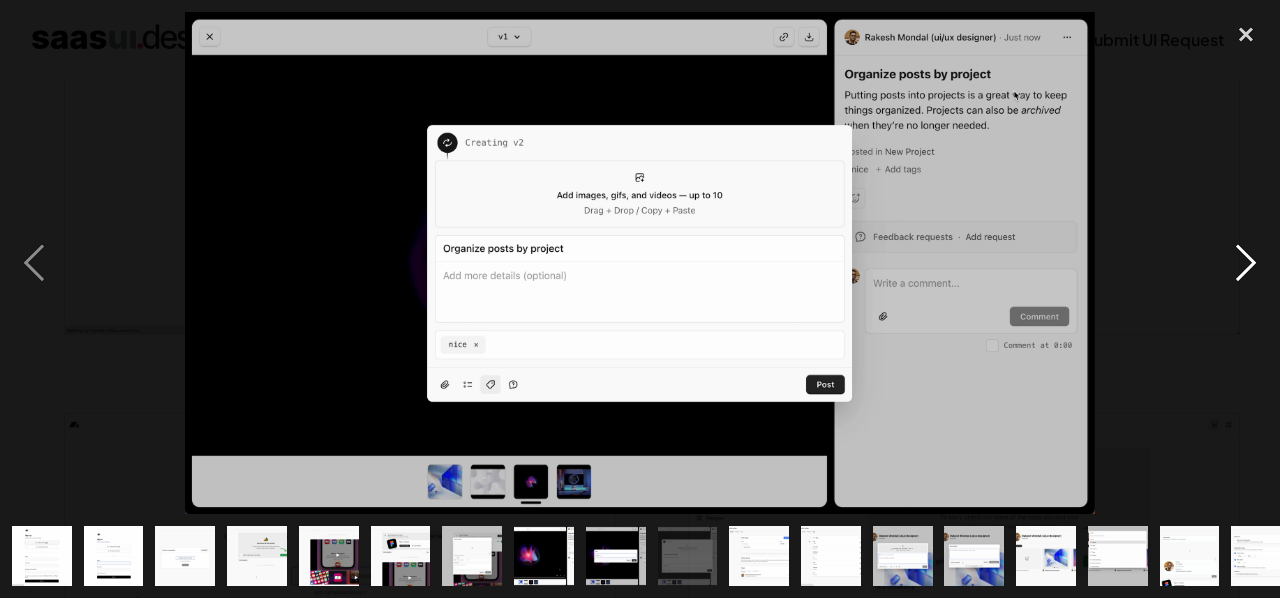 click at bounding box center [1246, 263] 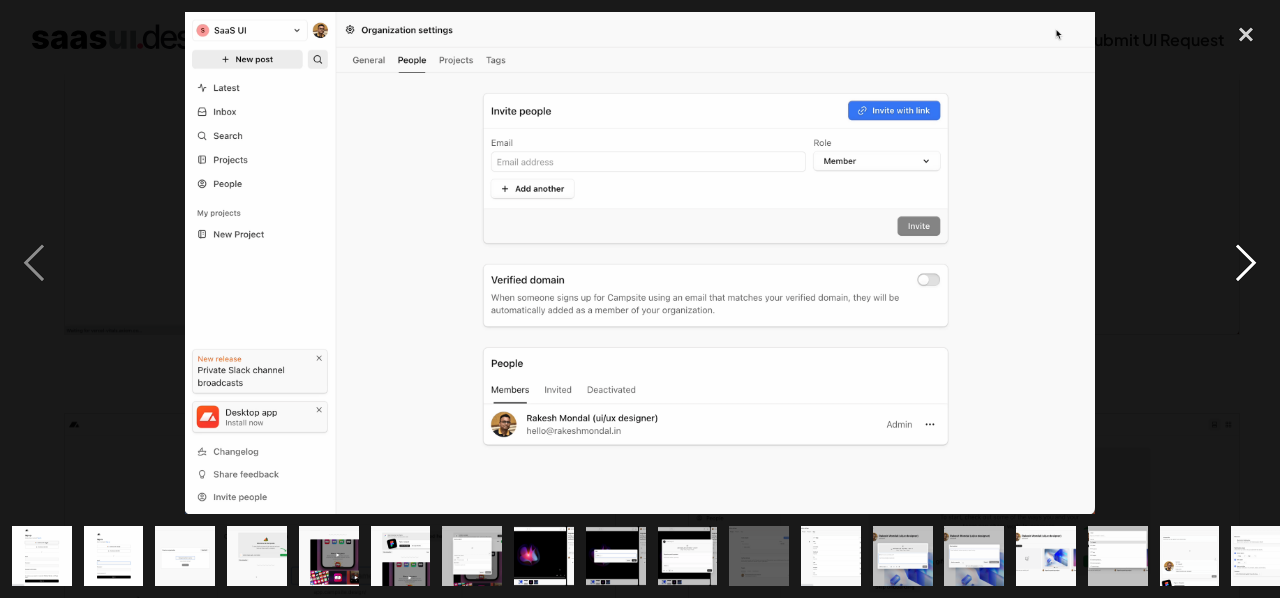 click at bounding box center (1246, 263) 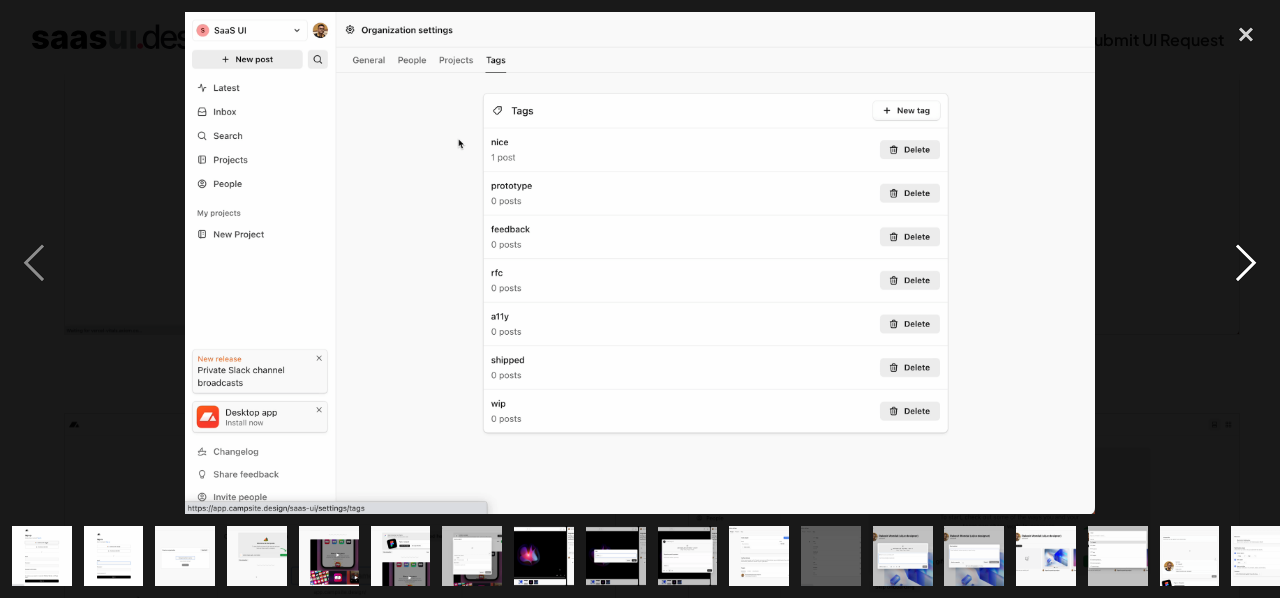 click at bounding box center [1246, 263] 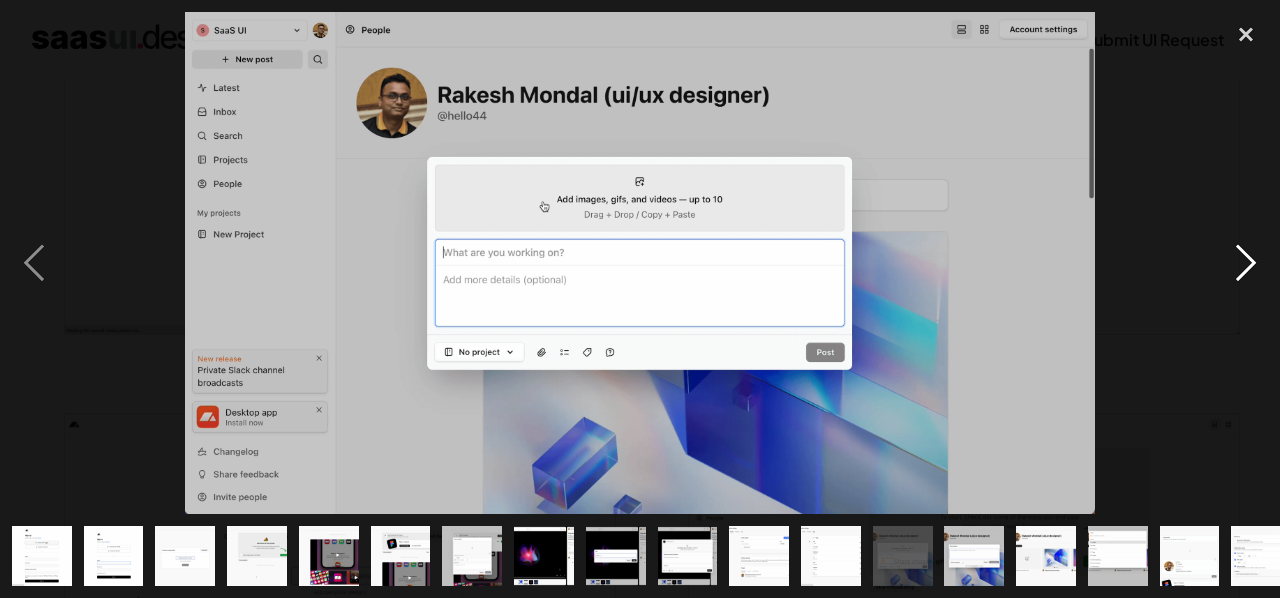 click at bounding box center [1246, 263] 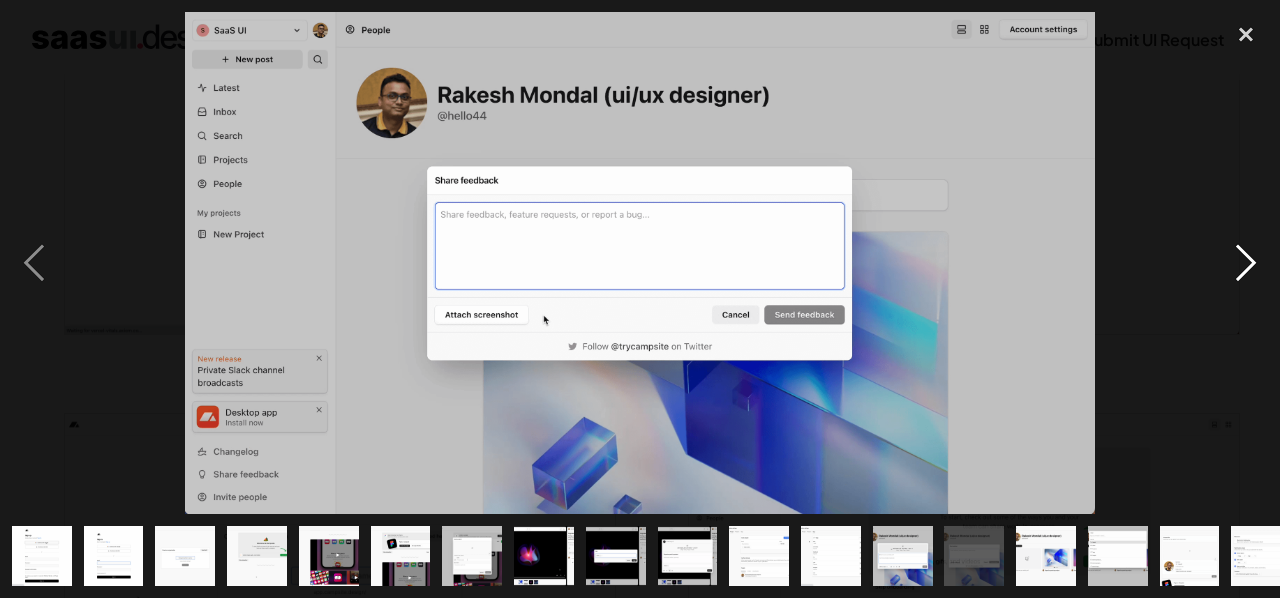 click at bounding box center [1246, 263] 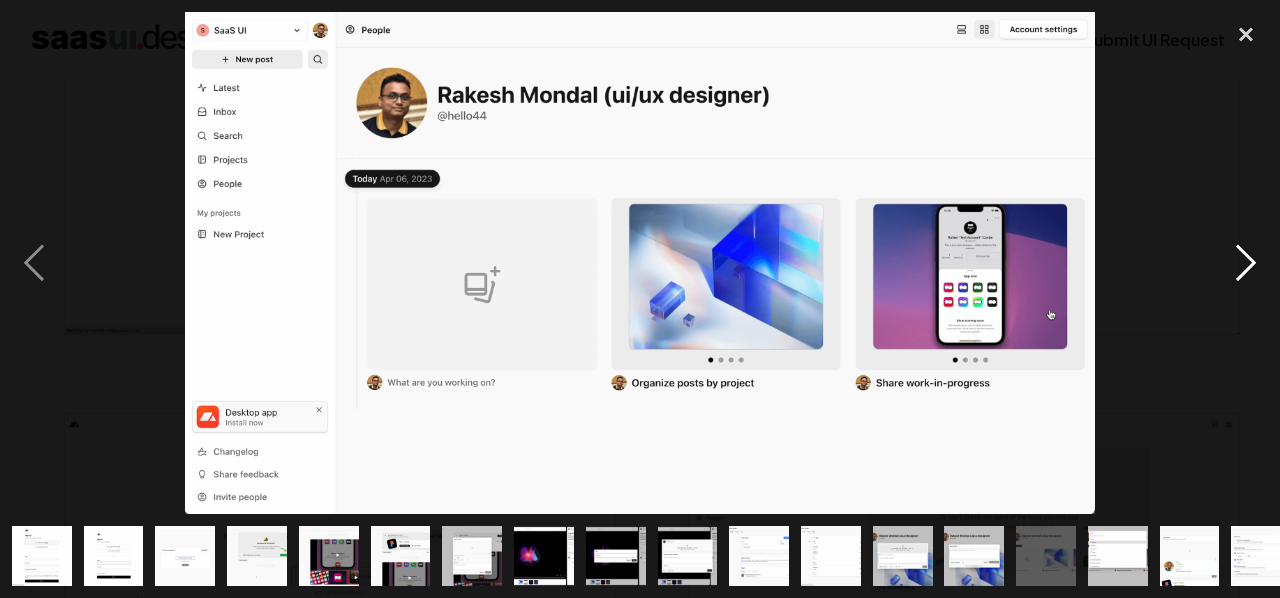 click at bounding box center (1246, 263) 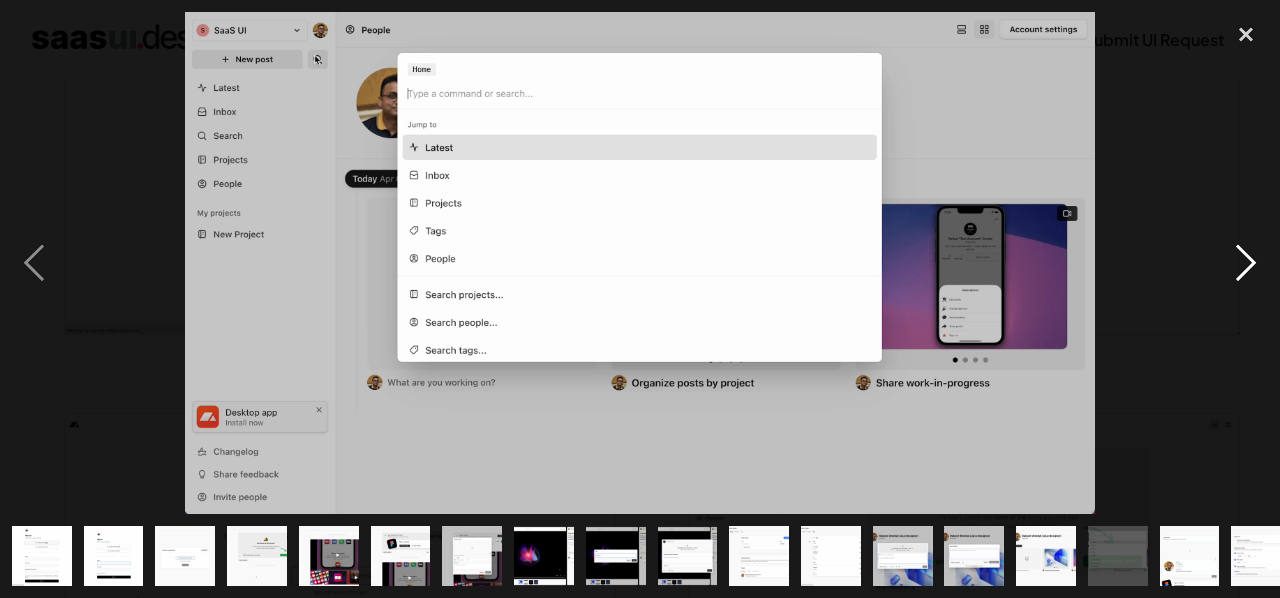 click at bounding box center (1246, 263) 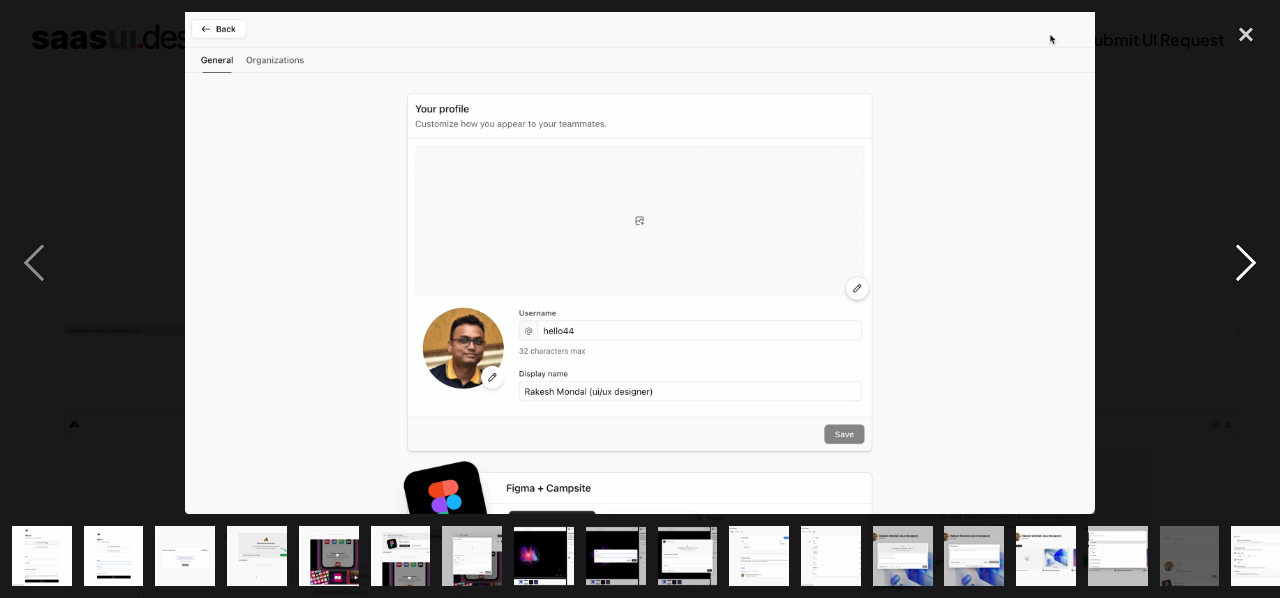 click at bounding box center [1246, 263] 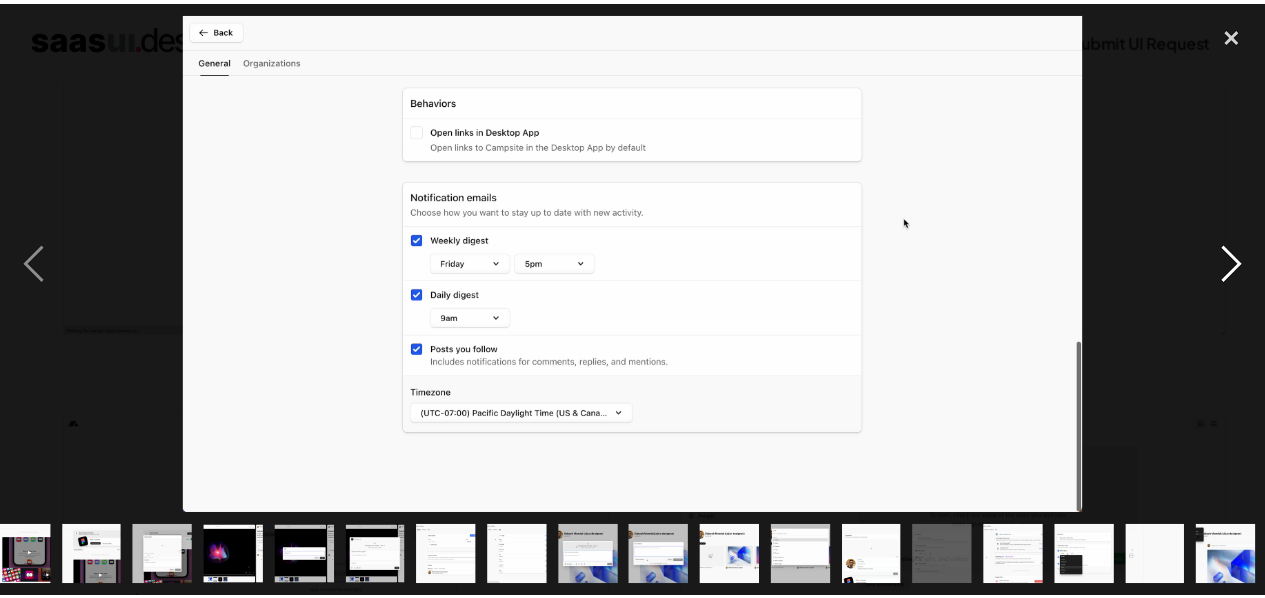 scroll, scrollTop: 0, scrollLeft: 310, axis: horizontal 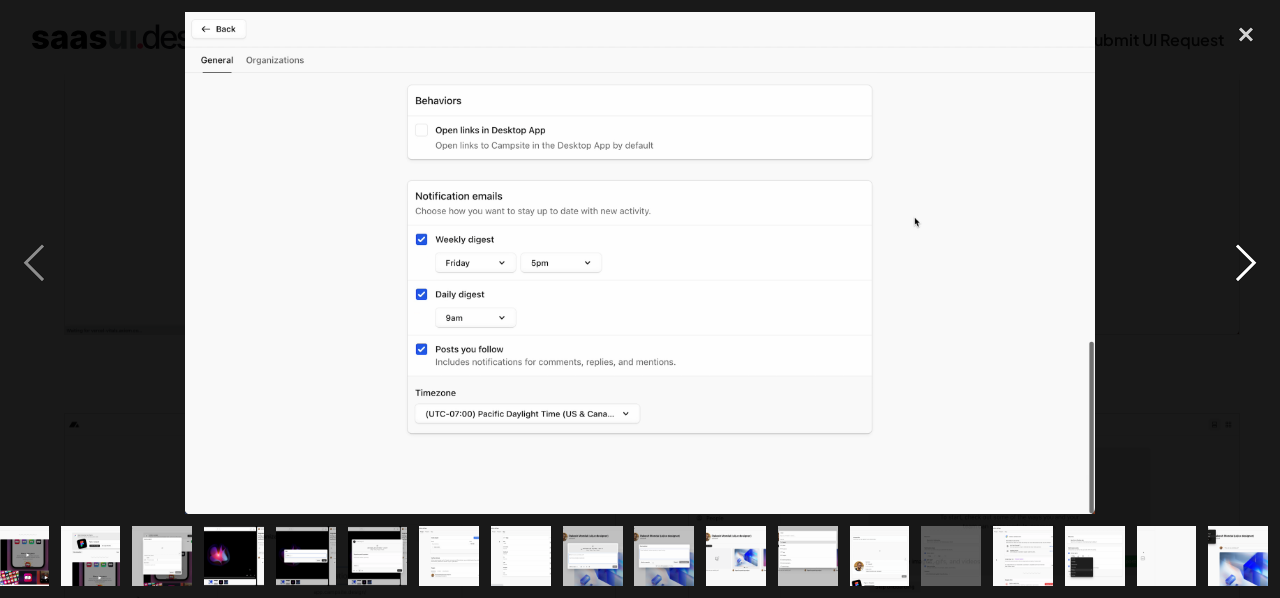 click at bounding box center (1246, 263) 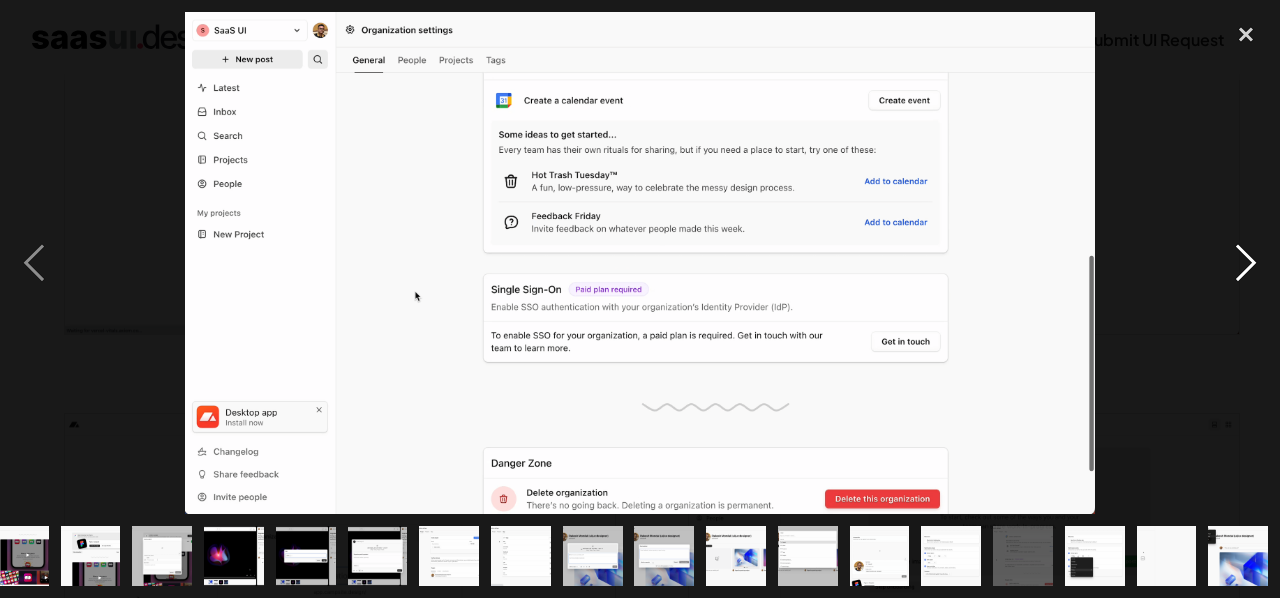 click at bounding box center [1246, 263] 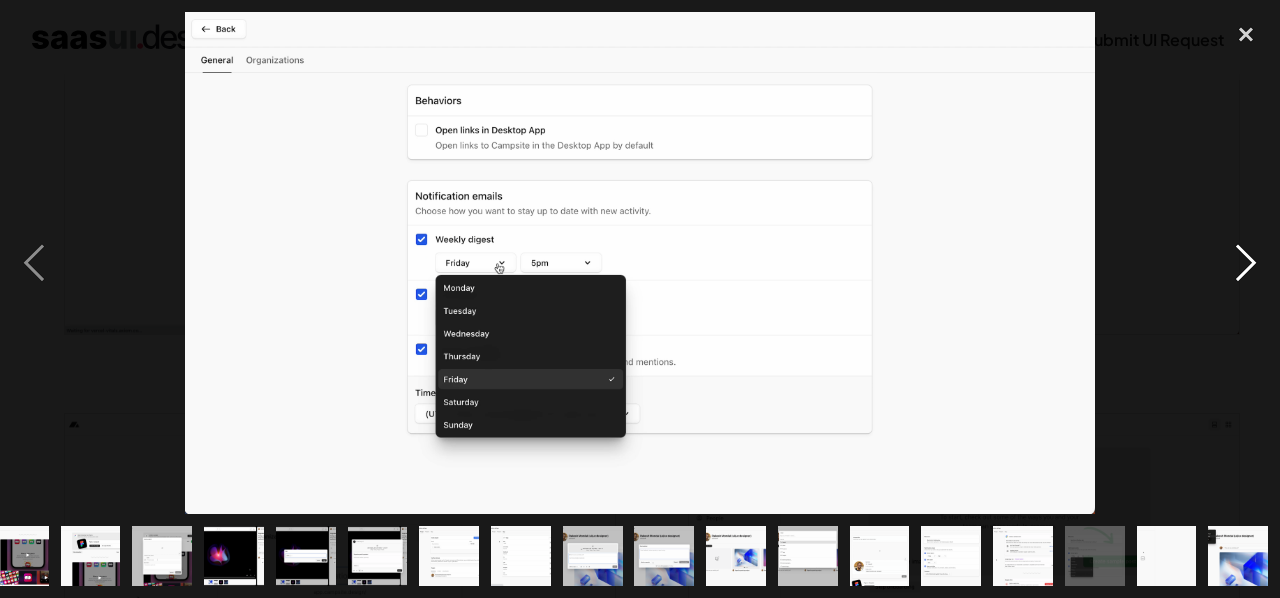 click at bounding box center (1246, 263) 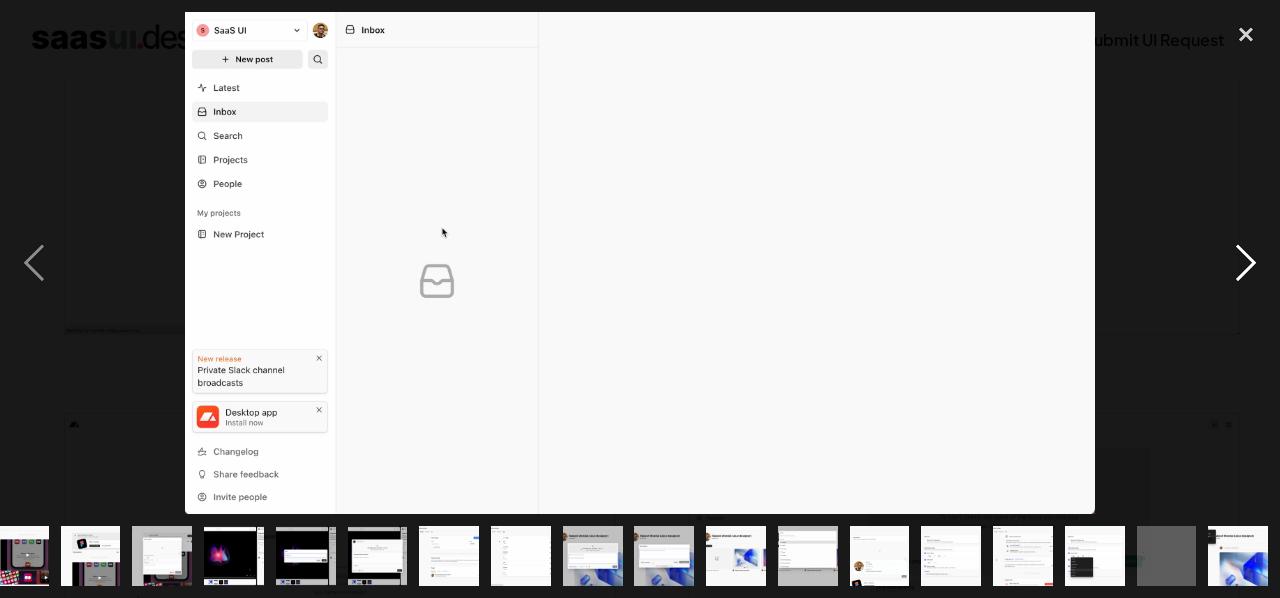 click at bounding box center (1246, 263) 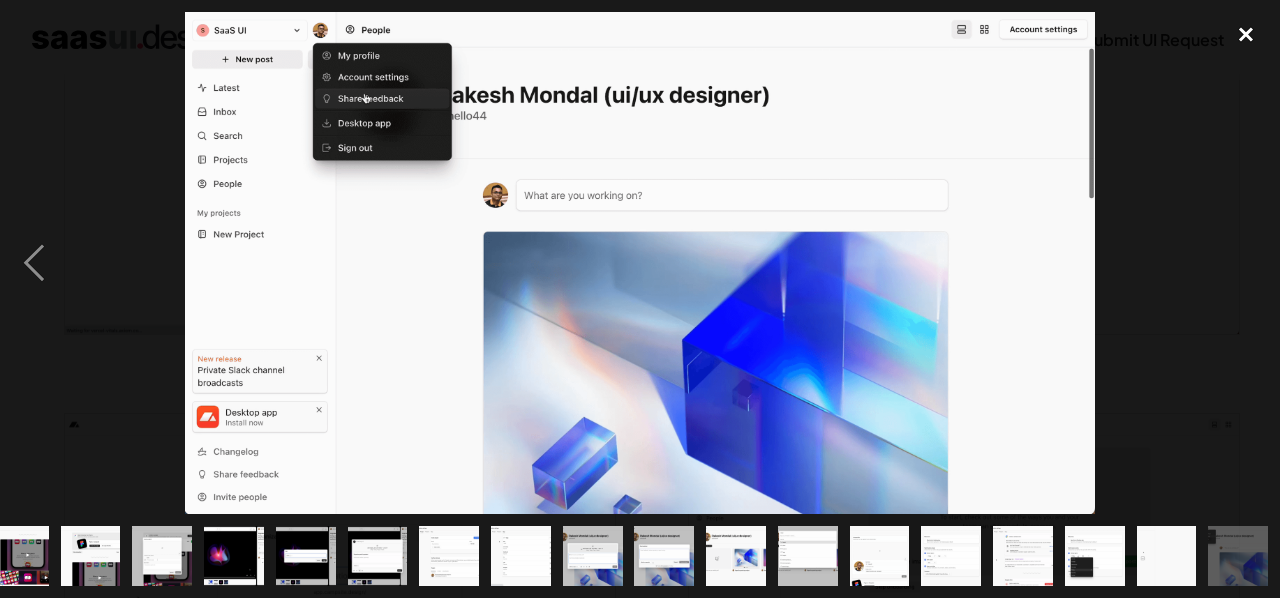 click at bounding box center [1246, 34] 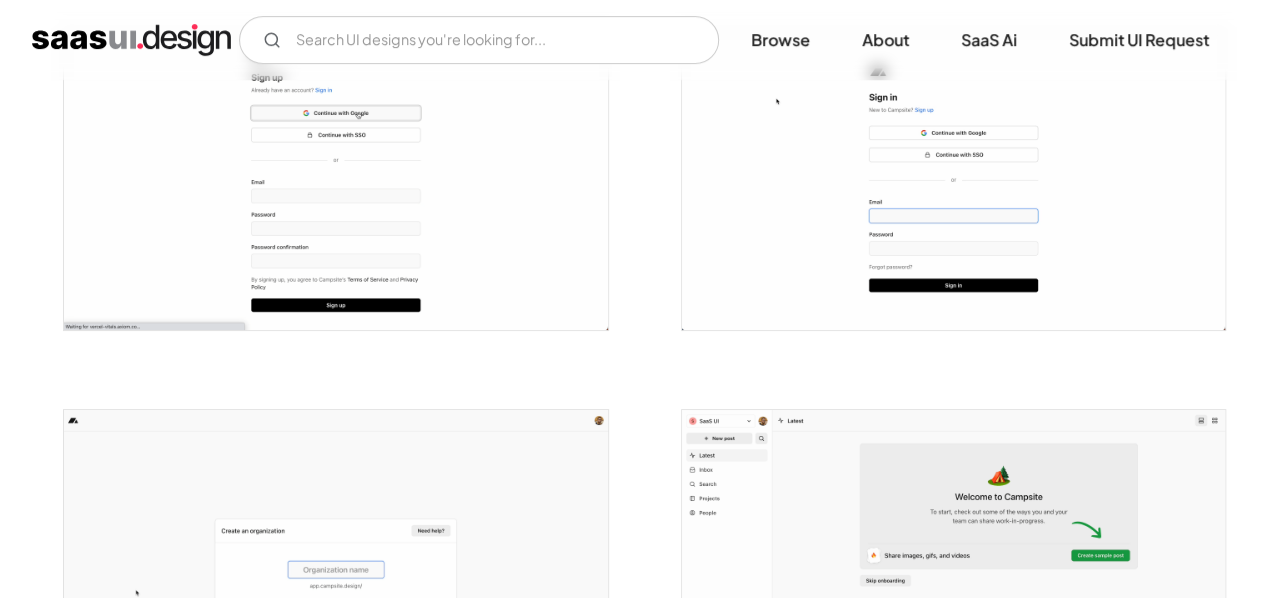scroll, scrollTop: 0, scrollLeft: 0, axis: both 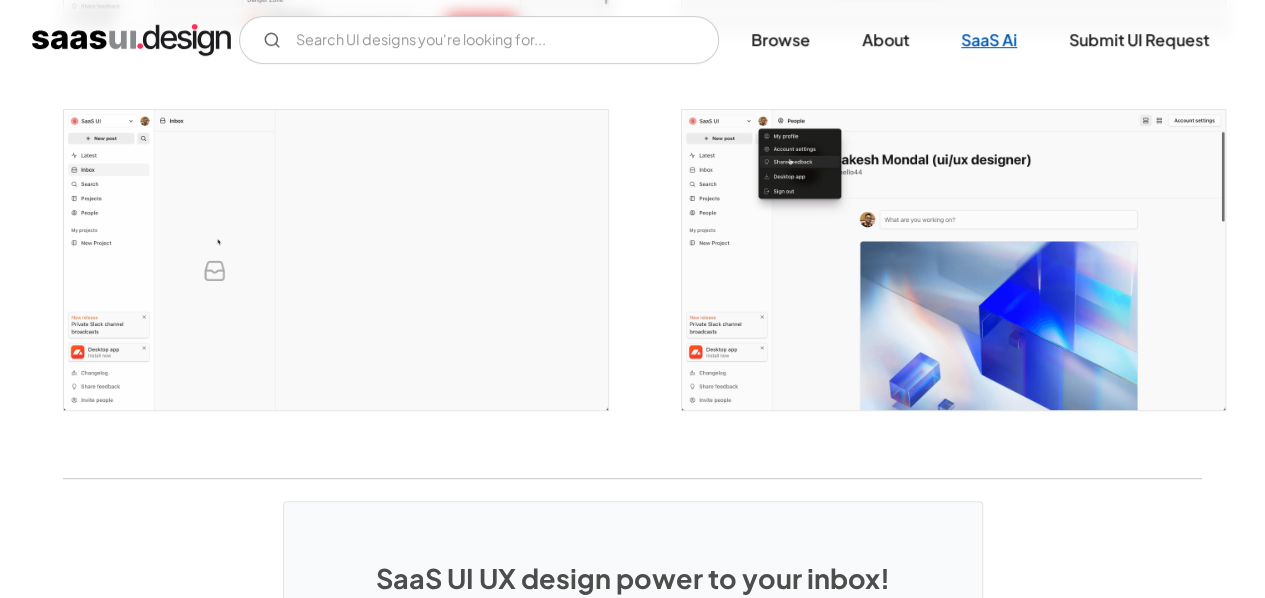 click on "SaaS Ai" at bounding box center (989, 40) 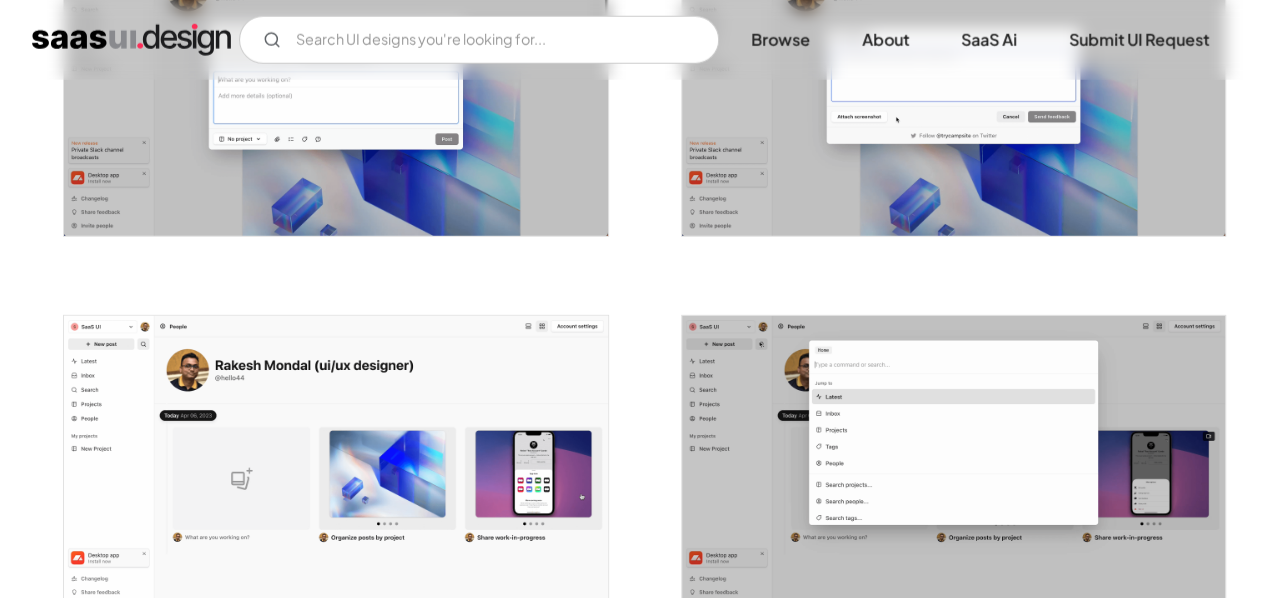 scroll, scrollTop: 2806, scrollLeft: 0, axis: vertical 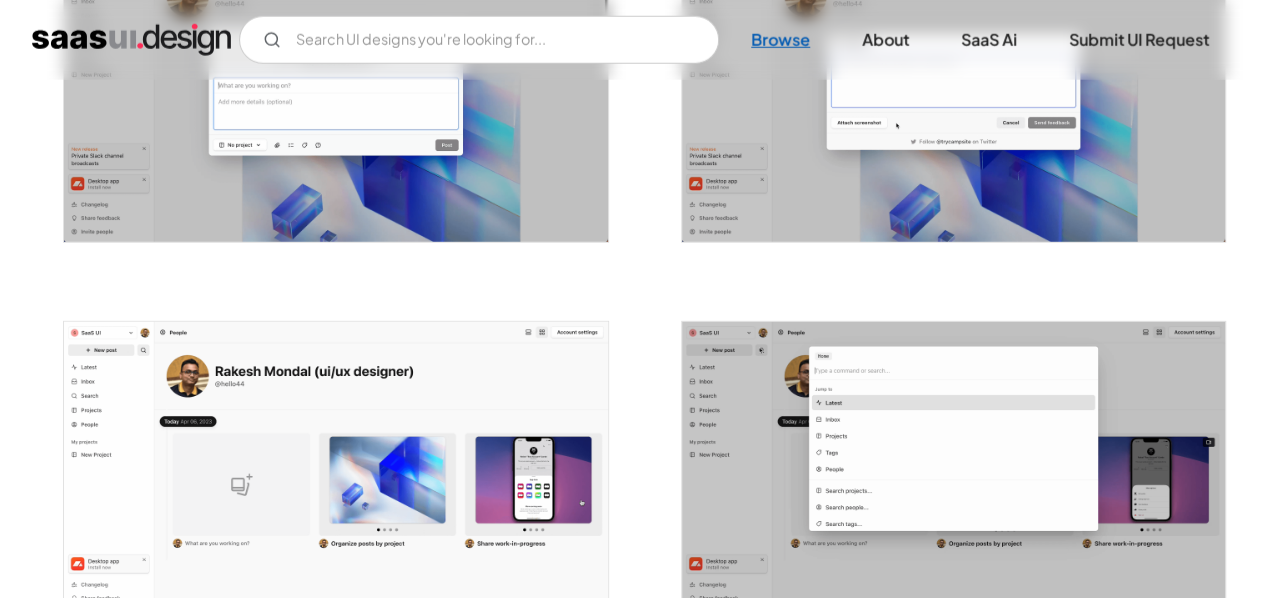 click on "Browse" at bounding box center (780, 40) 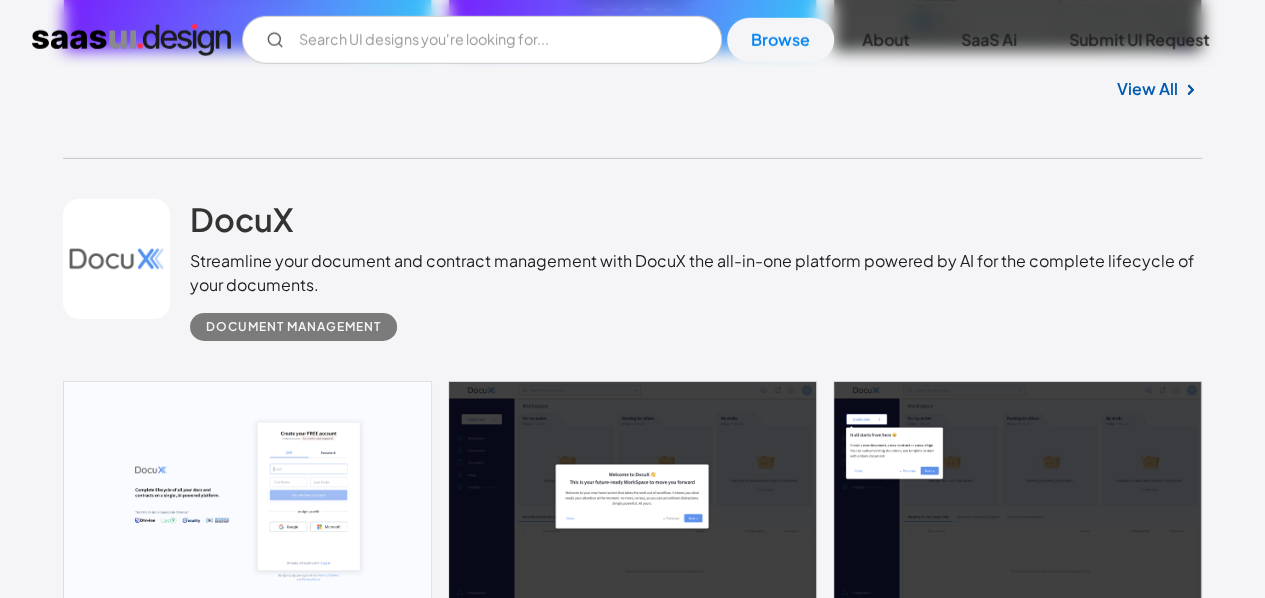 scroll, scrollTop: 14433, scrollLeft: 0, axis: vertical 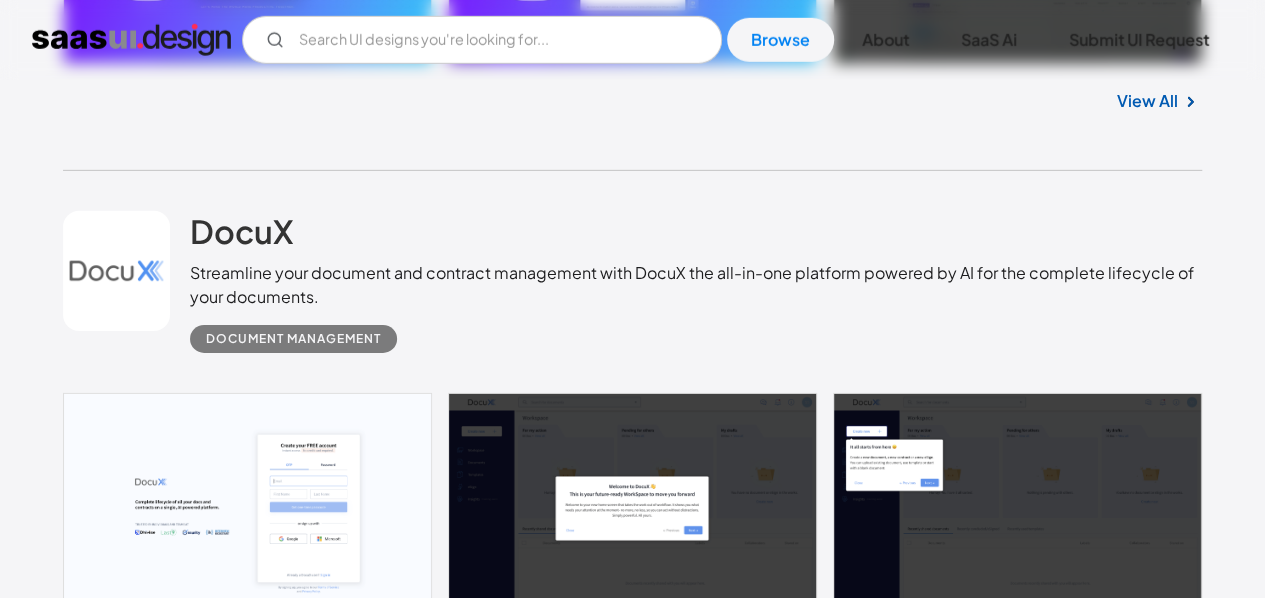 click at bounding box center [632, 508] 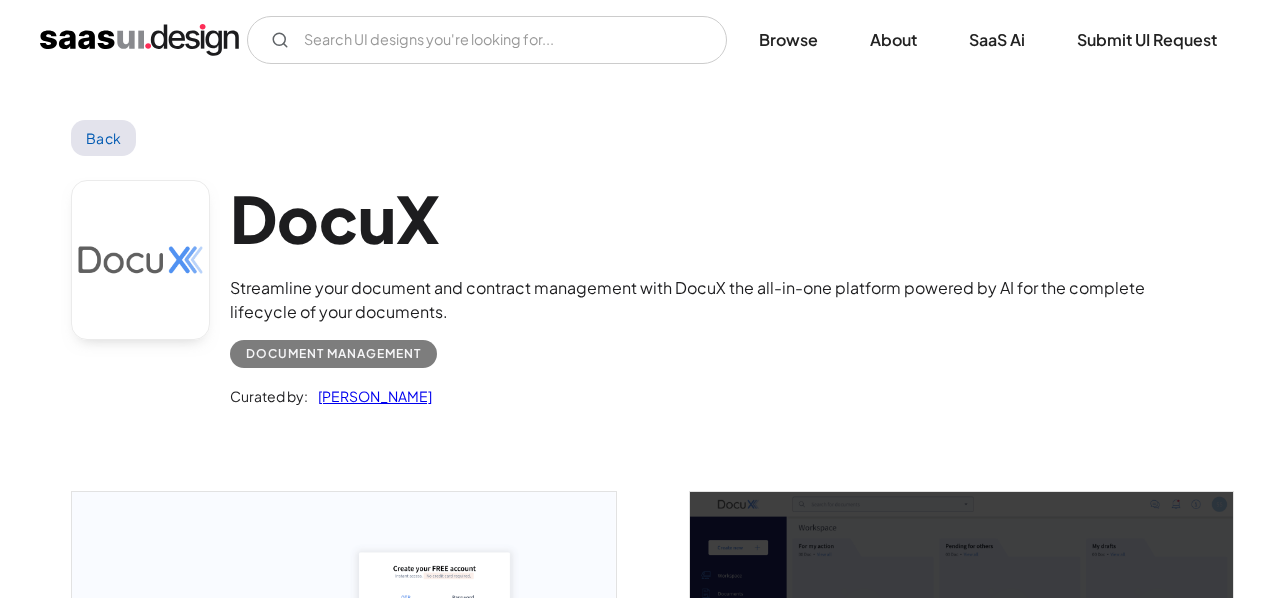 scroll, scrollTop: 0, scrollLeft: 0, axis: both 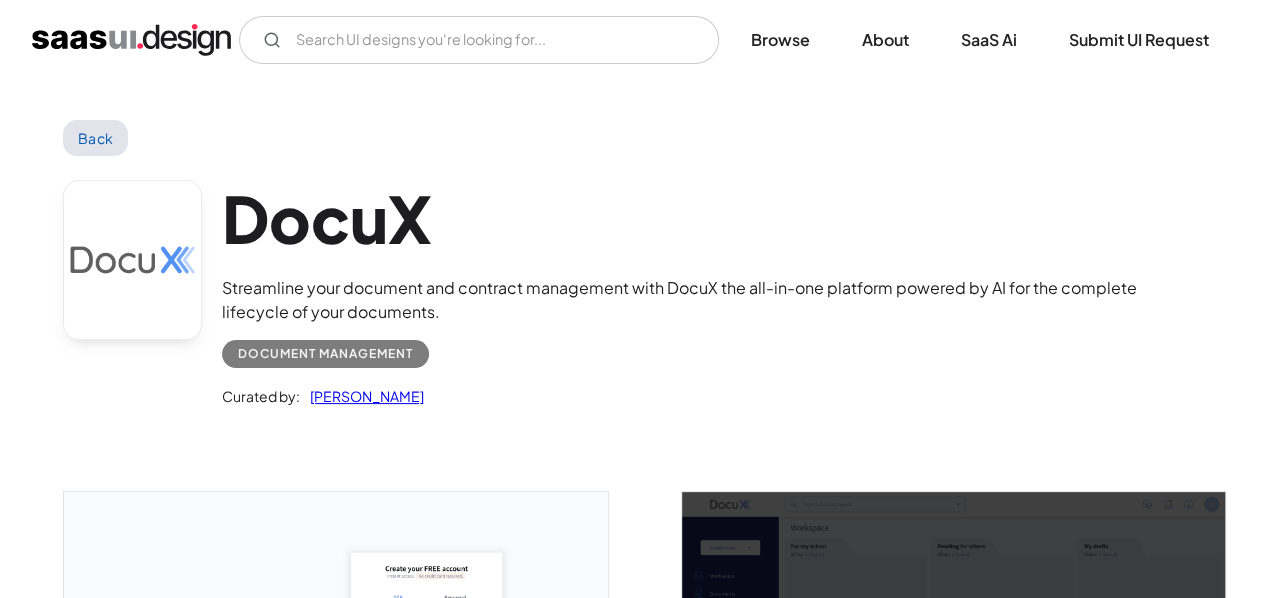 click at bounding box center (335, 661) 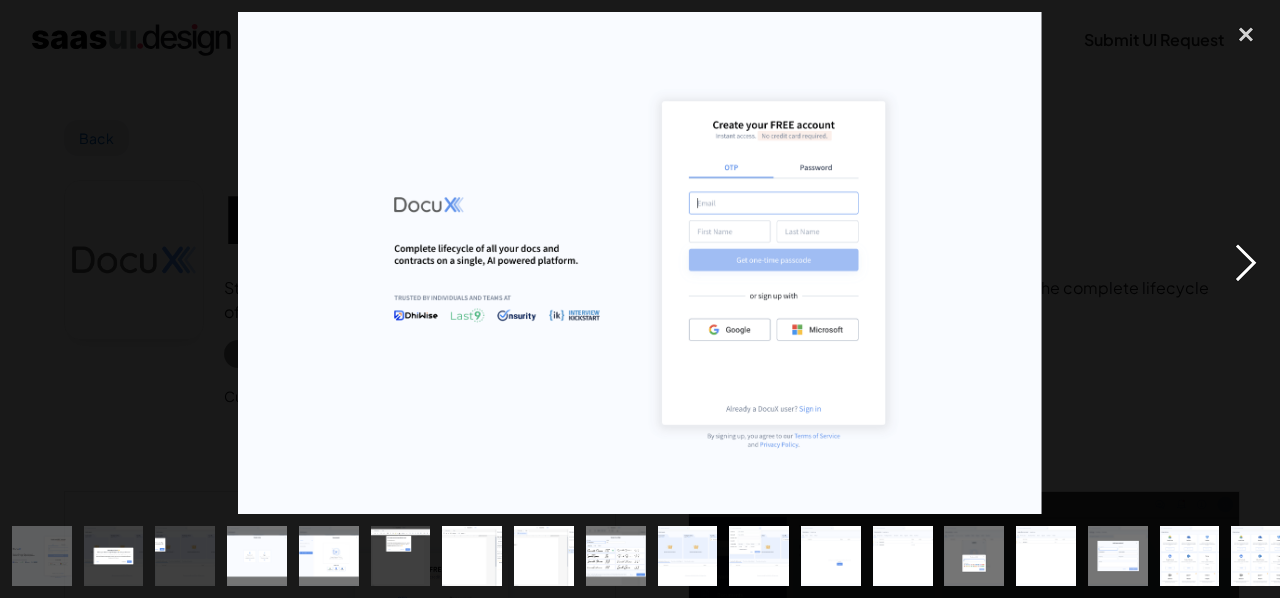 click at bounding box center (1246, 263) 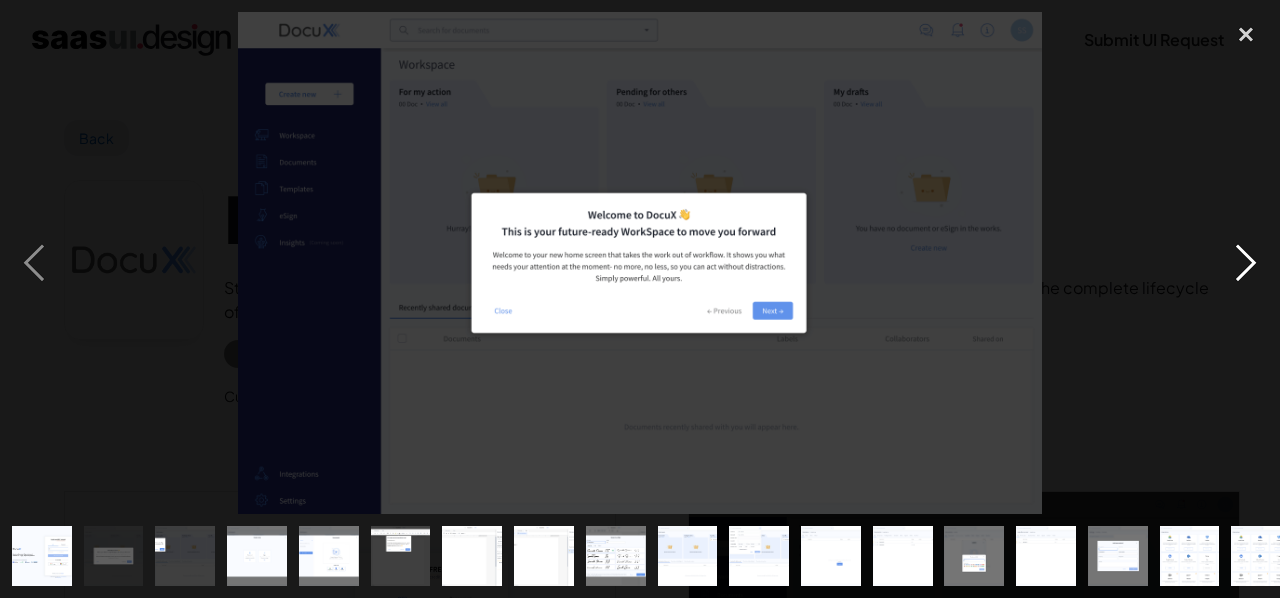 click at bounding box center (1246, 263) 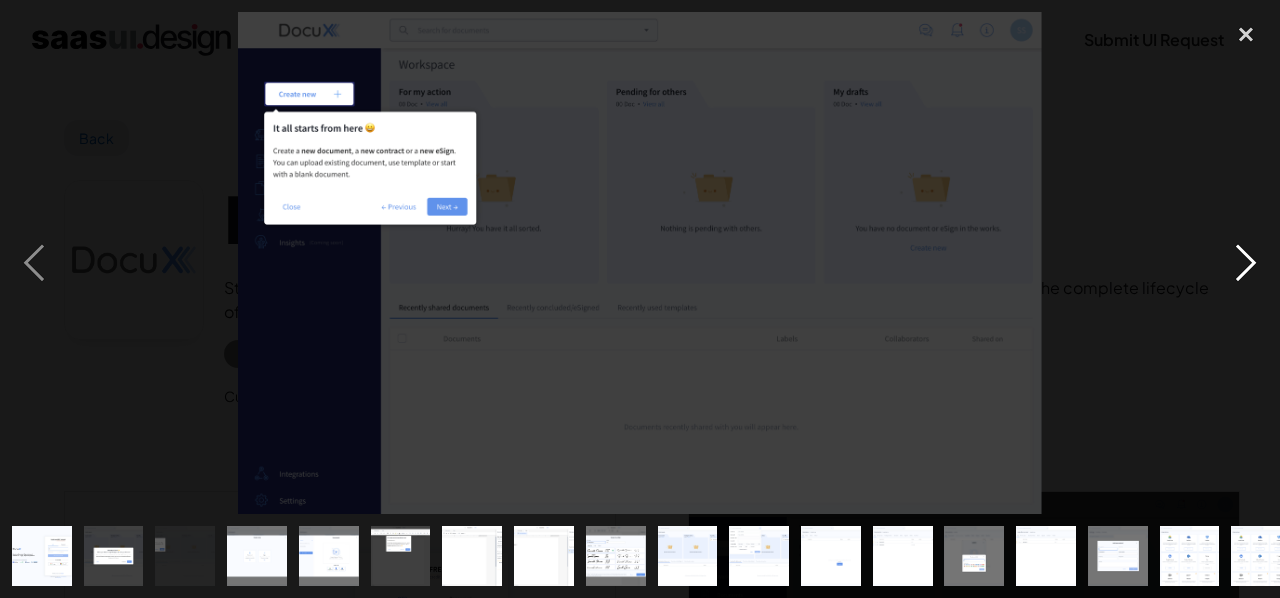 click at bounding box center [1246, 263] 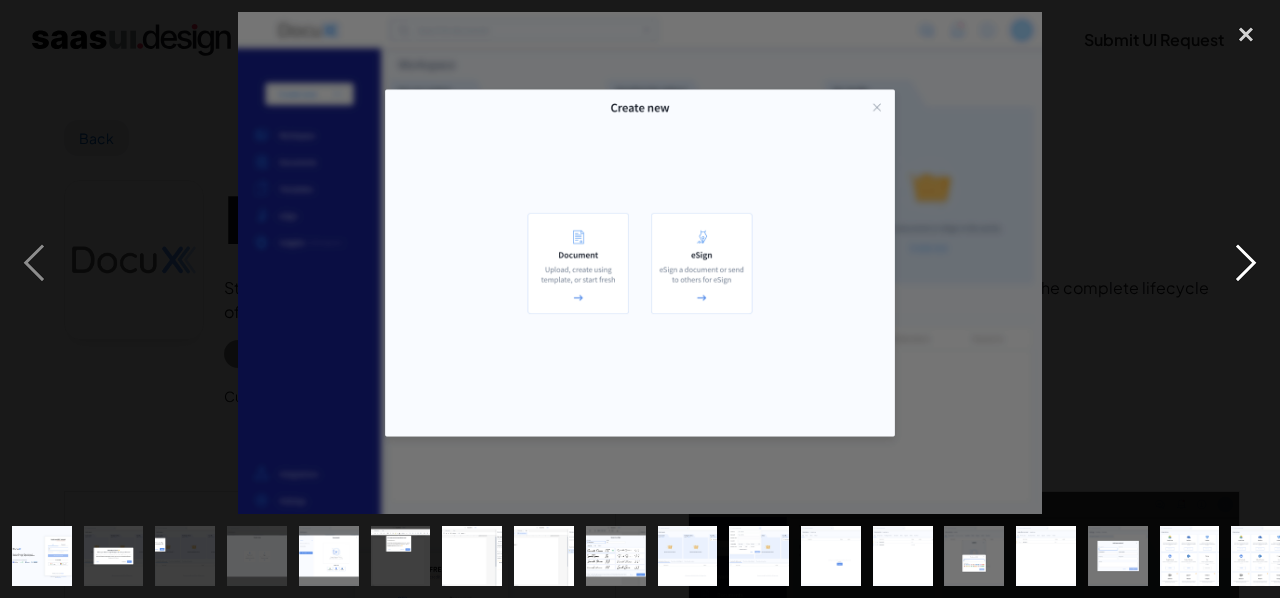click at bounding box center (1246, 263) 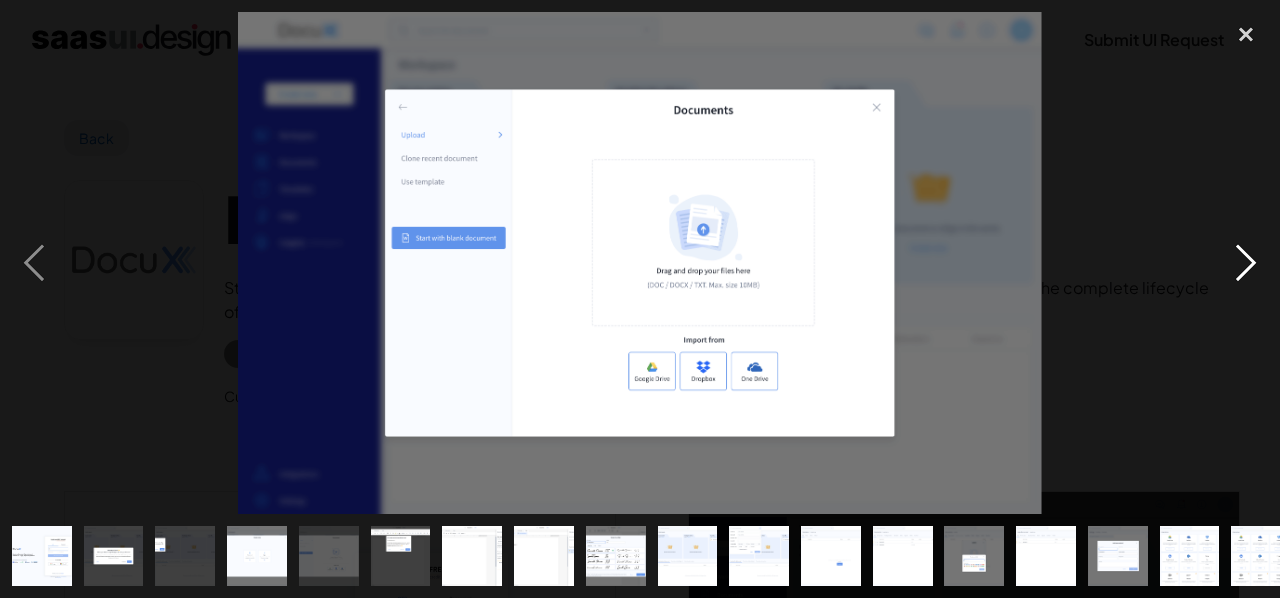 click at bounding box center [1246, 263] 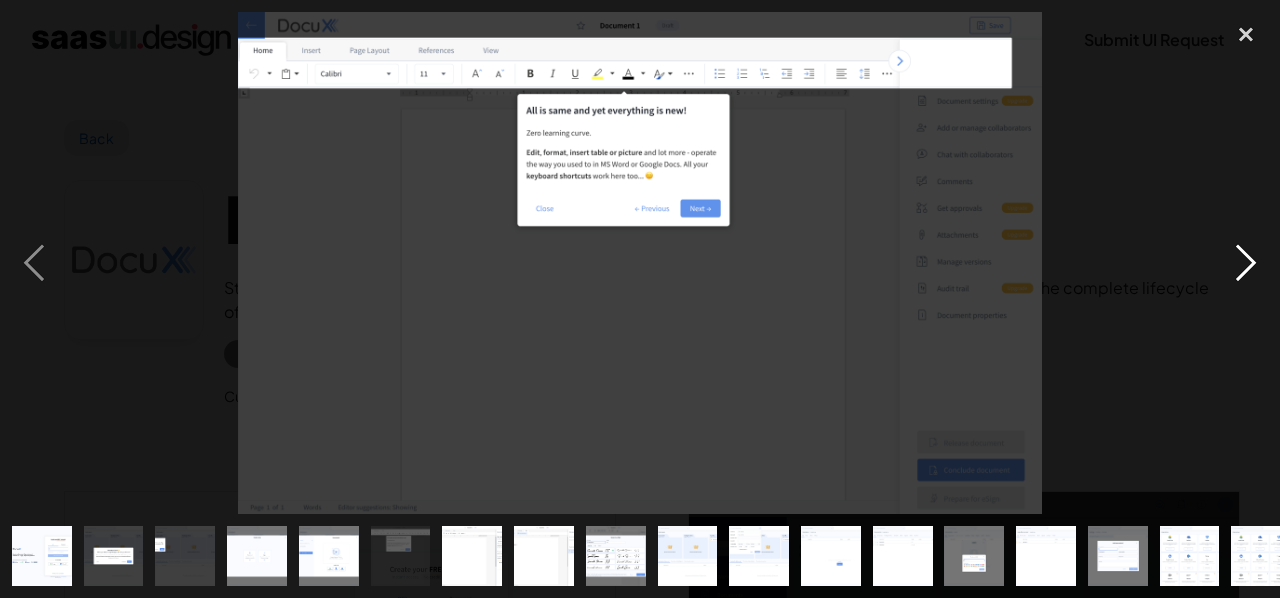 click at bounding box center [1246, 263] 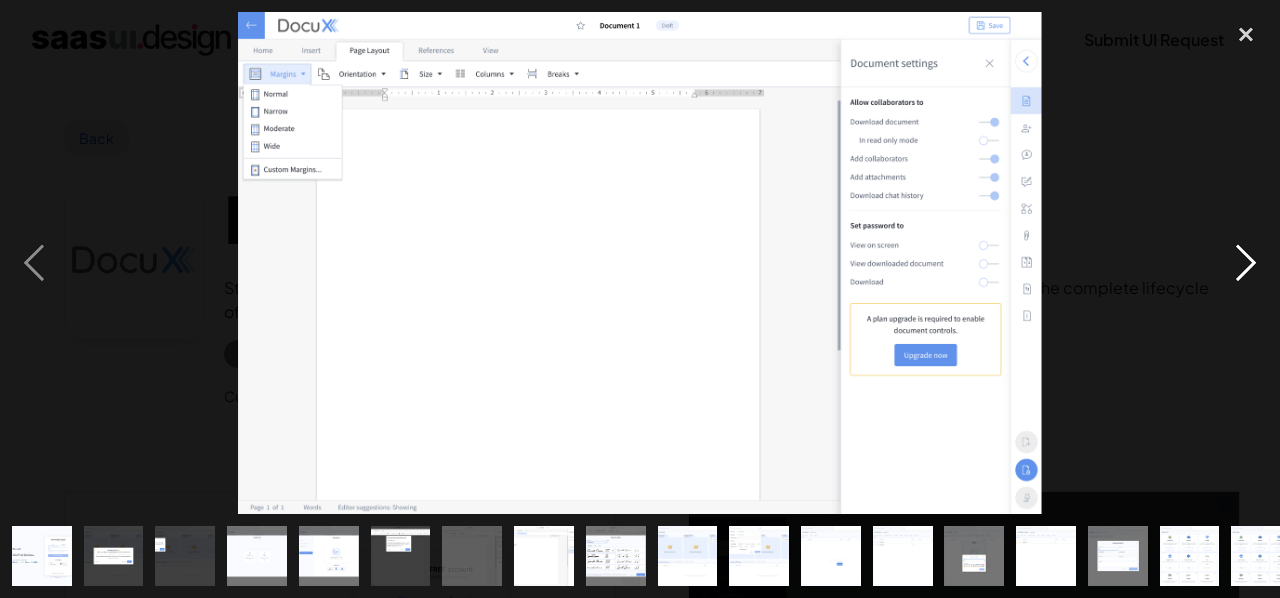 click at bounding box center (1246, 263) 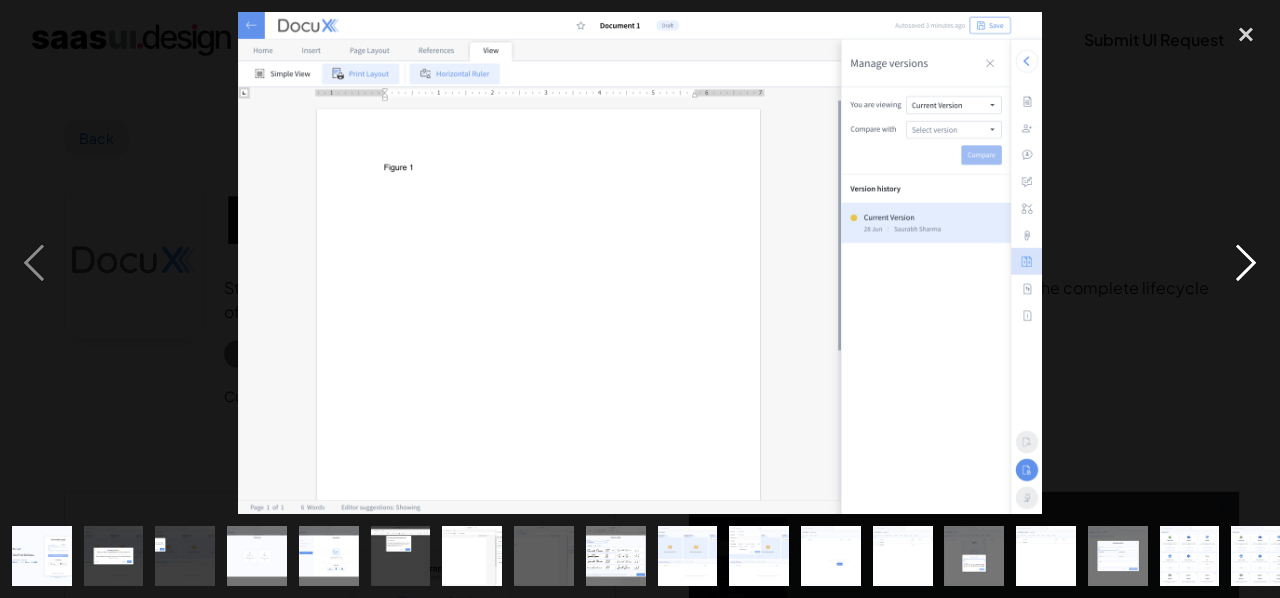 click at bounding box center [1246, 263] 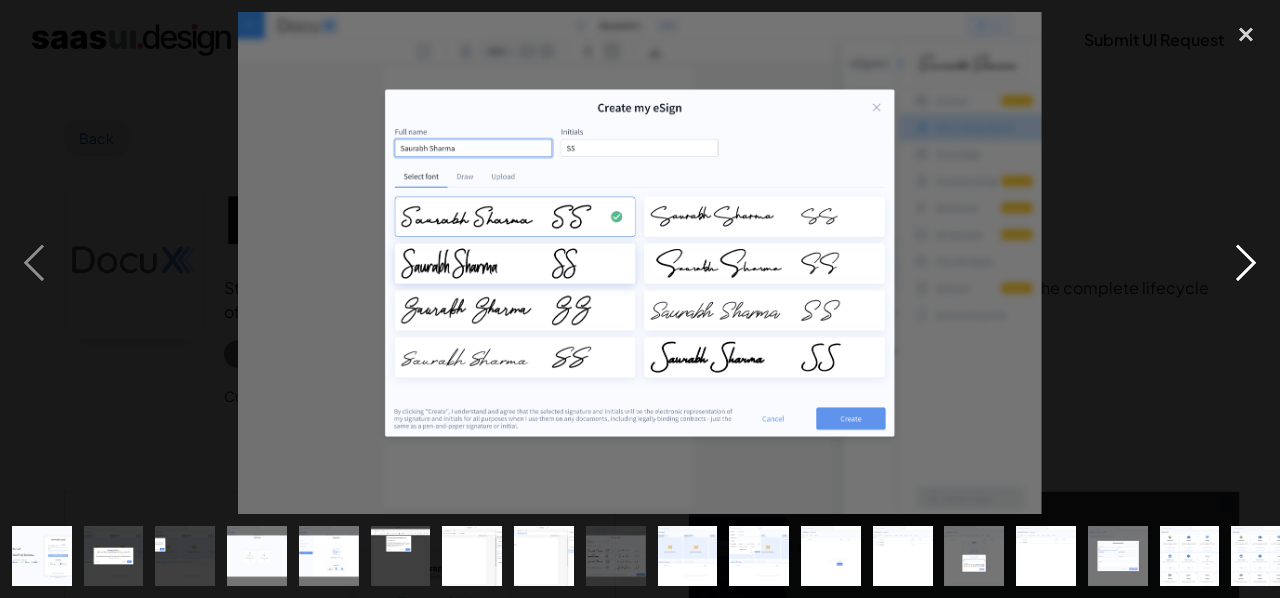 click at bounding box center [1246, 263] 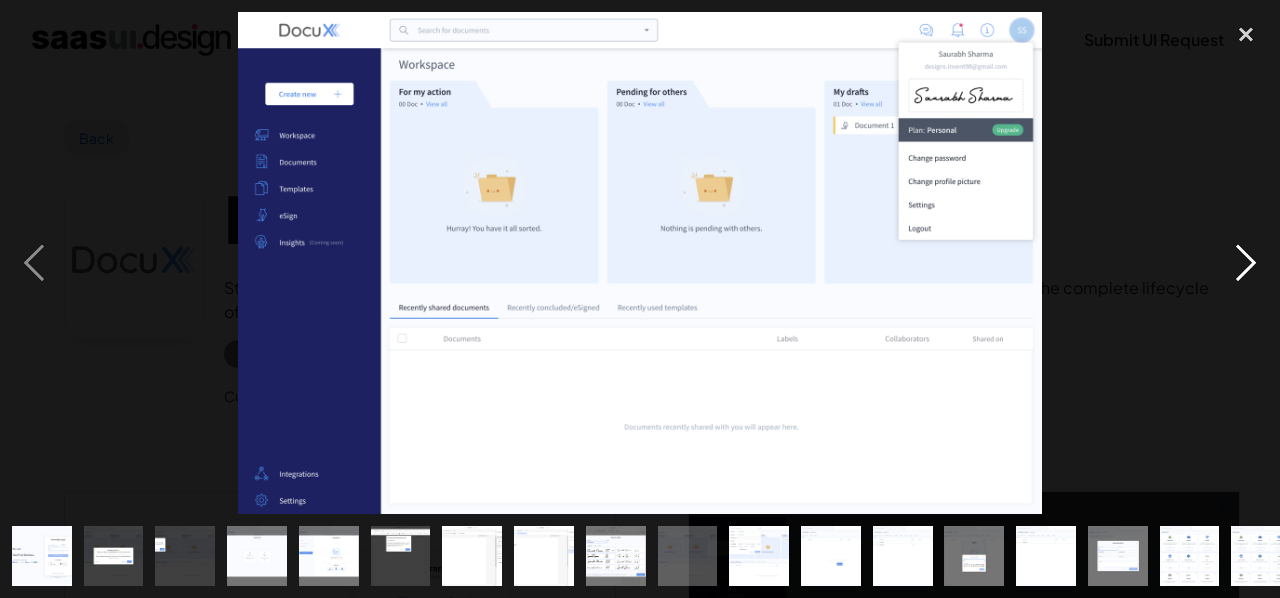 click at bounding box center [1246, 263] 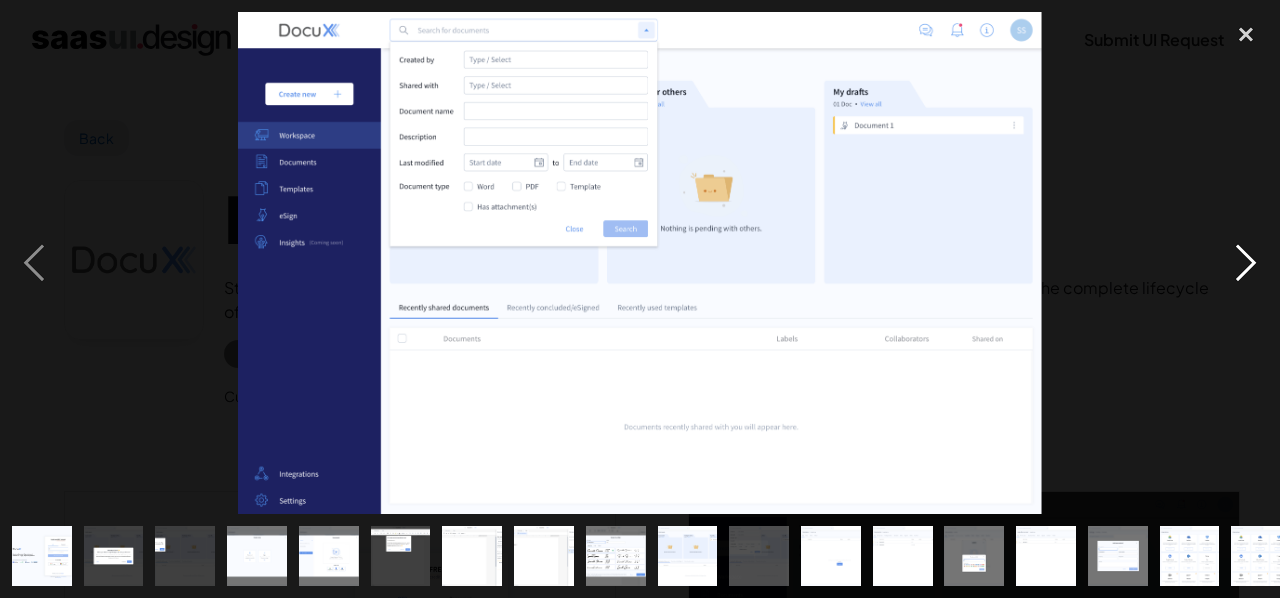 click at bounding box center (1246, 263) 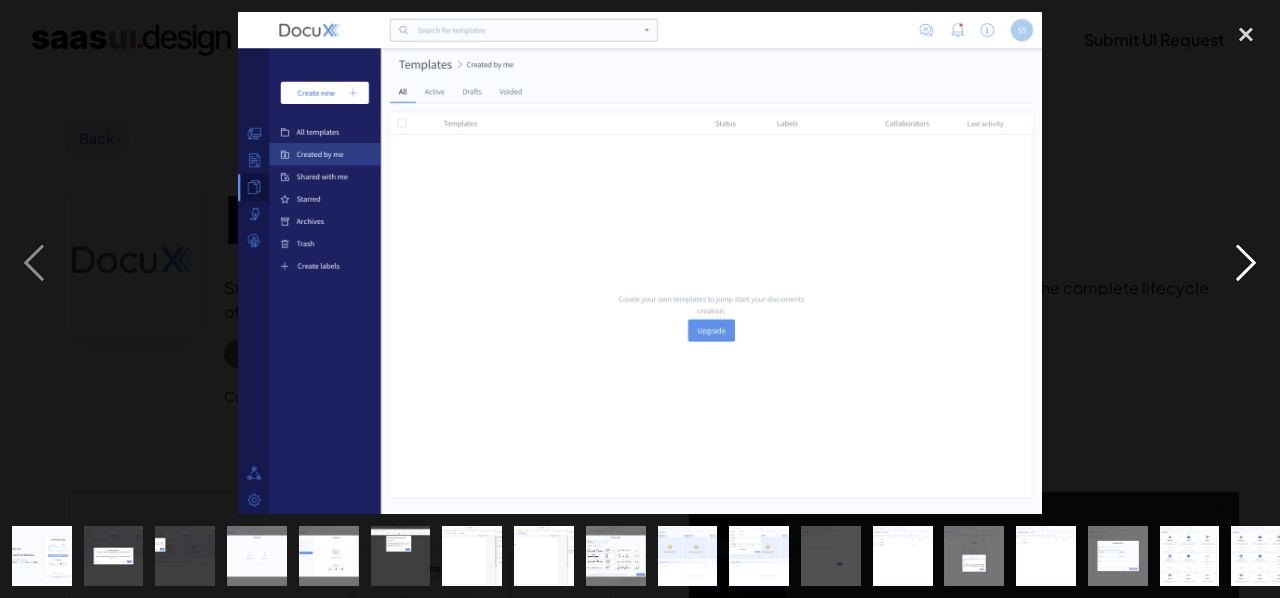 click at bounding box center (1246, 263) 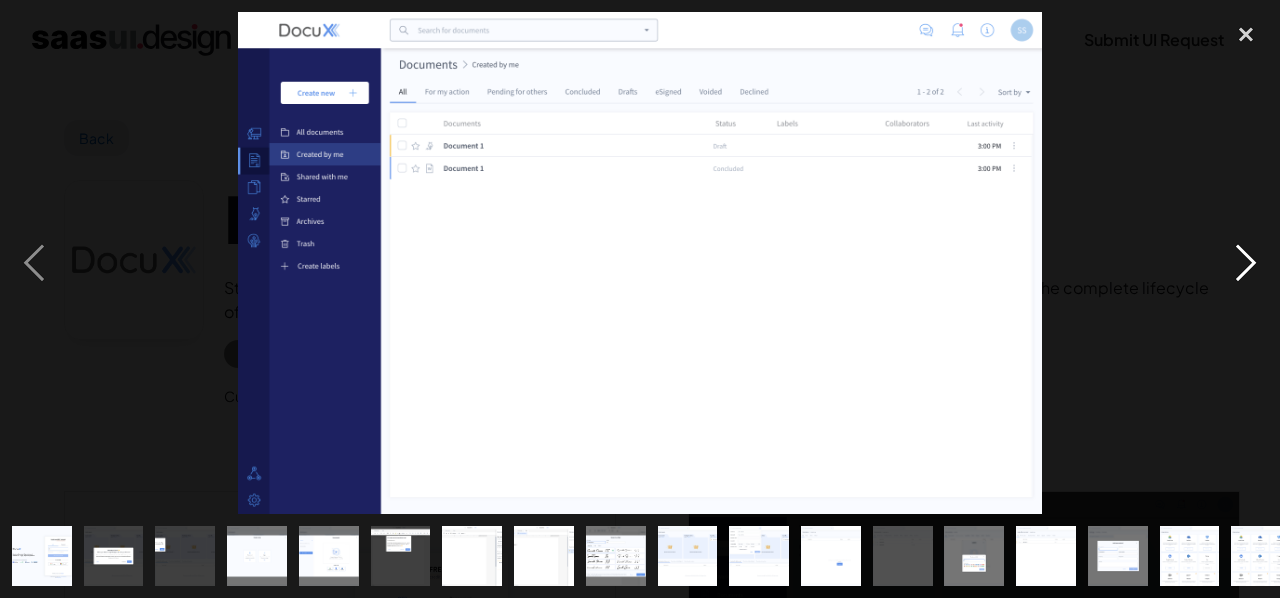click at bounding box center [1246, 263] 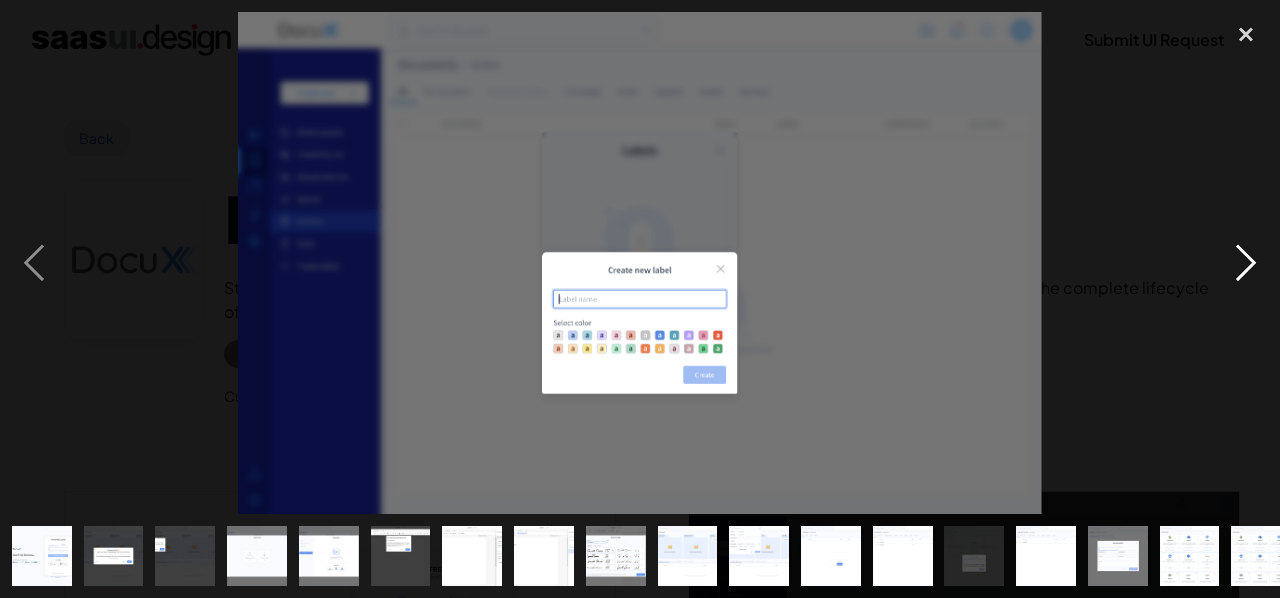 click at bounding box center (1246, 263) 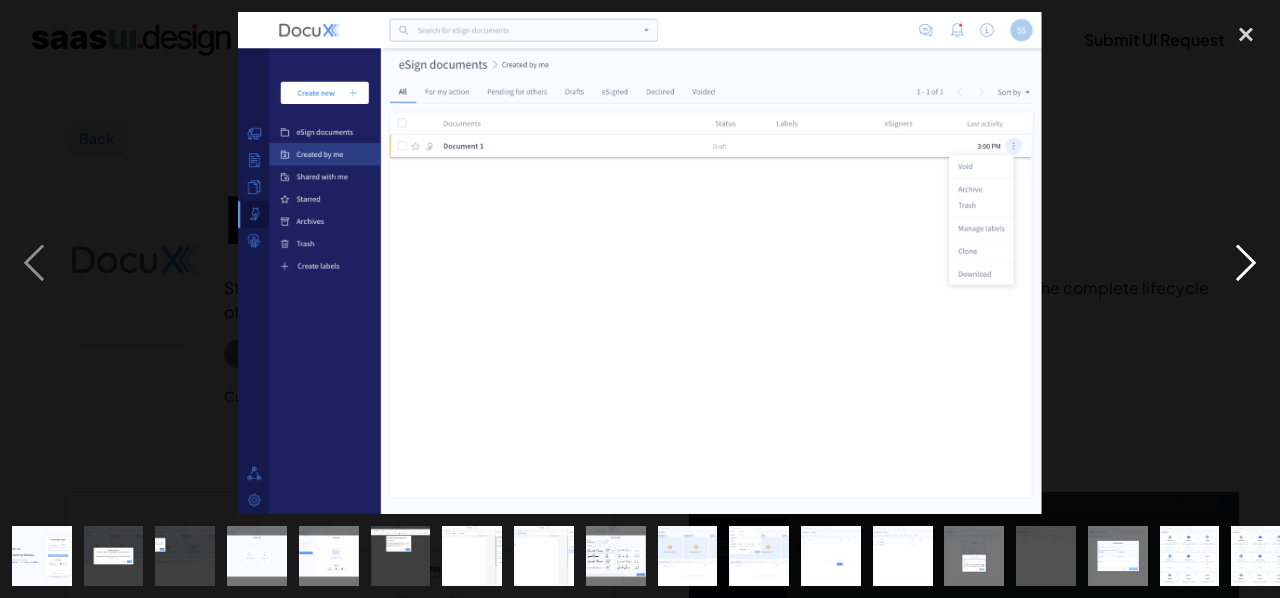 click at bounding box center (1246, 263) 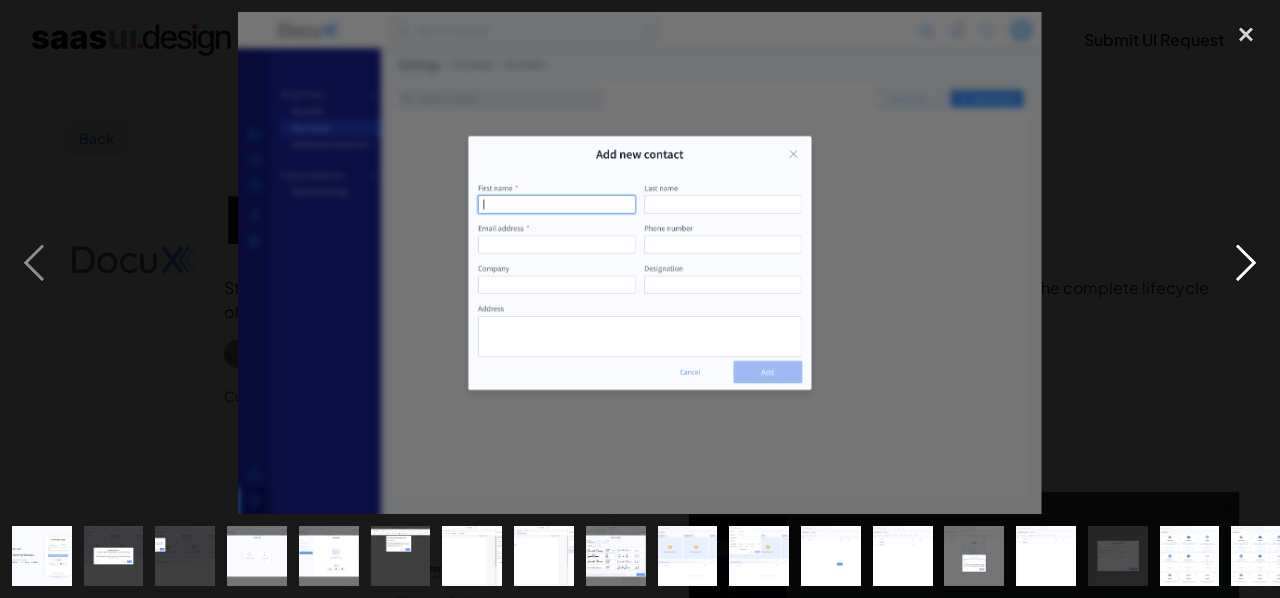 click at bounding box center [1246, 263] 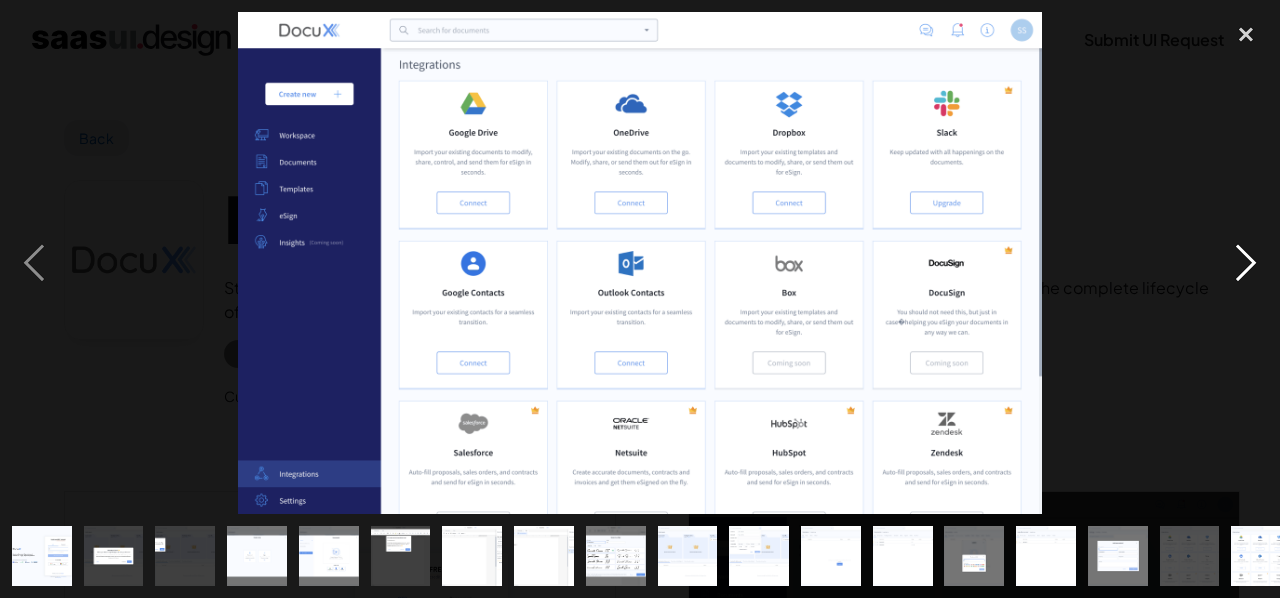 click at bounding box center [1246, 263] 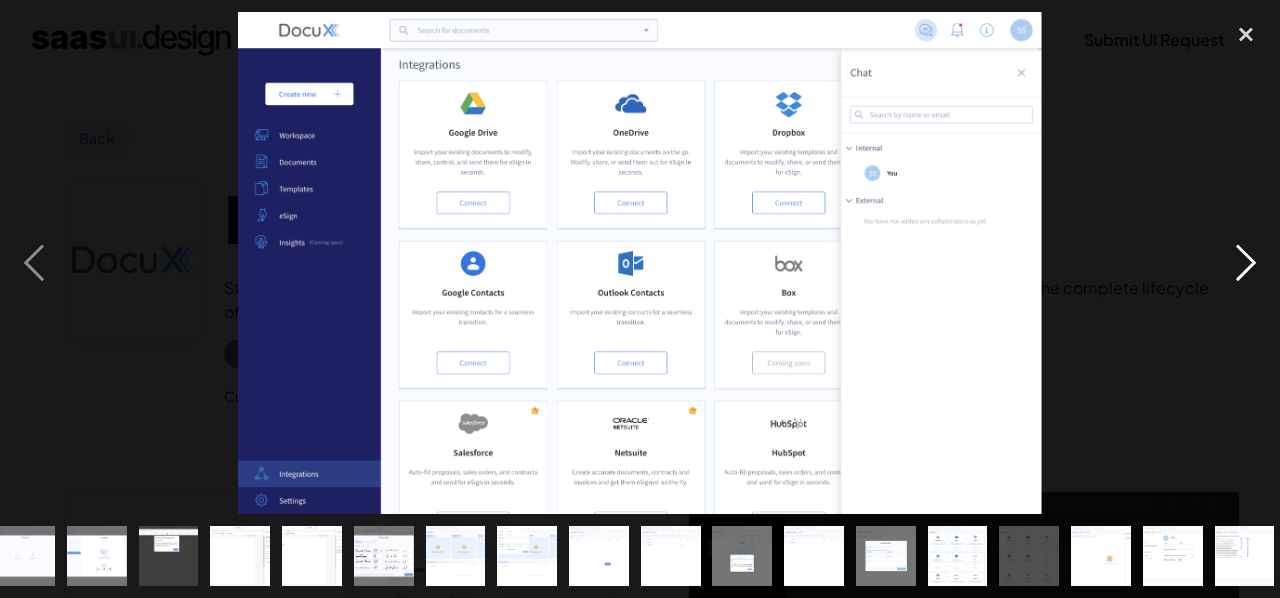 scroll, scrollTop: 0, scrollLeft: 238, axis: horizontal 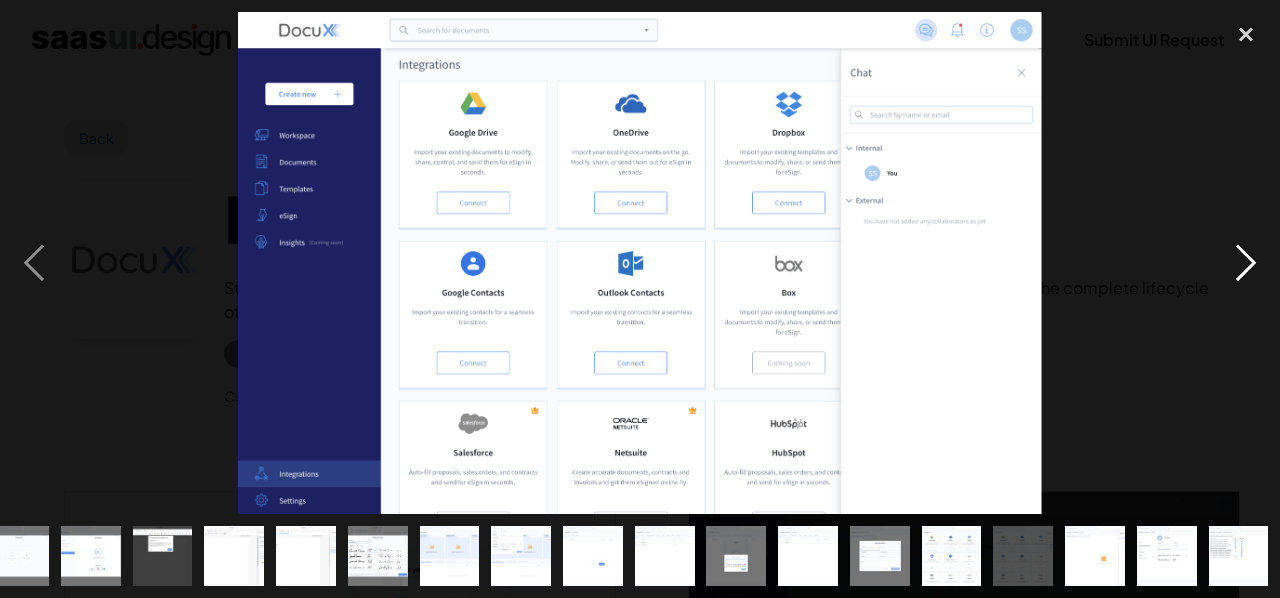 click at bounding box center [1246, 263] 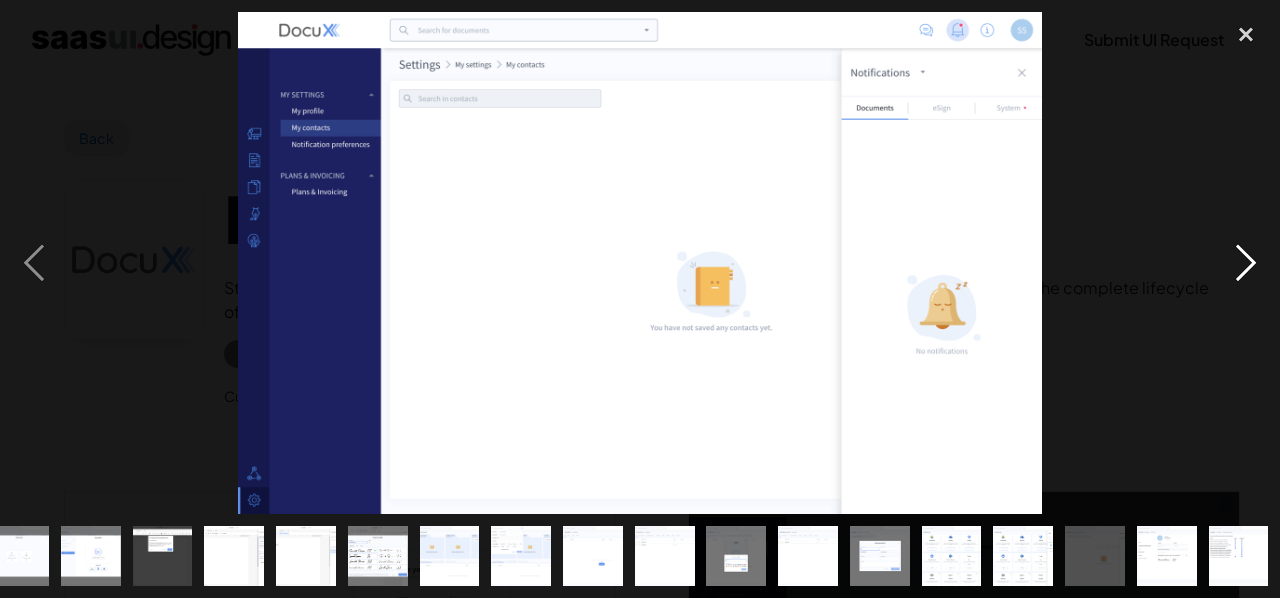 click at bounding box center [1246, 263] 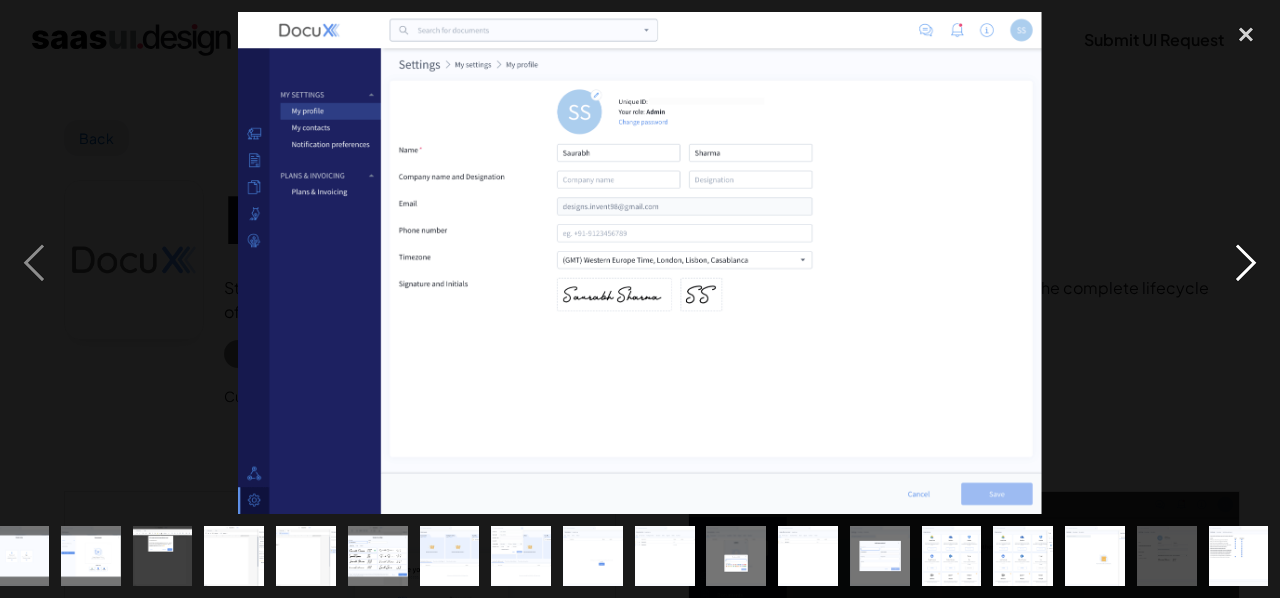 click at bounding box center (1246, 263) 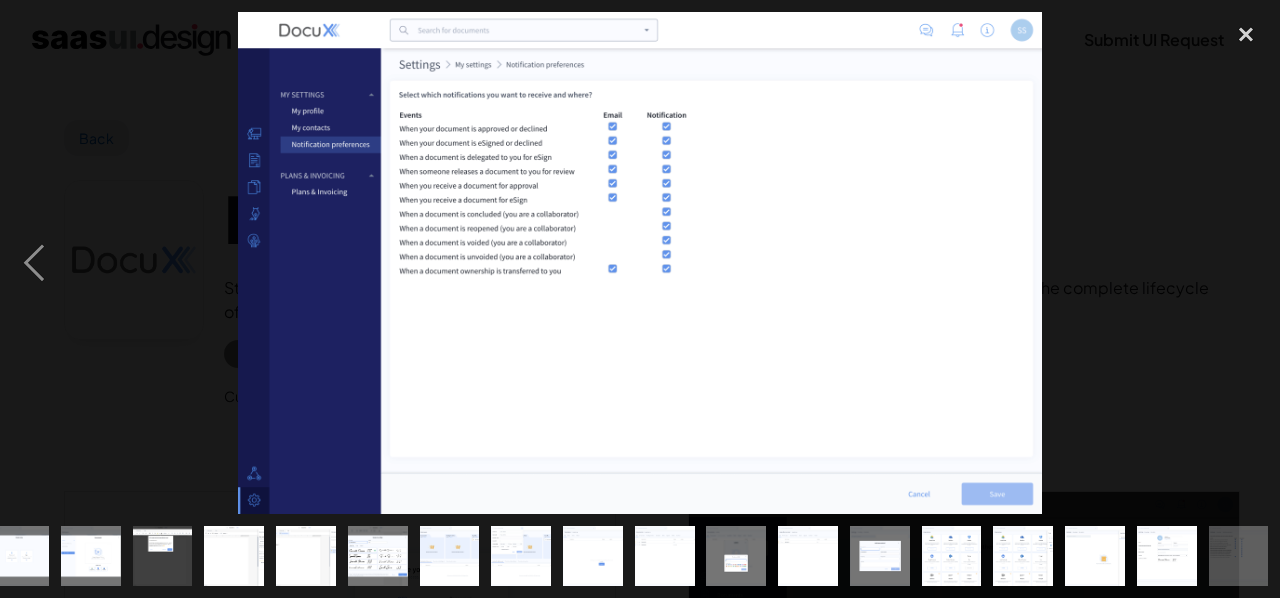 click at bounding box center [1246, 263] 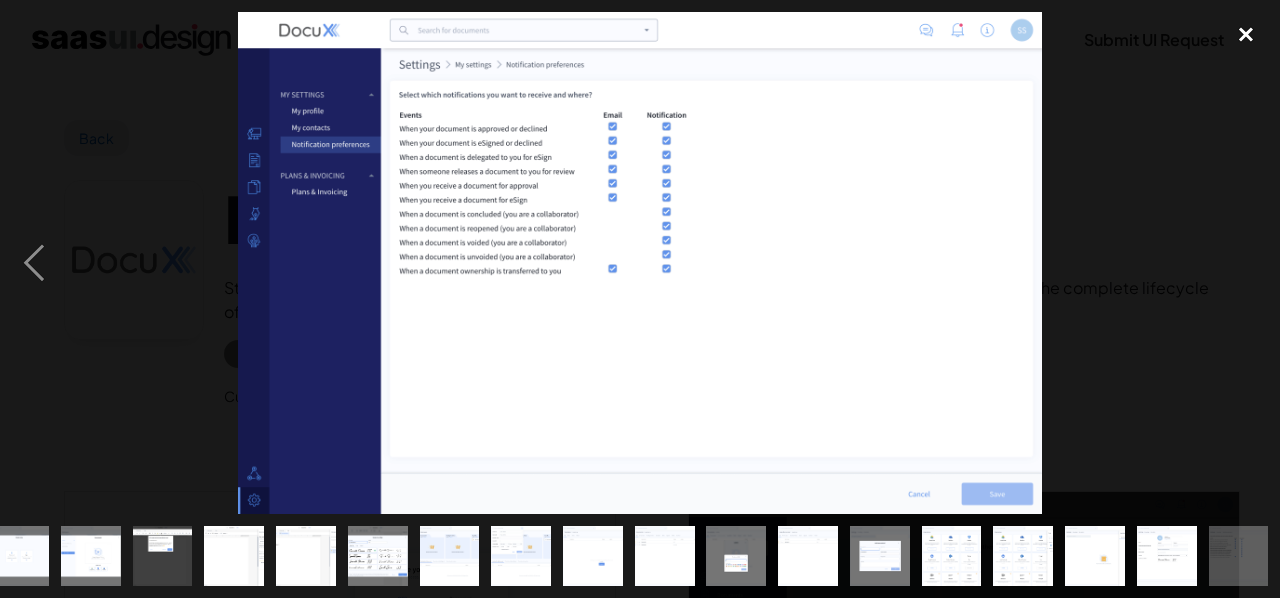 click at bounding box center (1246, 34) 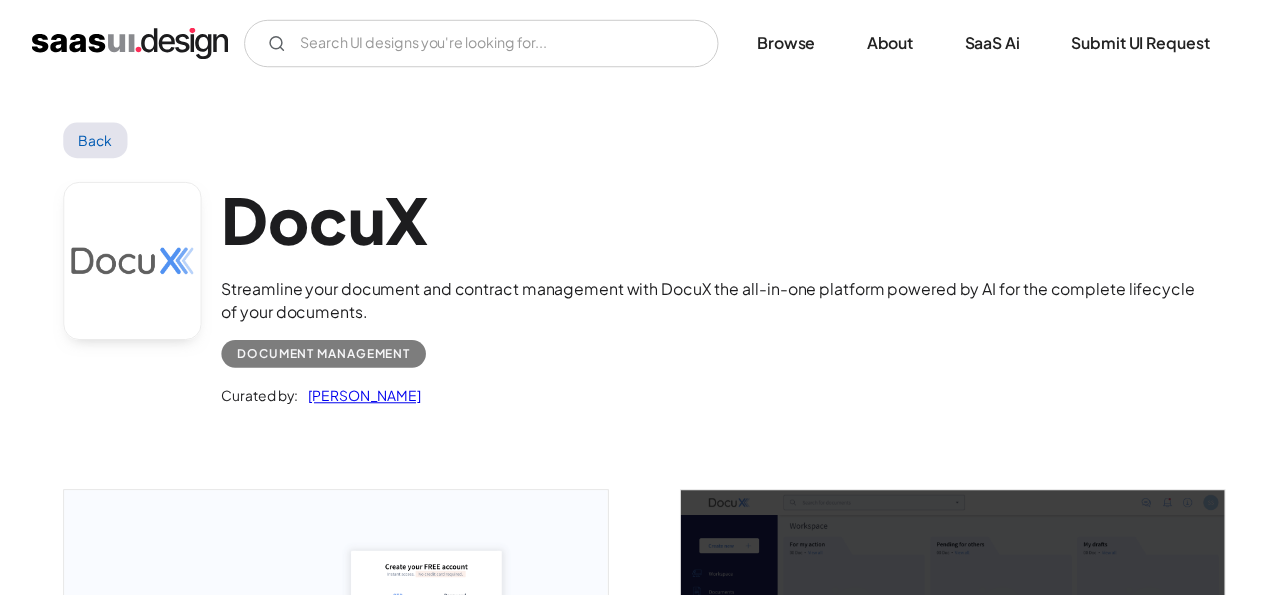 scroll, scrollTop: 233, scrollLeft: 0, axis: vertical 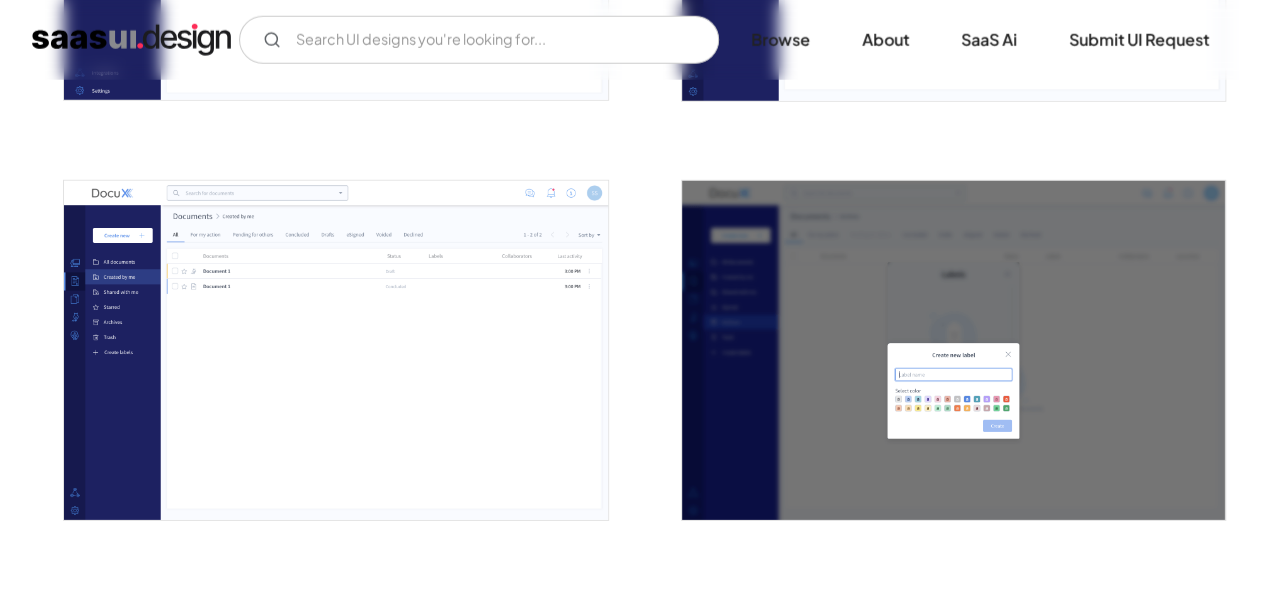 click at bounding box center [335, 351] 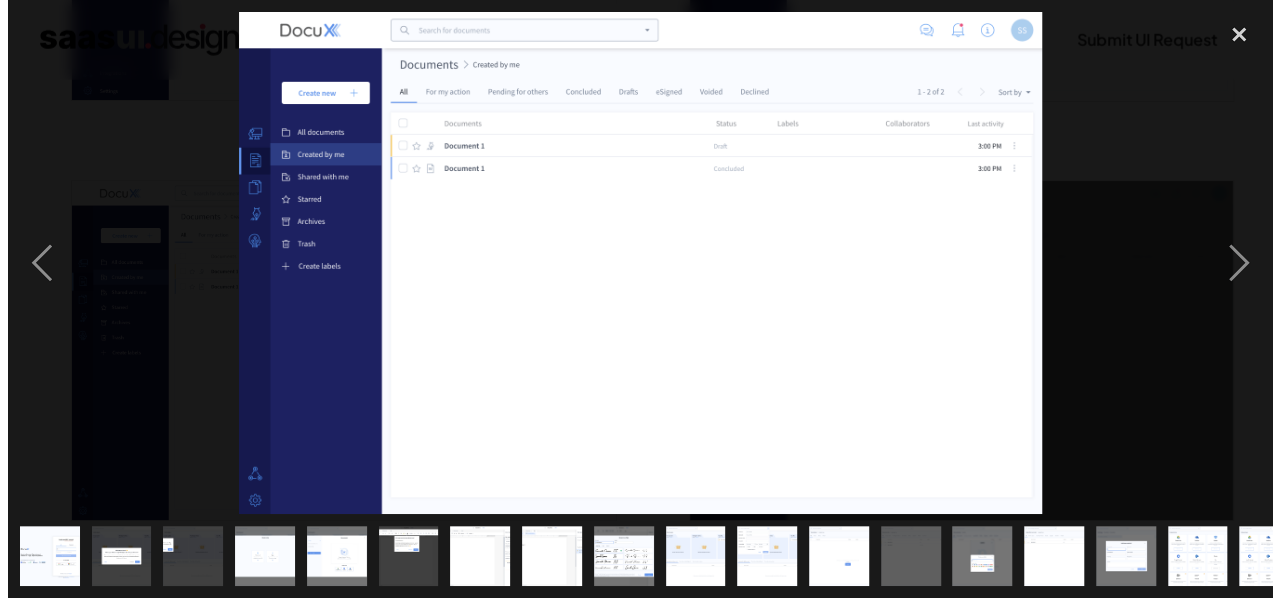 scroll, scrollTop: 2850, scrollLeft: 0, axis: vertical 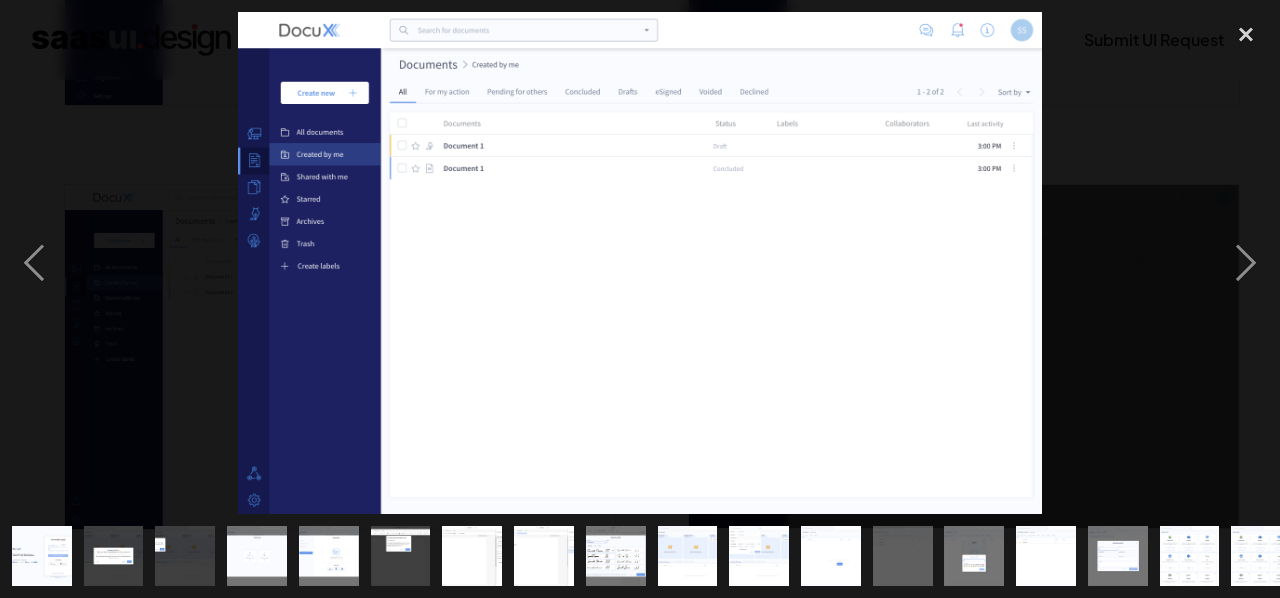 click at bounding box center [903, 556] 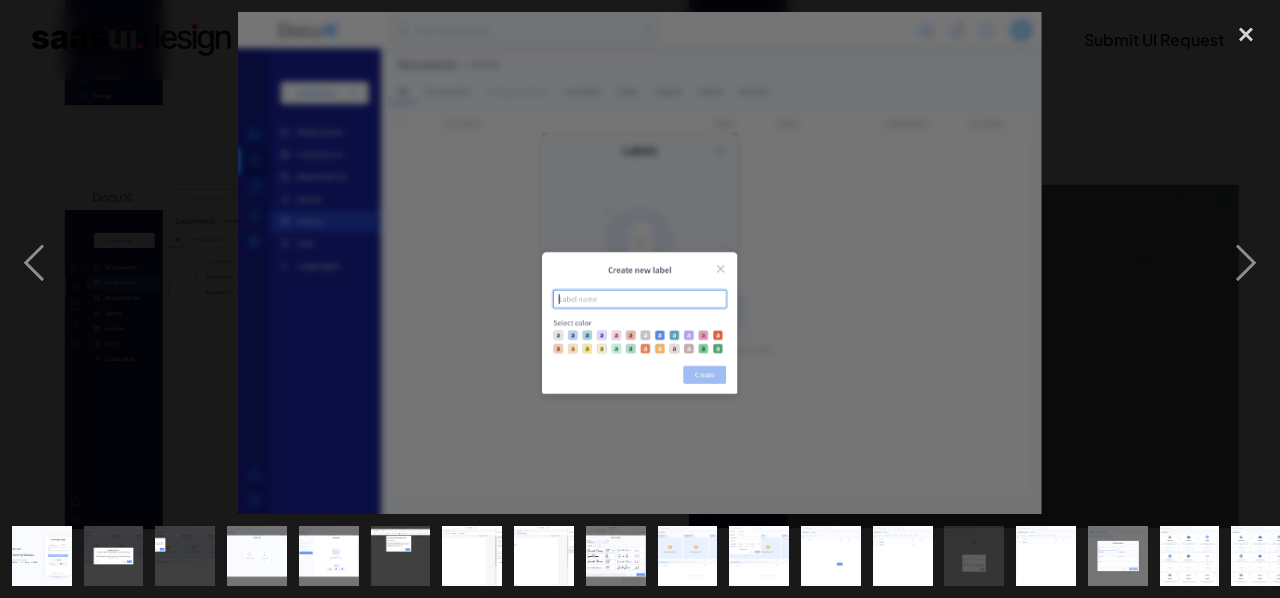 click at bounding box center (975, 556) 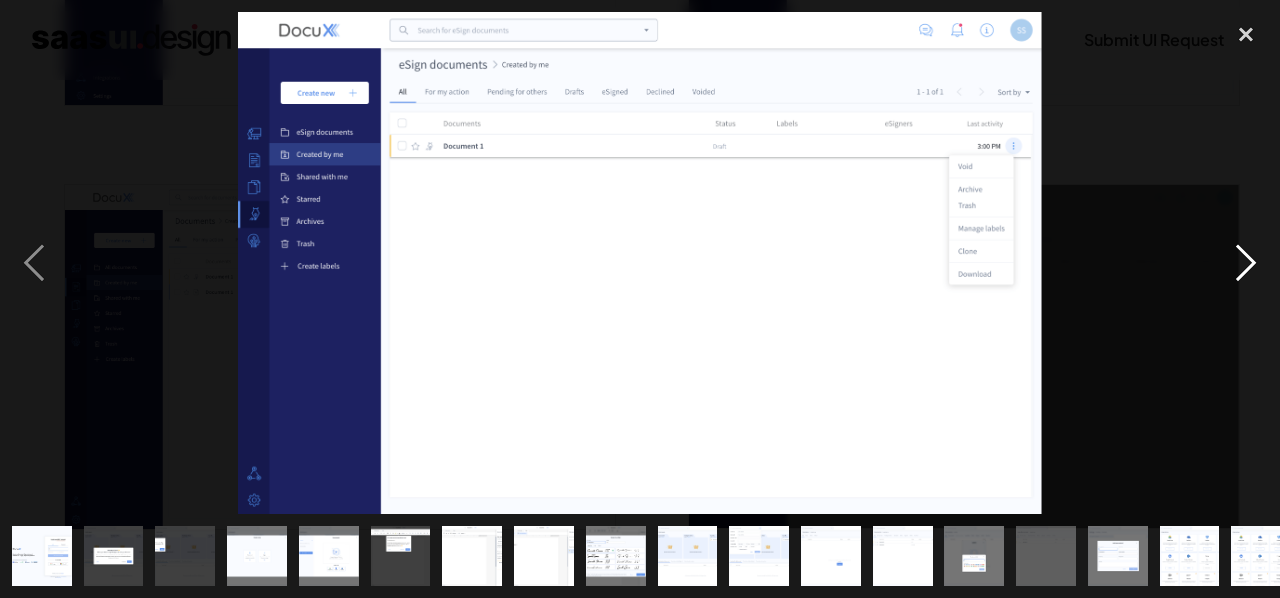 click at bounding box center [1246, 263] 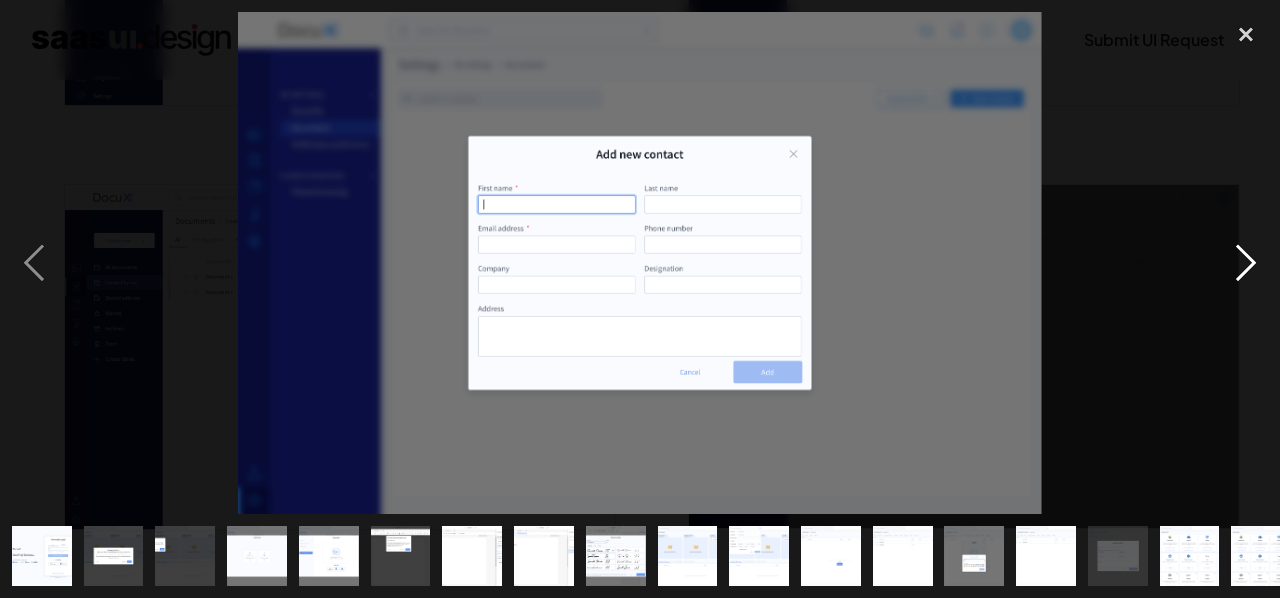 click at bounding box center (1246, 263) 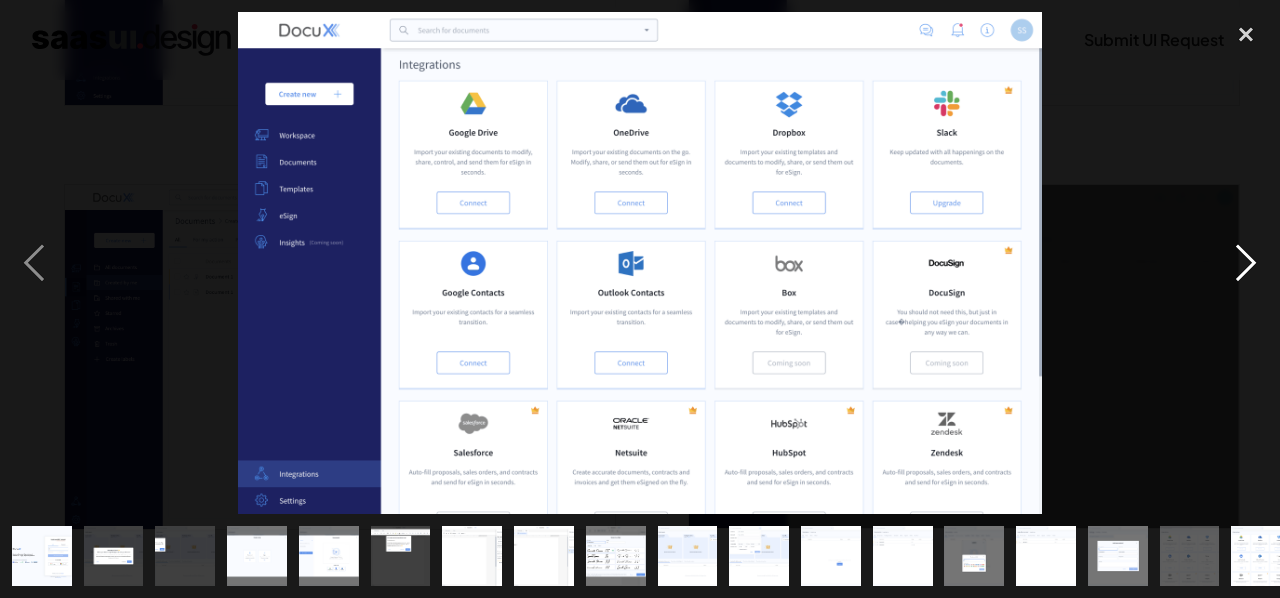 click at bounding box center [1246, 263] 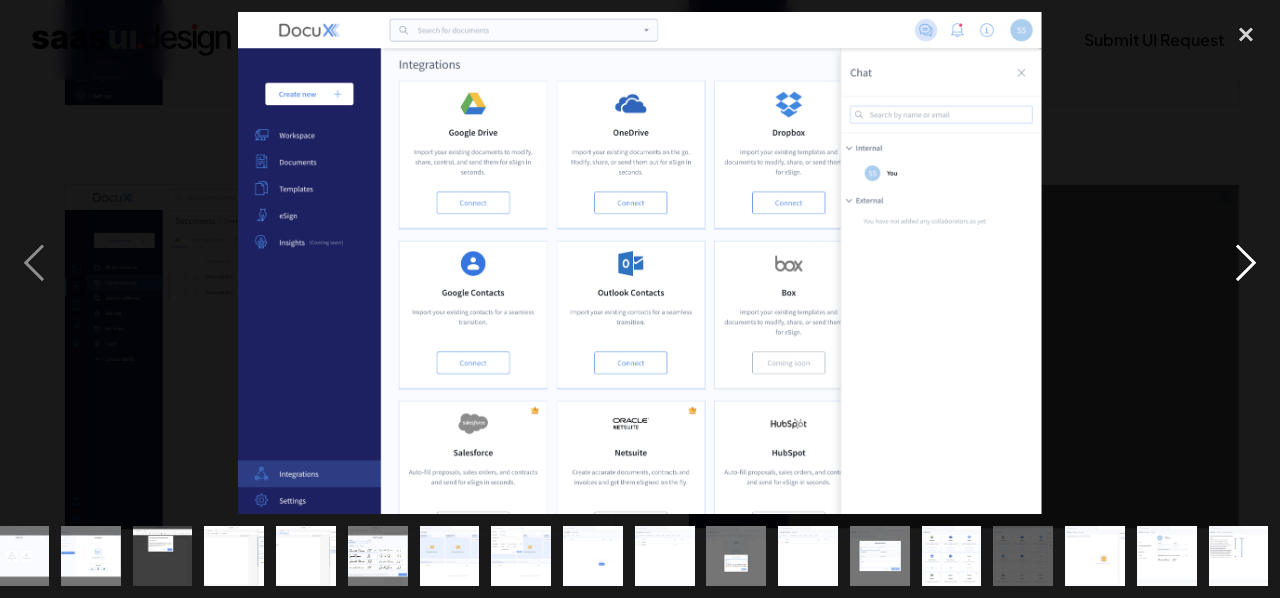 scroll, scrollTop: 0, scrollLeft: 238, axis: horizontal 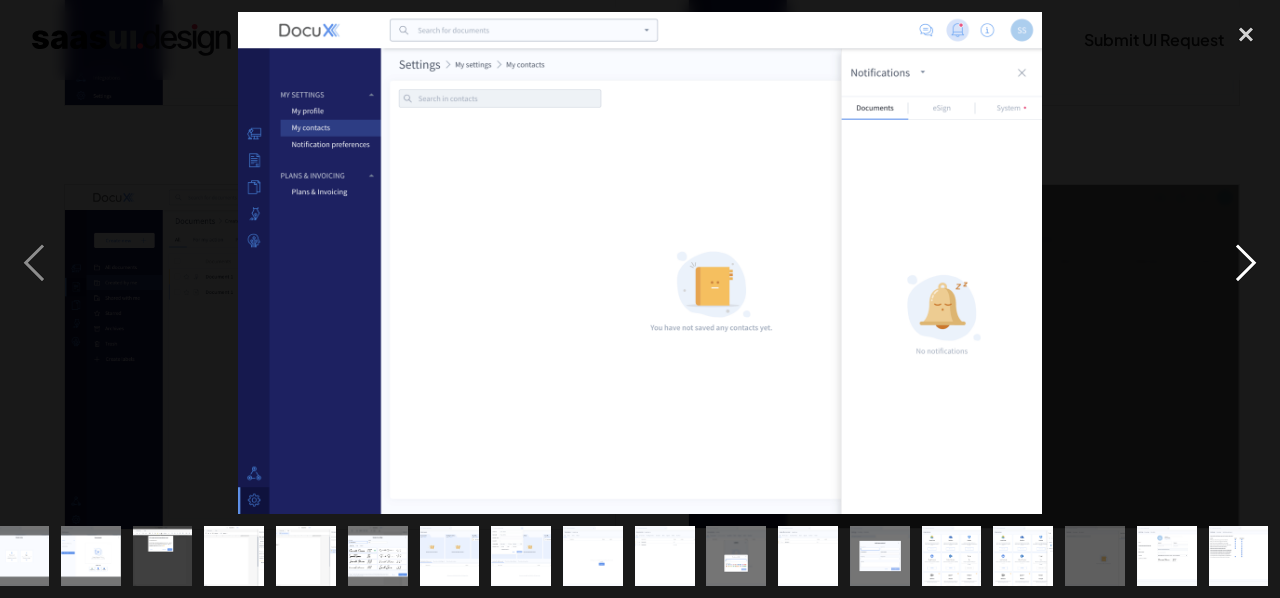 click at bounding box center (1246, 263) 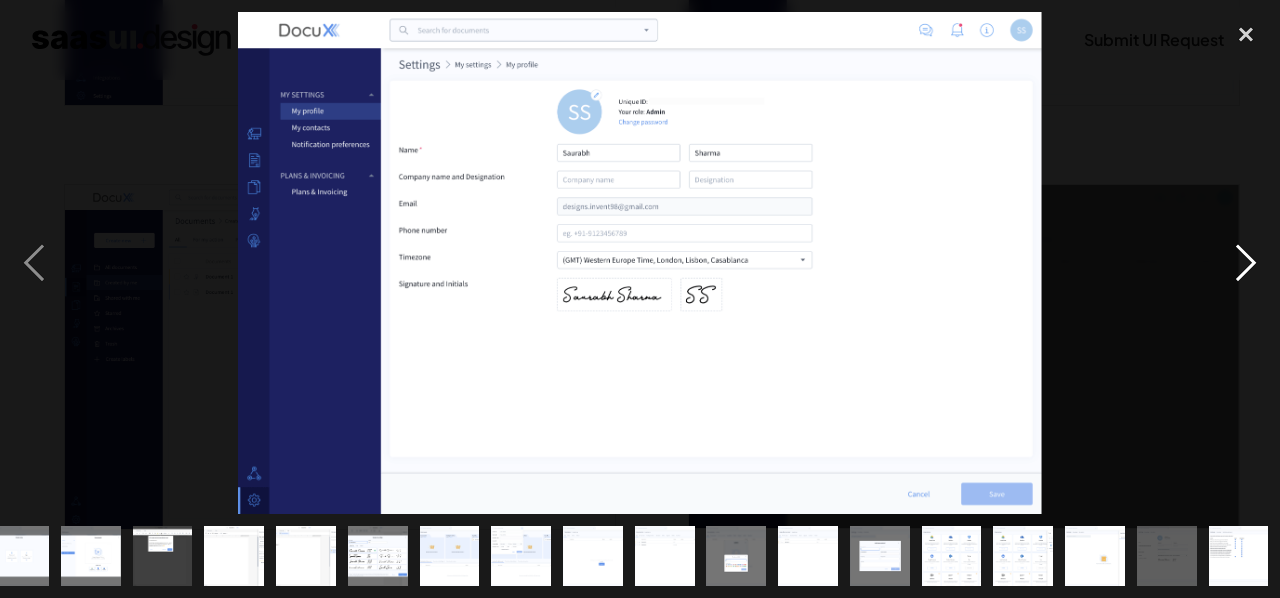 click at bounding box center (1246, 263) 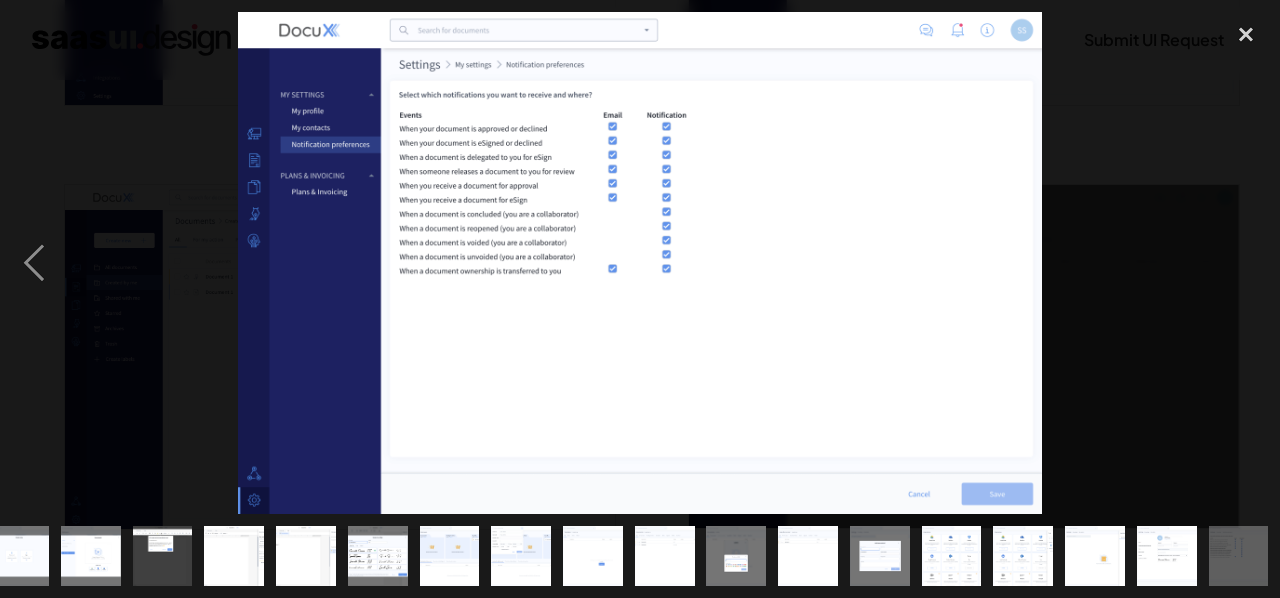 click at bounding box center (1246, 263) 